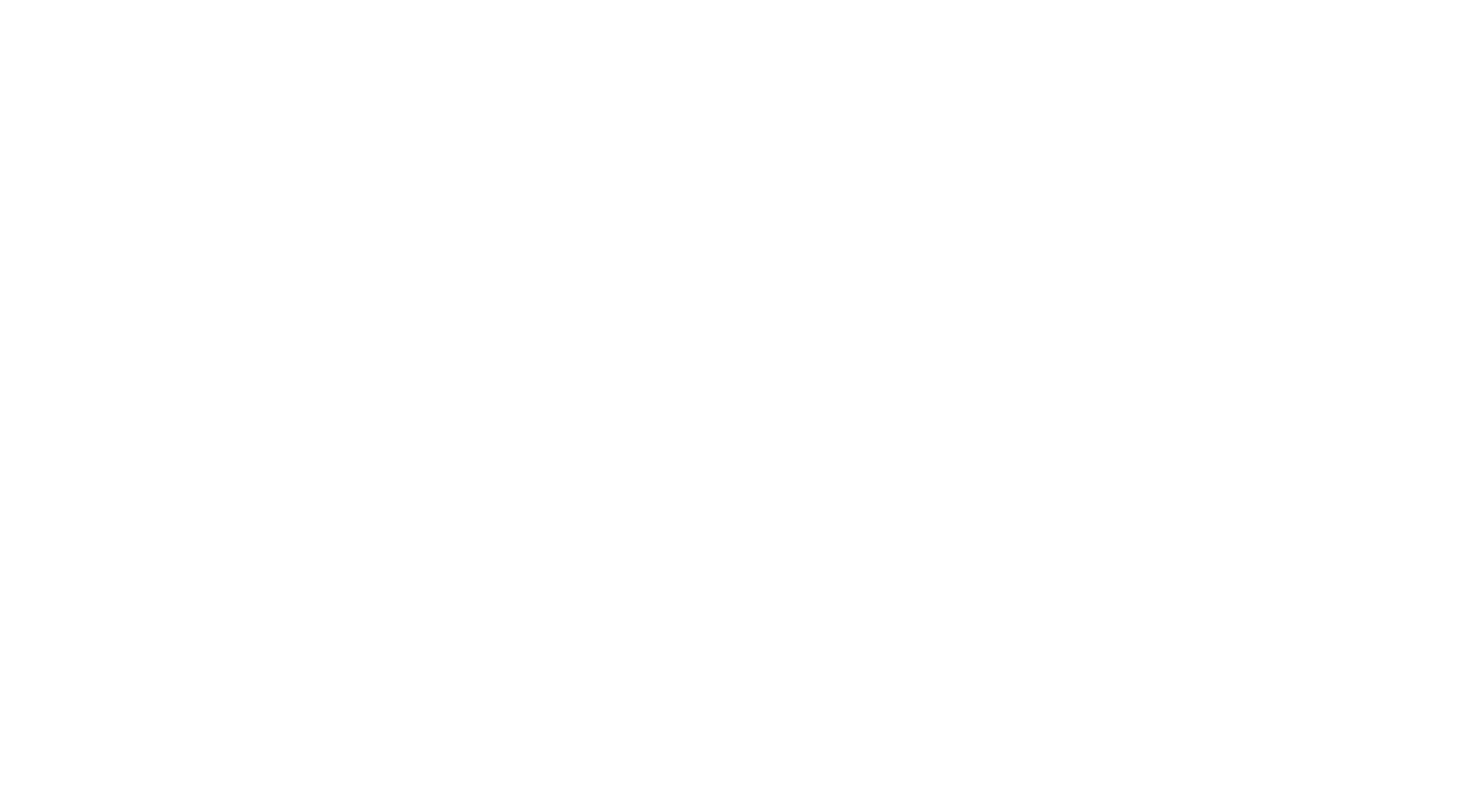 scroll, scrollTop: 0, scrollLeft: 0, axis: both 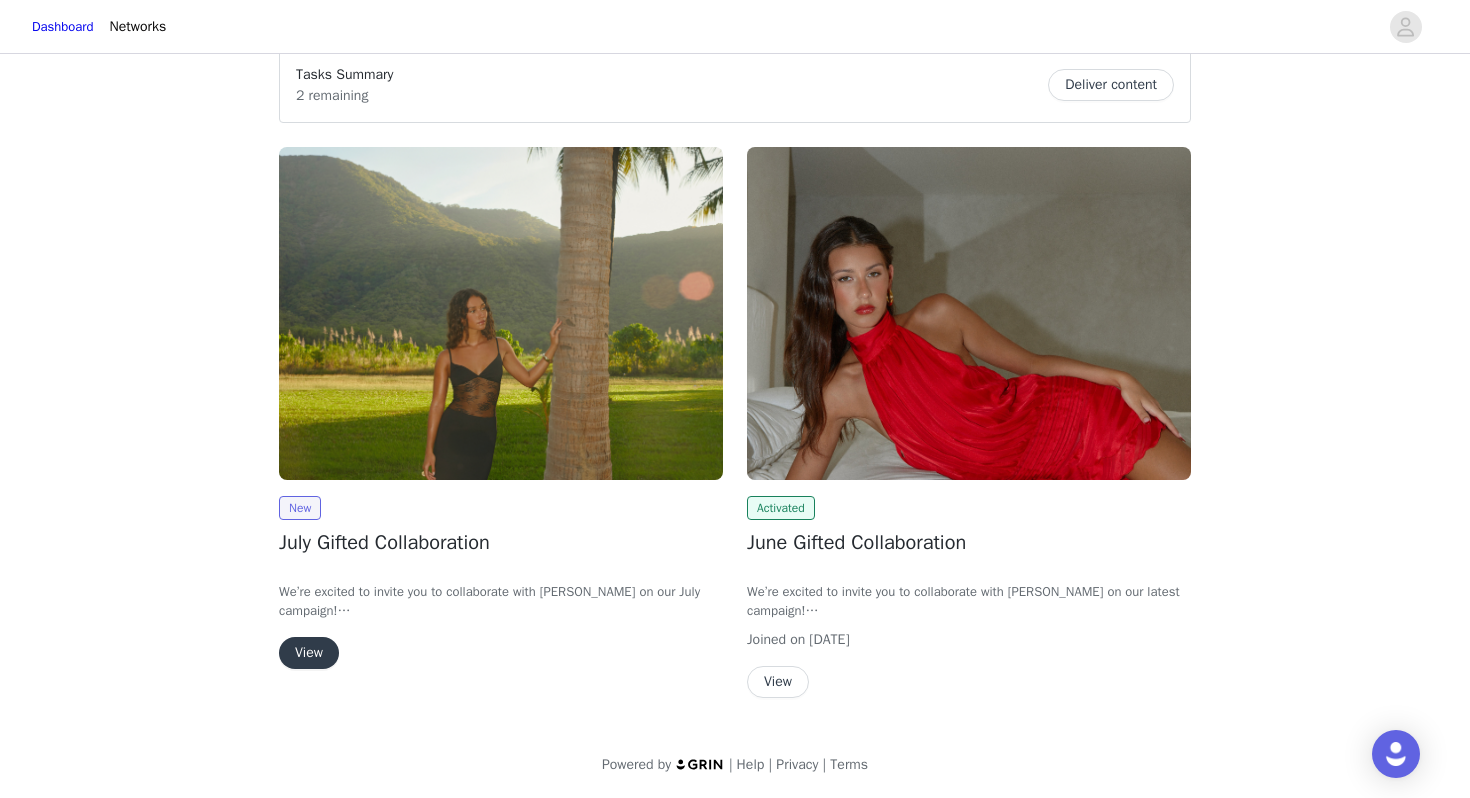 click on "View" at bounding box center [309, 653] 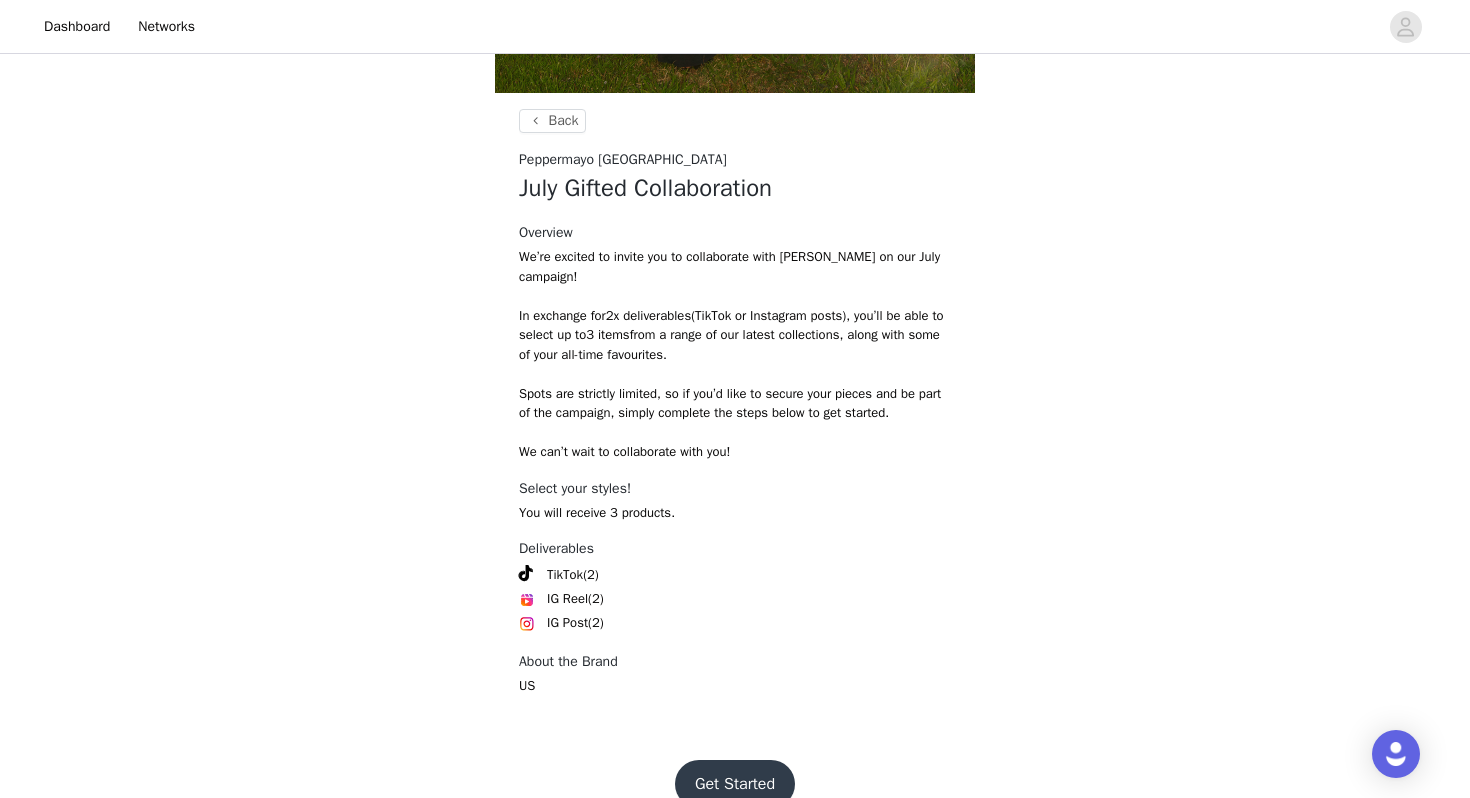 scroll, scrollTop: 718, scrollLeft: 0, axis: vertical 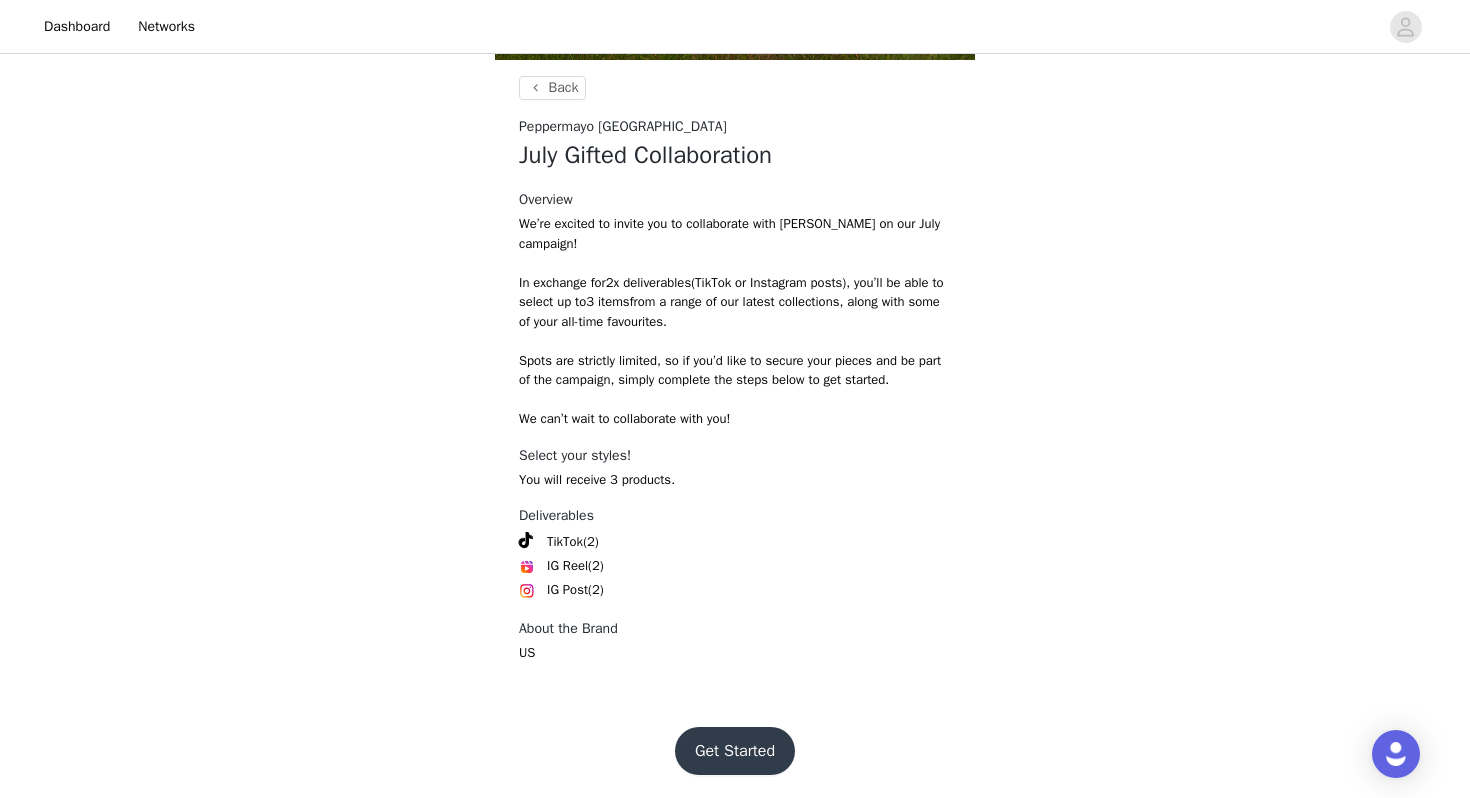 click on "Get Started" at bounding box center (735, 751) 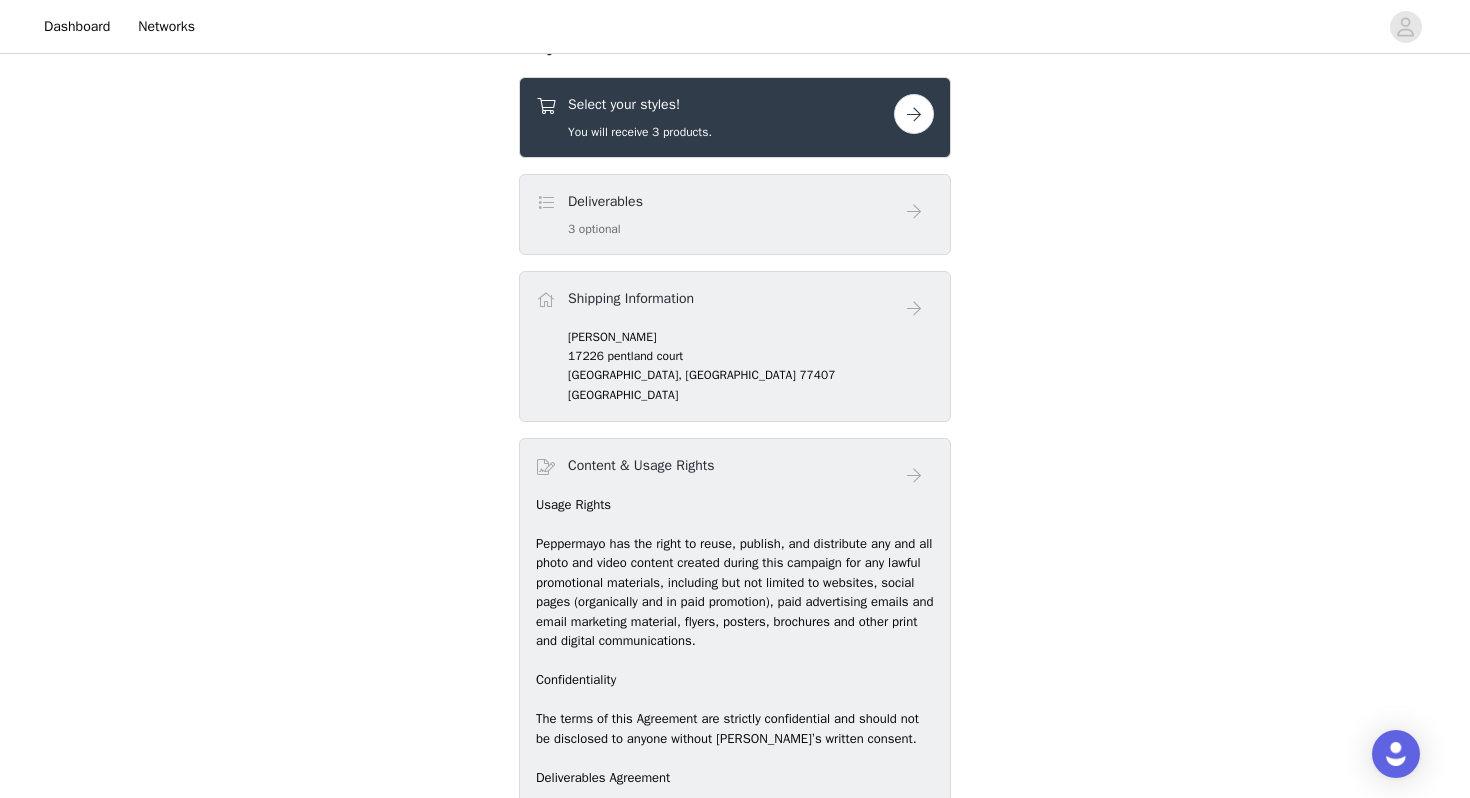 scroll, scrollTop: 789, scrollLeft: 0, axis: vertical 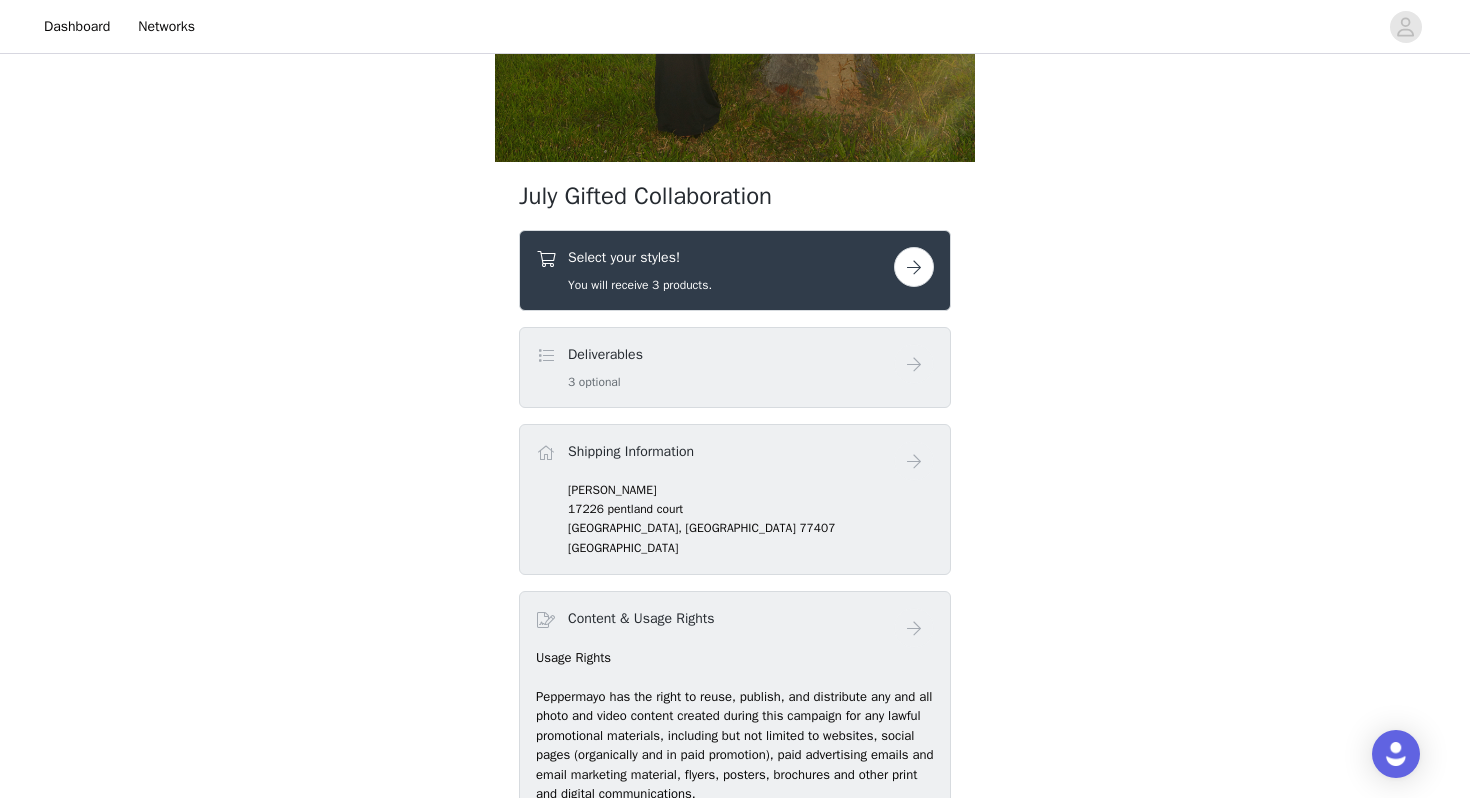 click at bounding box center (914, 267) 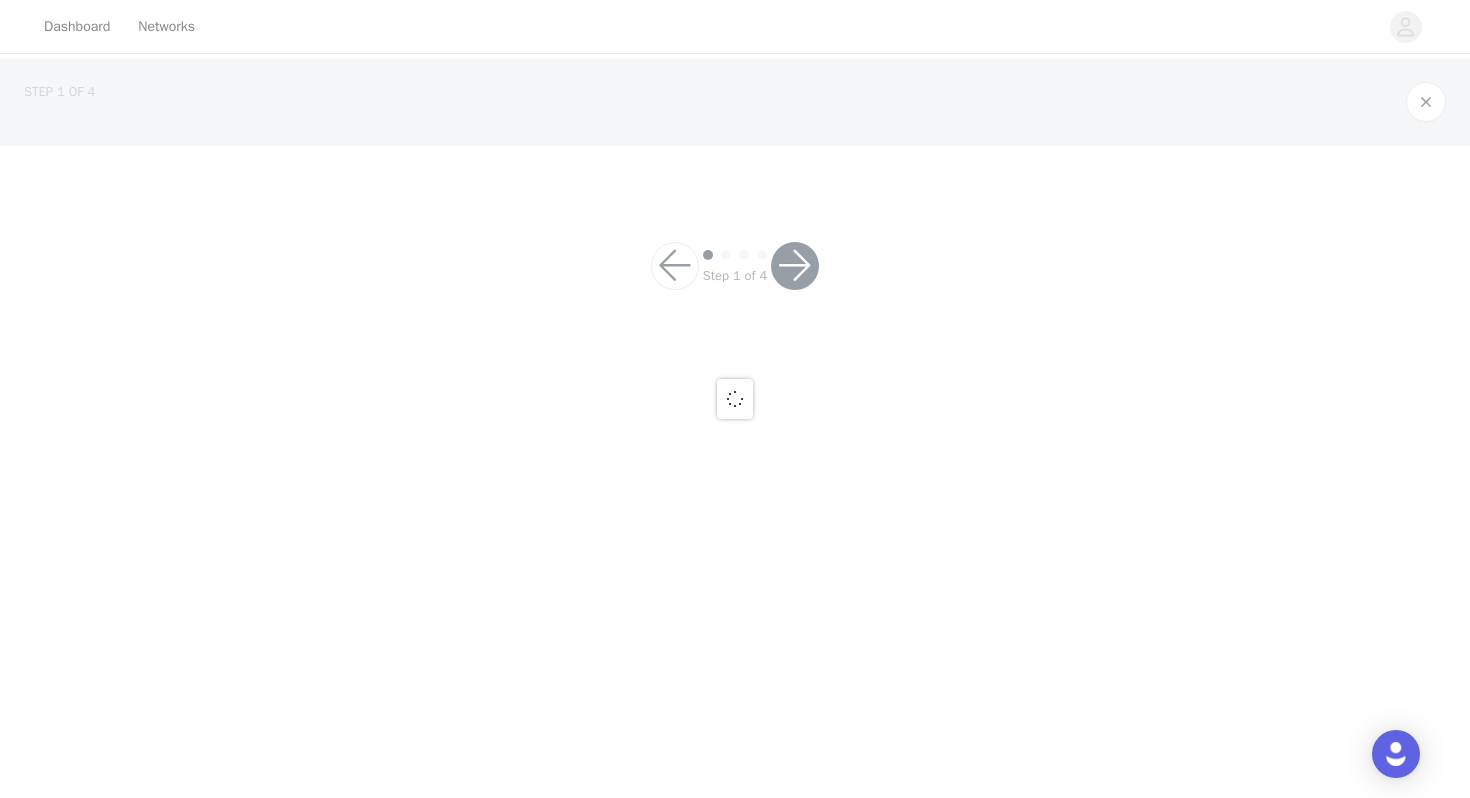 scroll, scrollTop: 0, scrollLeft: 0, axis: both 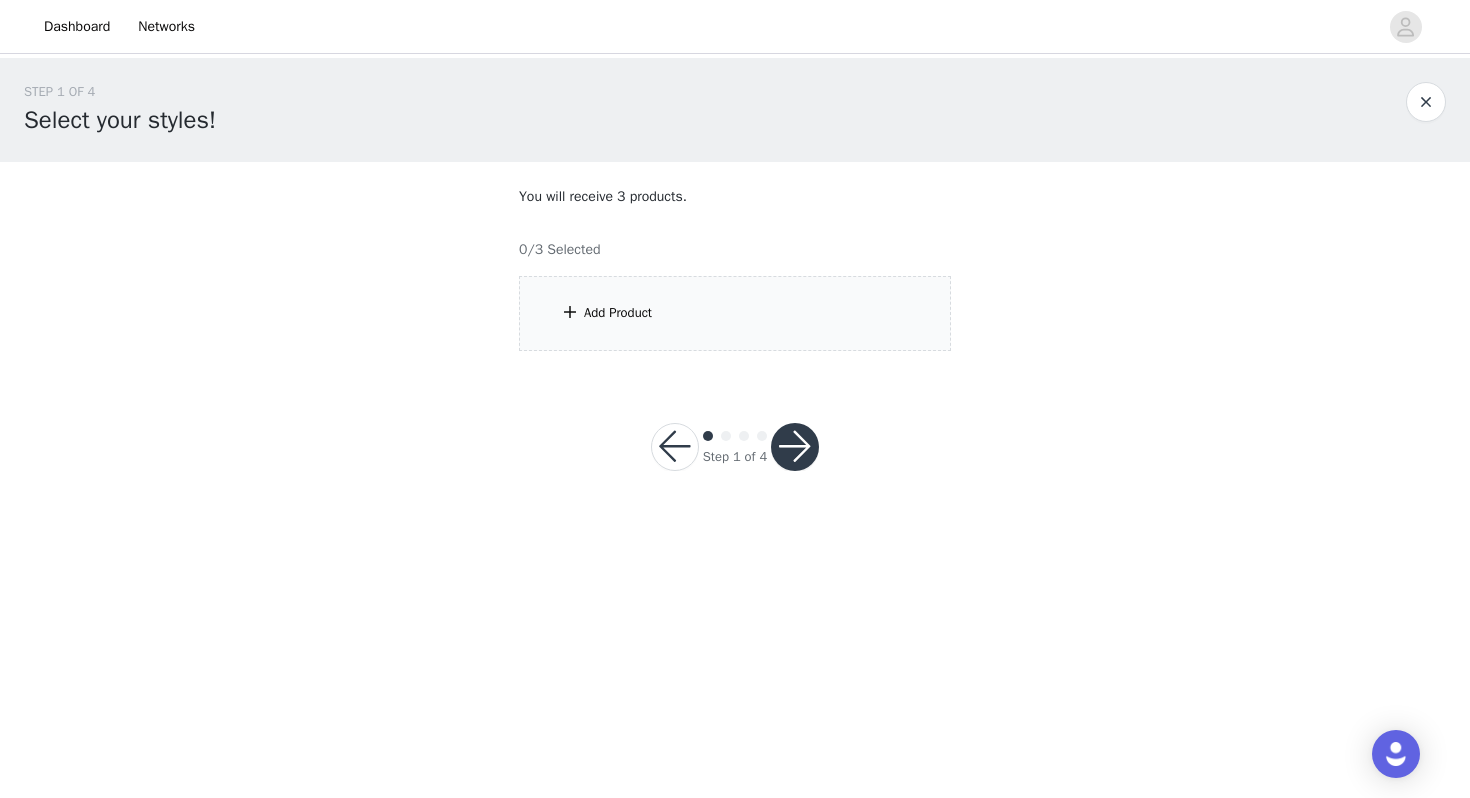 click on "Add Product" at bounding box center (735, 313) 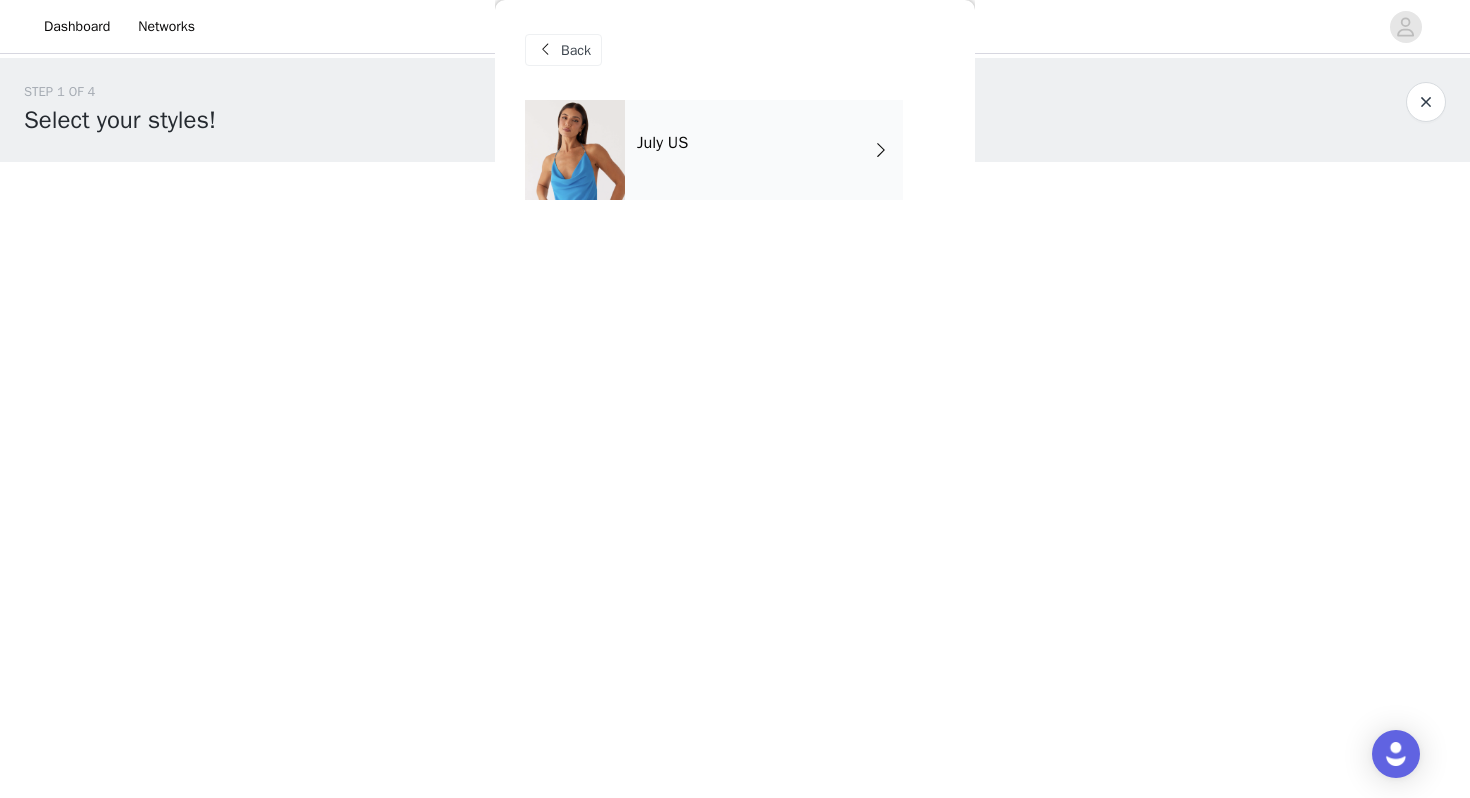 click on "July US" at bounding box center (764, 150) 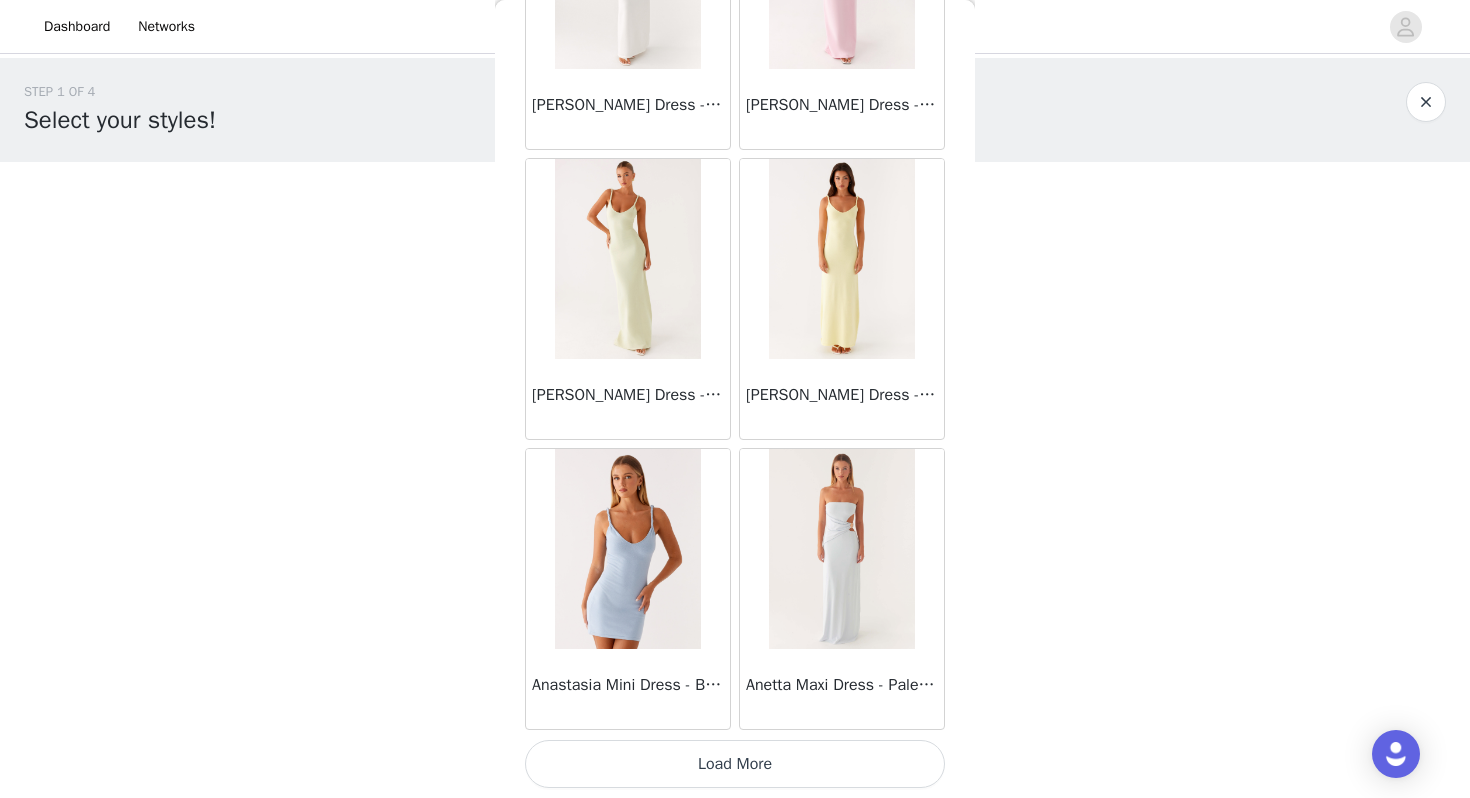 scroll, scrollTop: 2259, scrollLeft: 0, axis: vertical 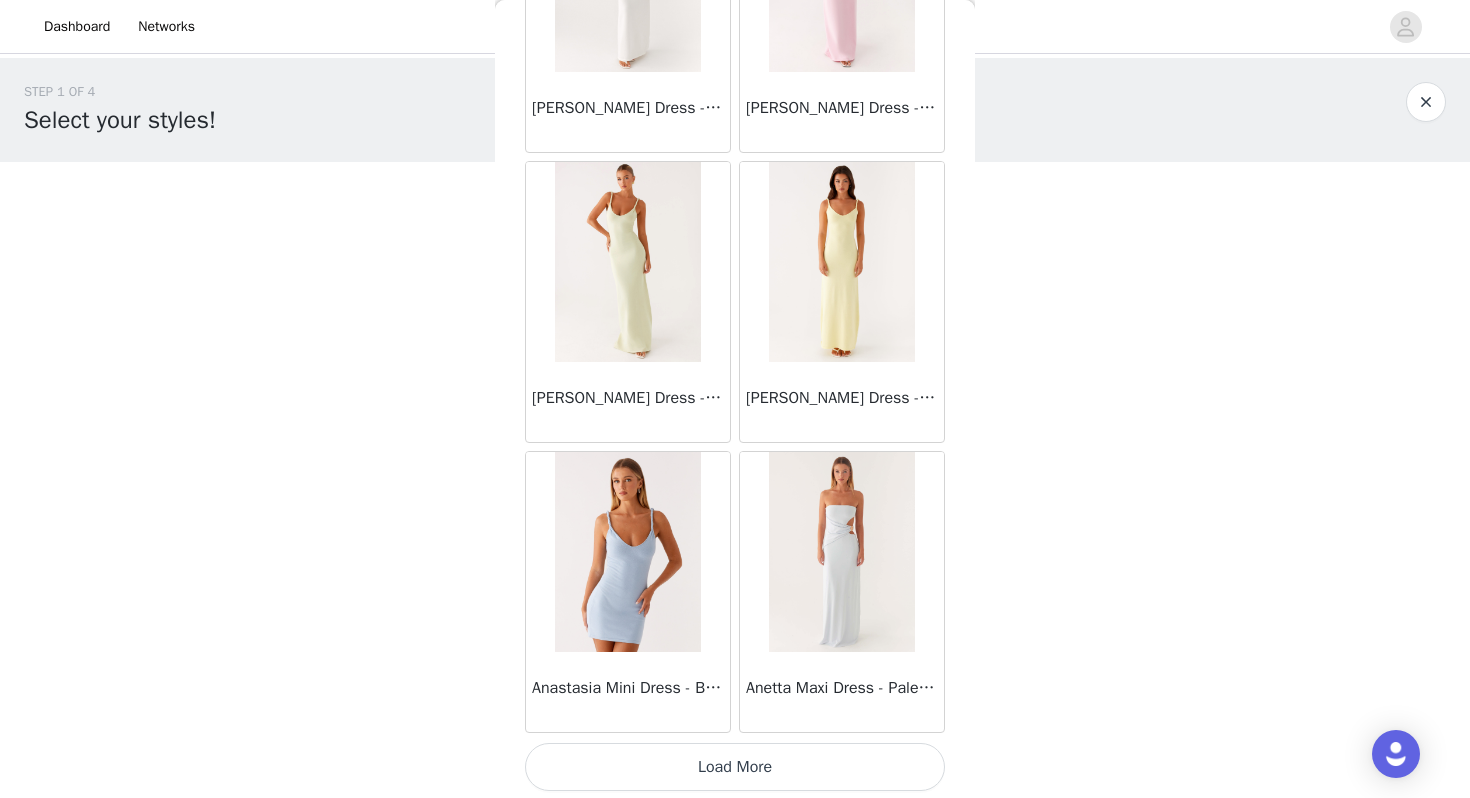 click on "Load More" at bounding box center (735, 767) 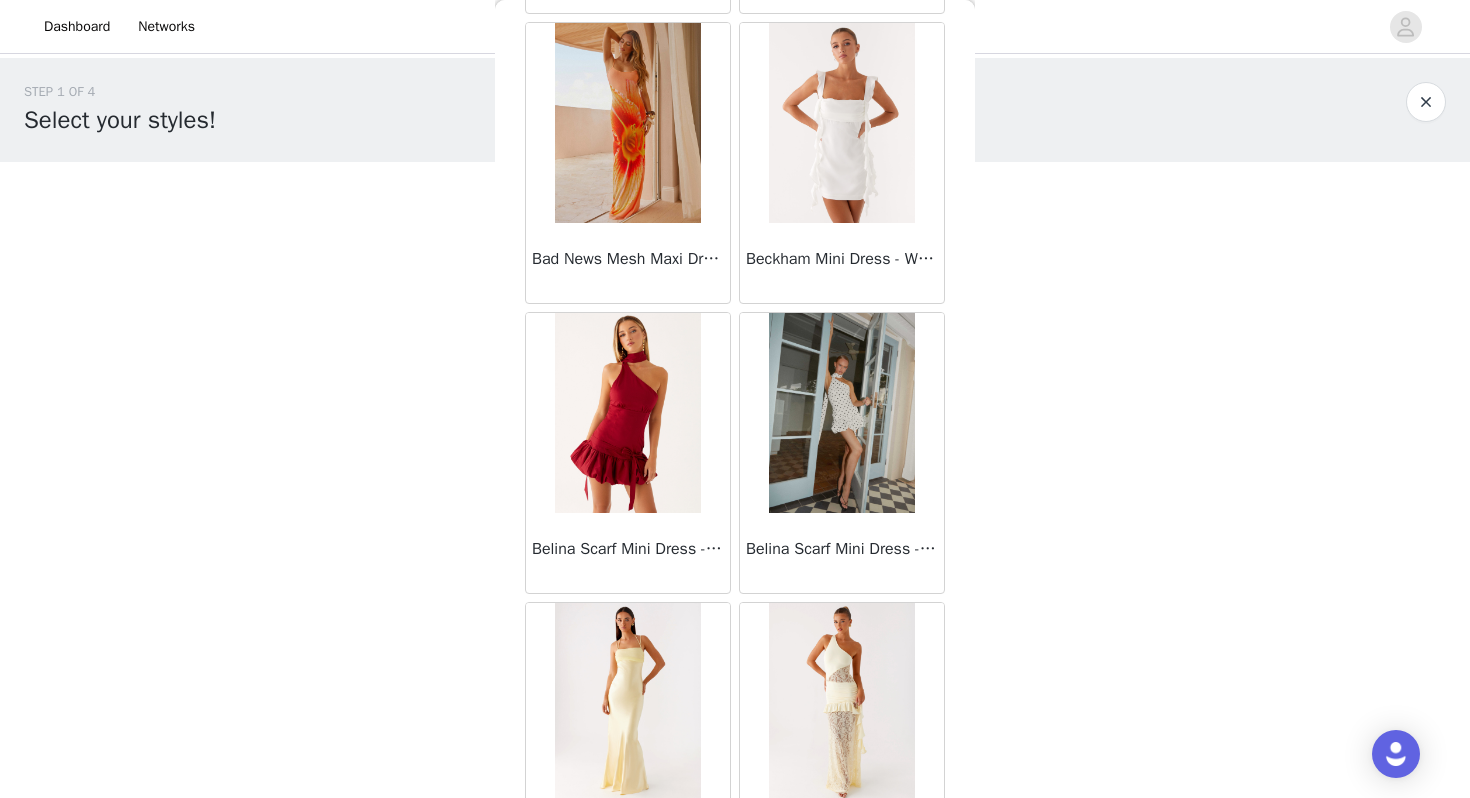 scroll, scrollTop: 5162, scrollLeft: 0, axis: vertical 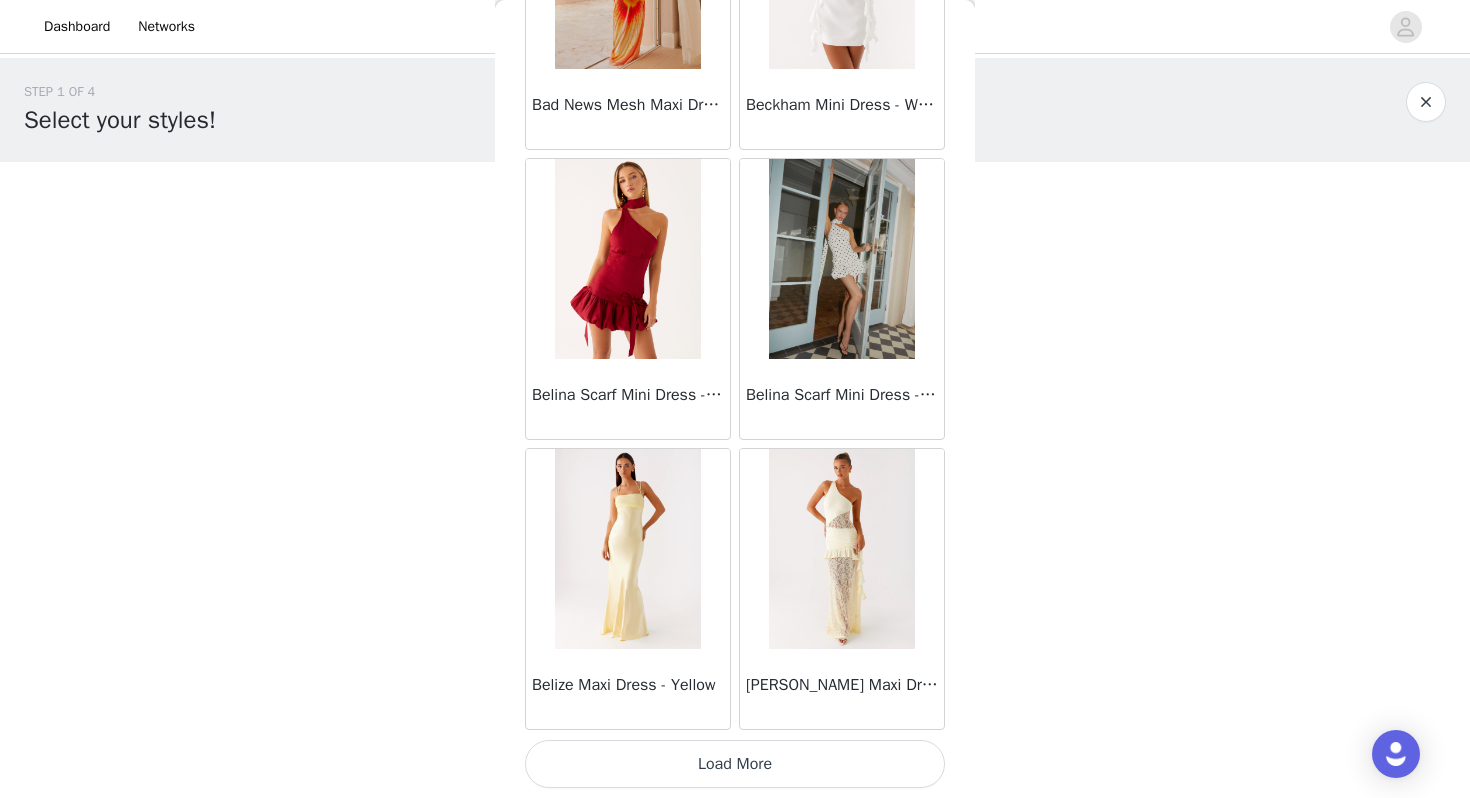 click on "Load More" at bounding box center [735, 764] 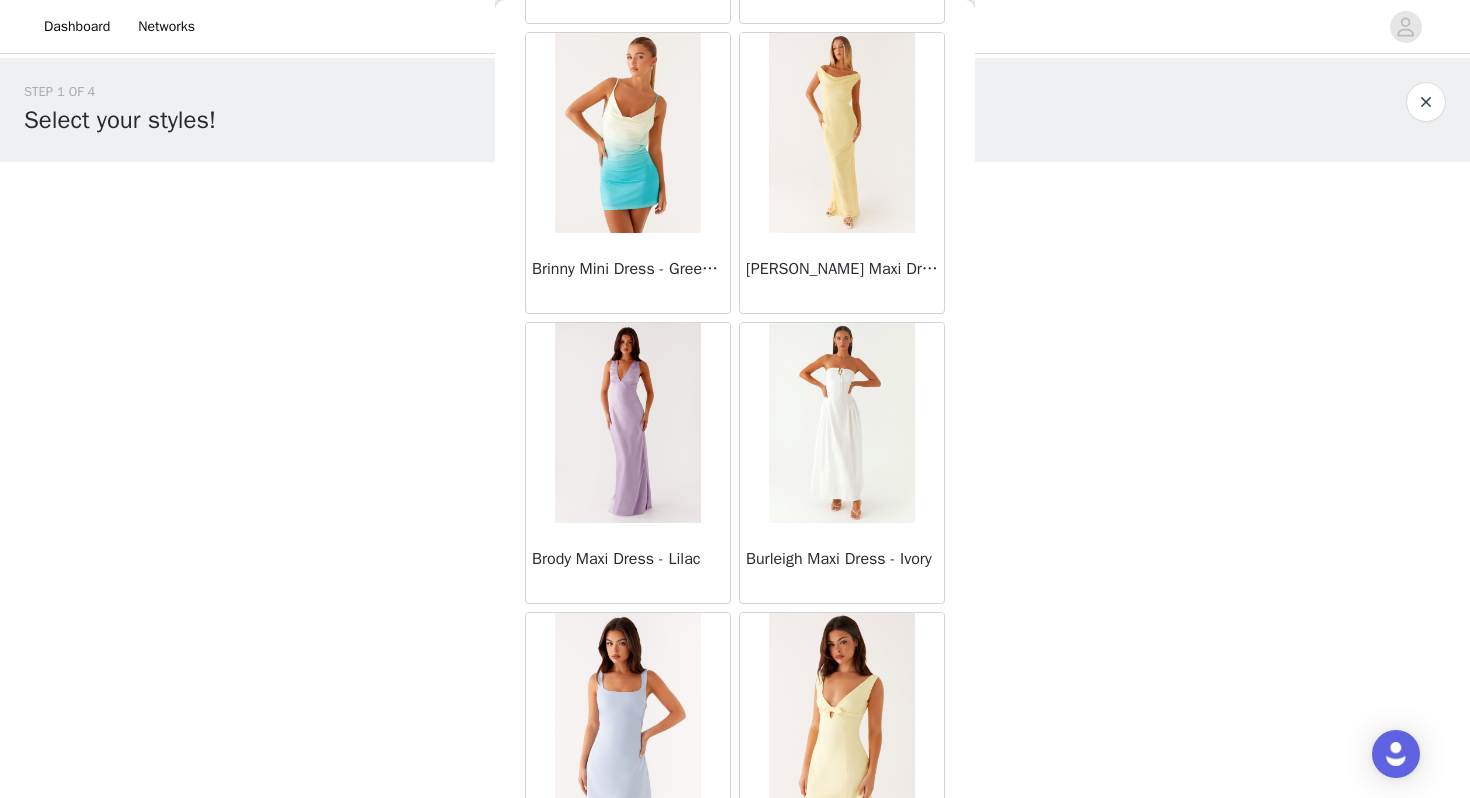 scroll, scrollTop: 8062, scrollLeft: 0, axis: vertical 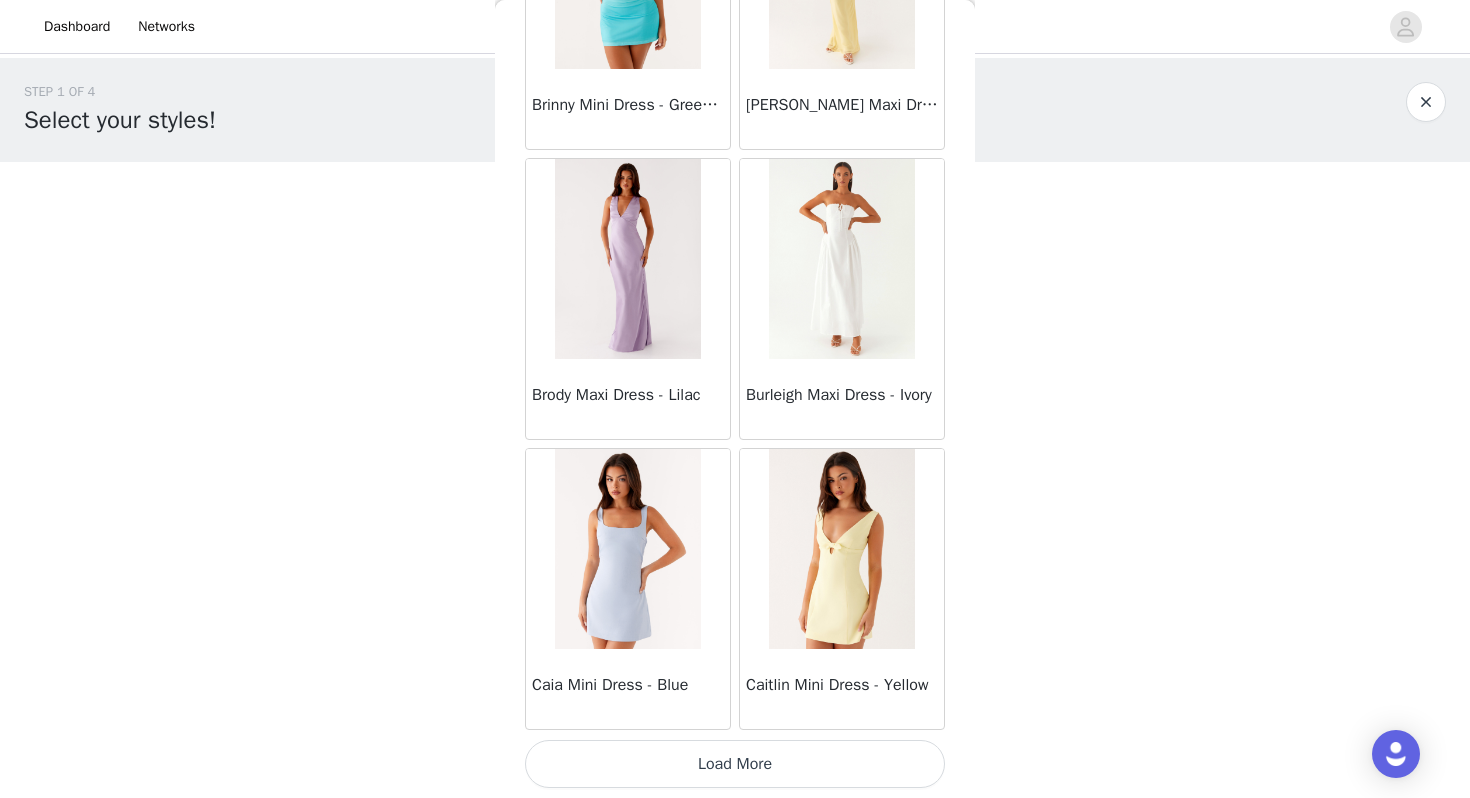 click on "Load More" at bounding box center (735, 764) 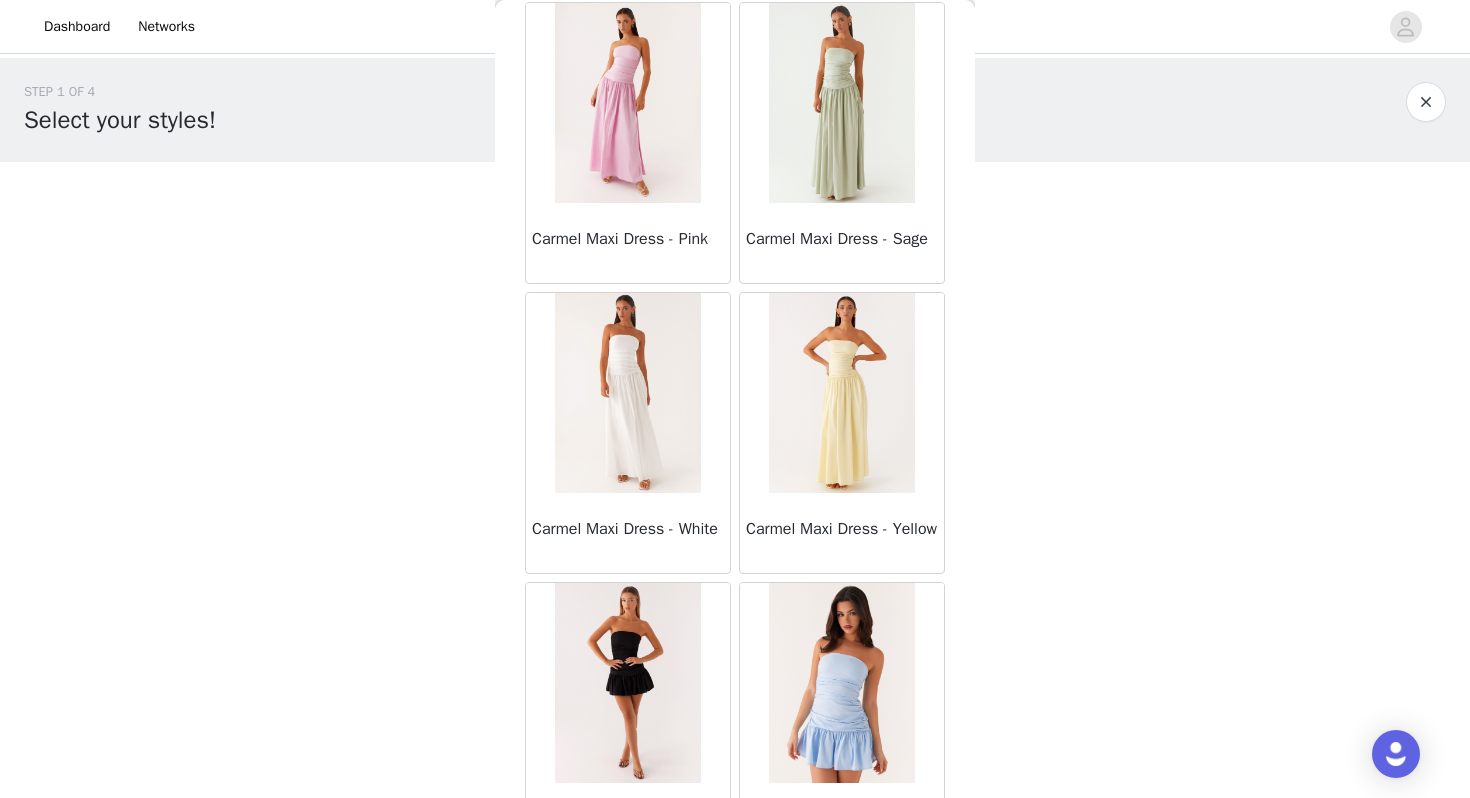 scroll, scrollTop: 10962, scrollLeft: 0, axis: vertical 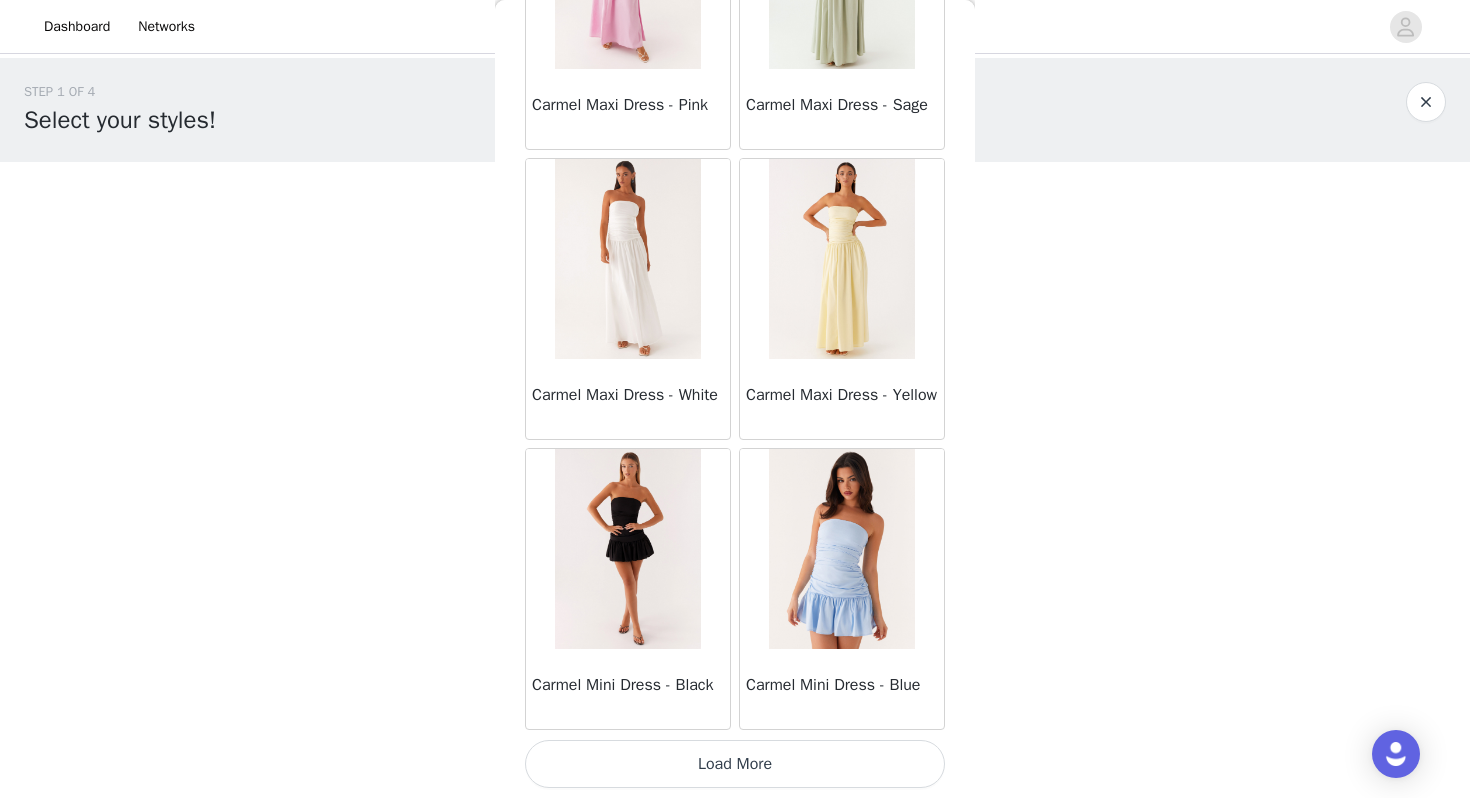 click on "Load More" at bounding box center (735, 764) 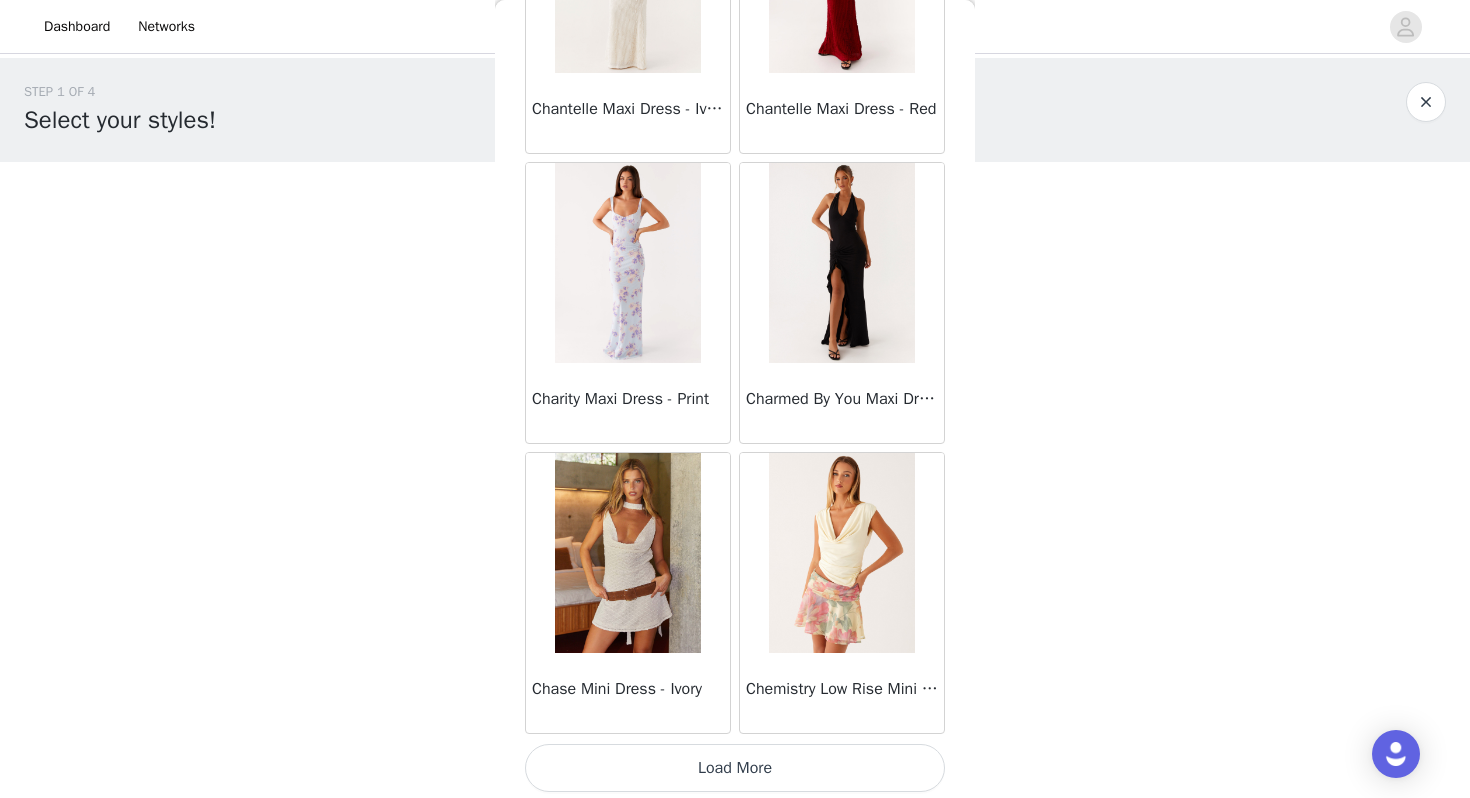 scroll, scrollTop: 13862, scrollLeft: 0, axis: vertical 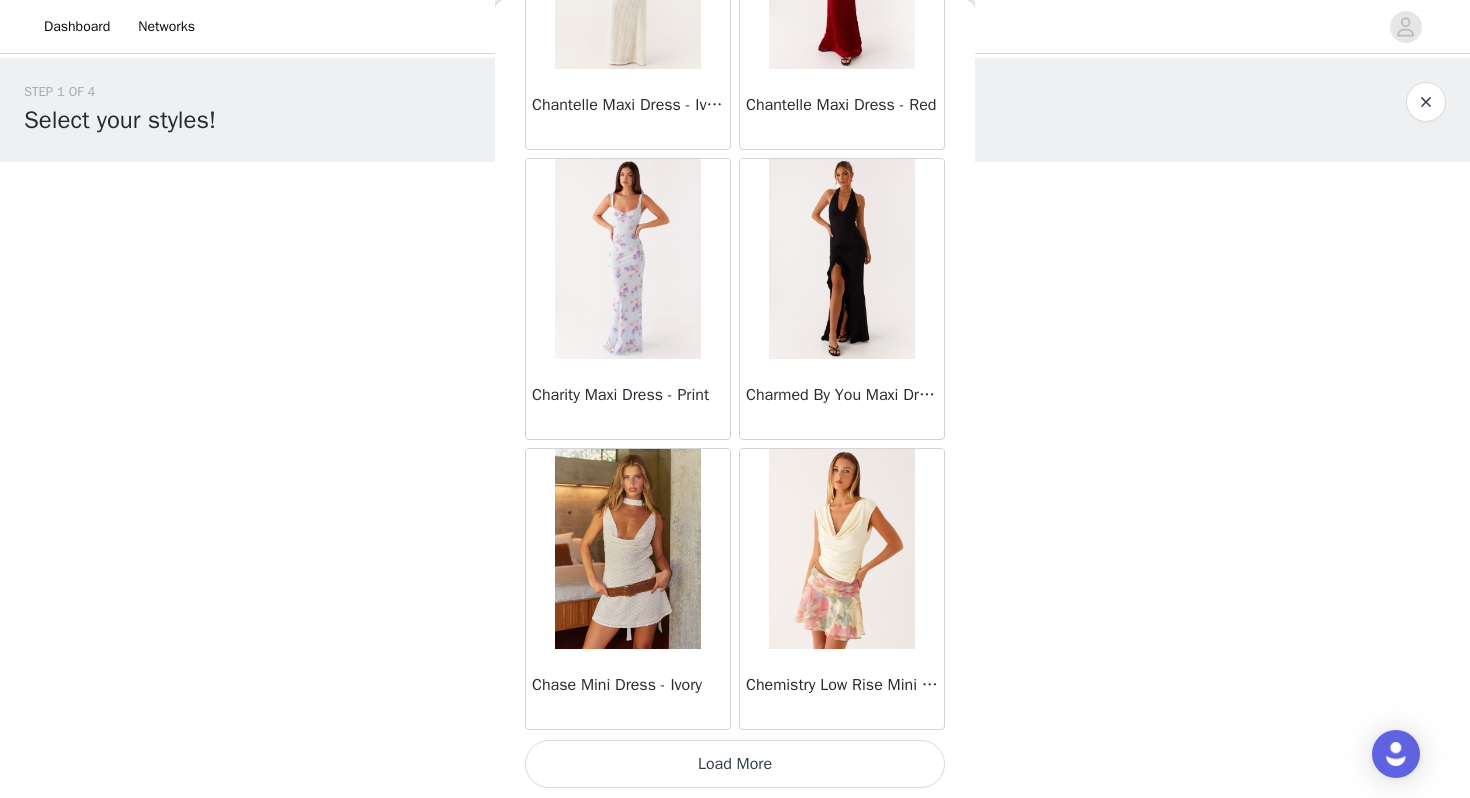 click on "Load More" at bounding box center (735, 764) 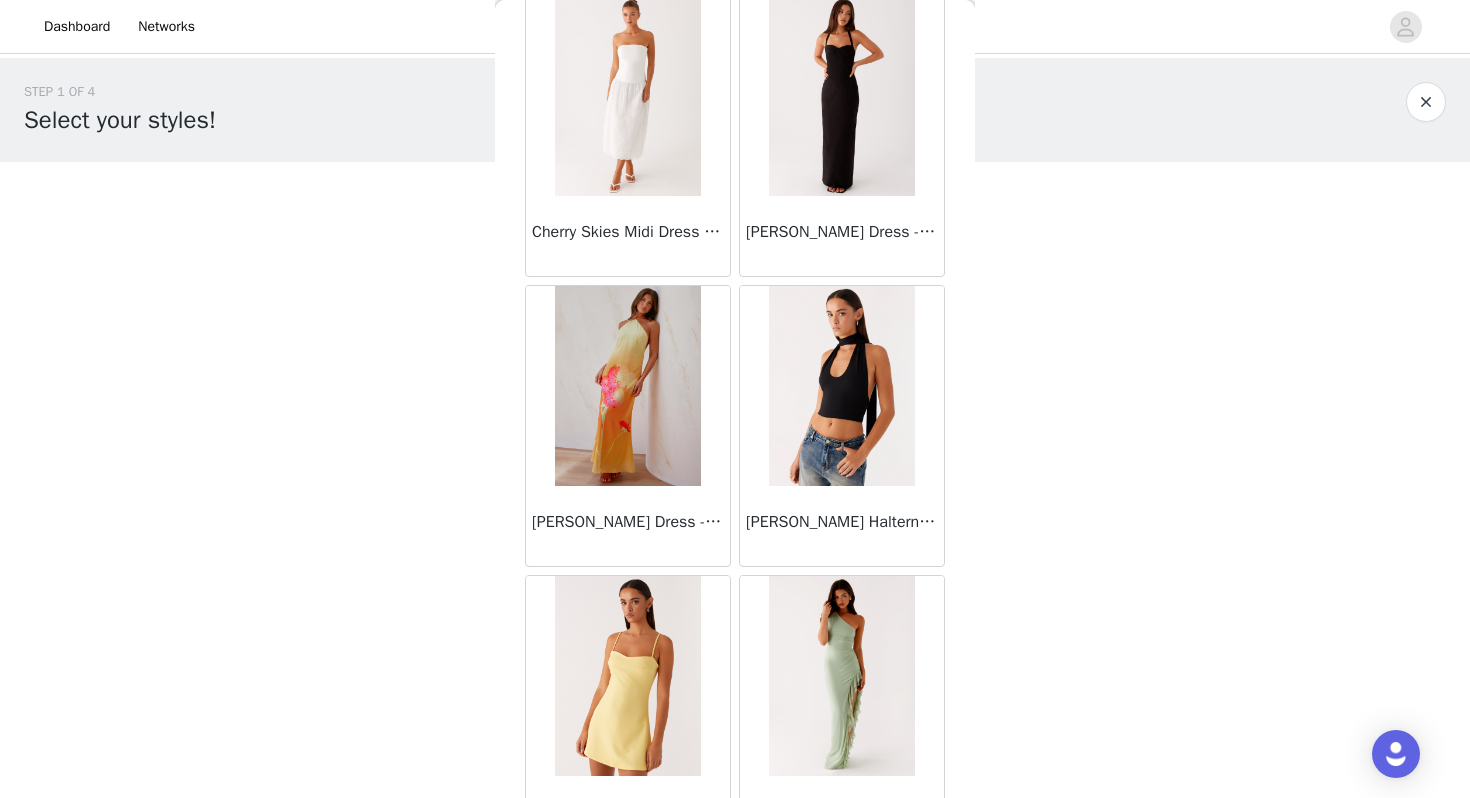 scroll, scrollTop: 14606, scrollLeft: 0, axis: vertical 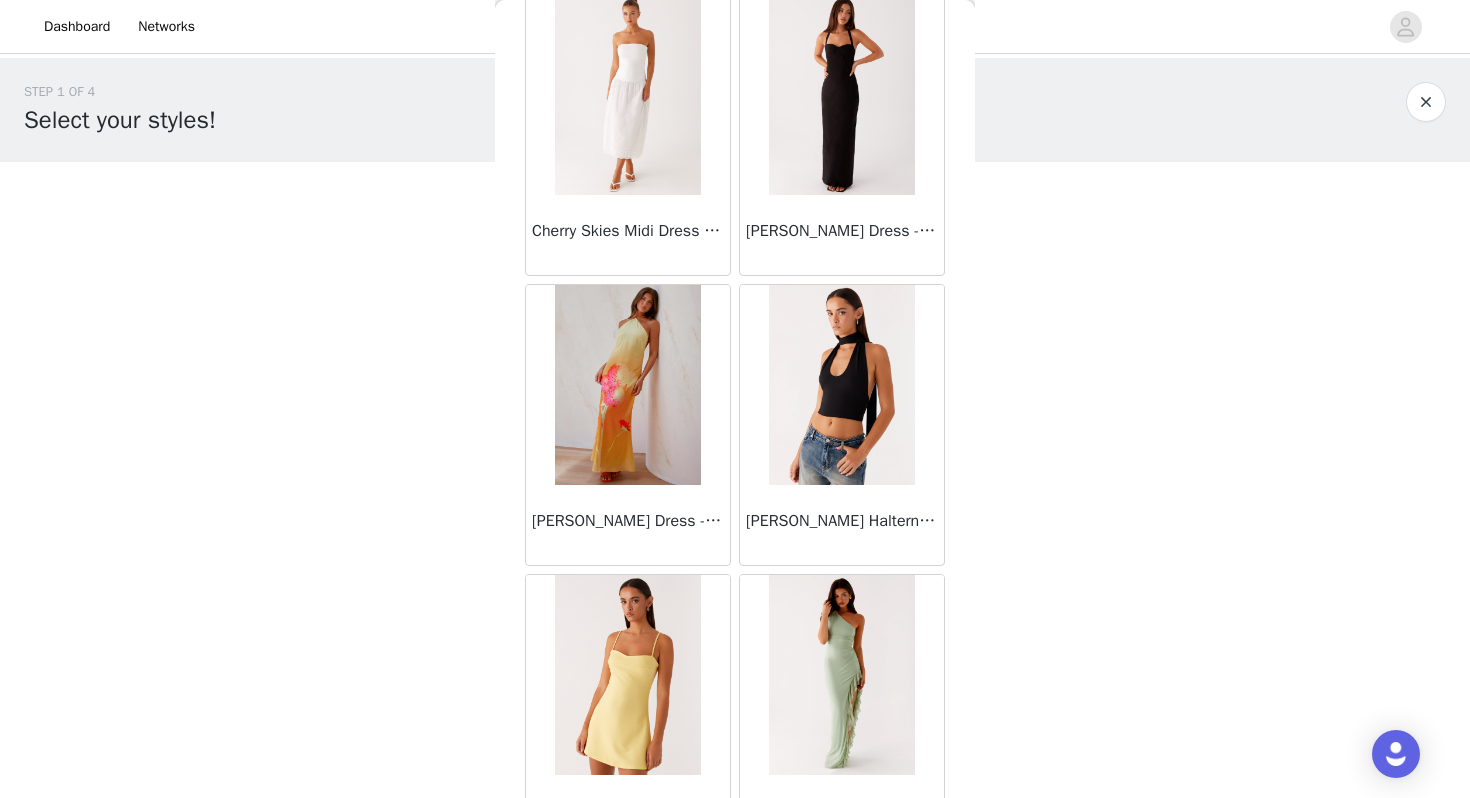click on "[PERSON_NAME] Dress - Orange Floral" at bounding box center (628, 525) 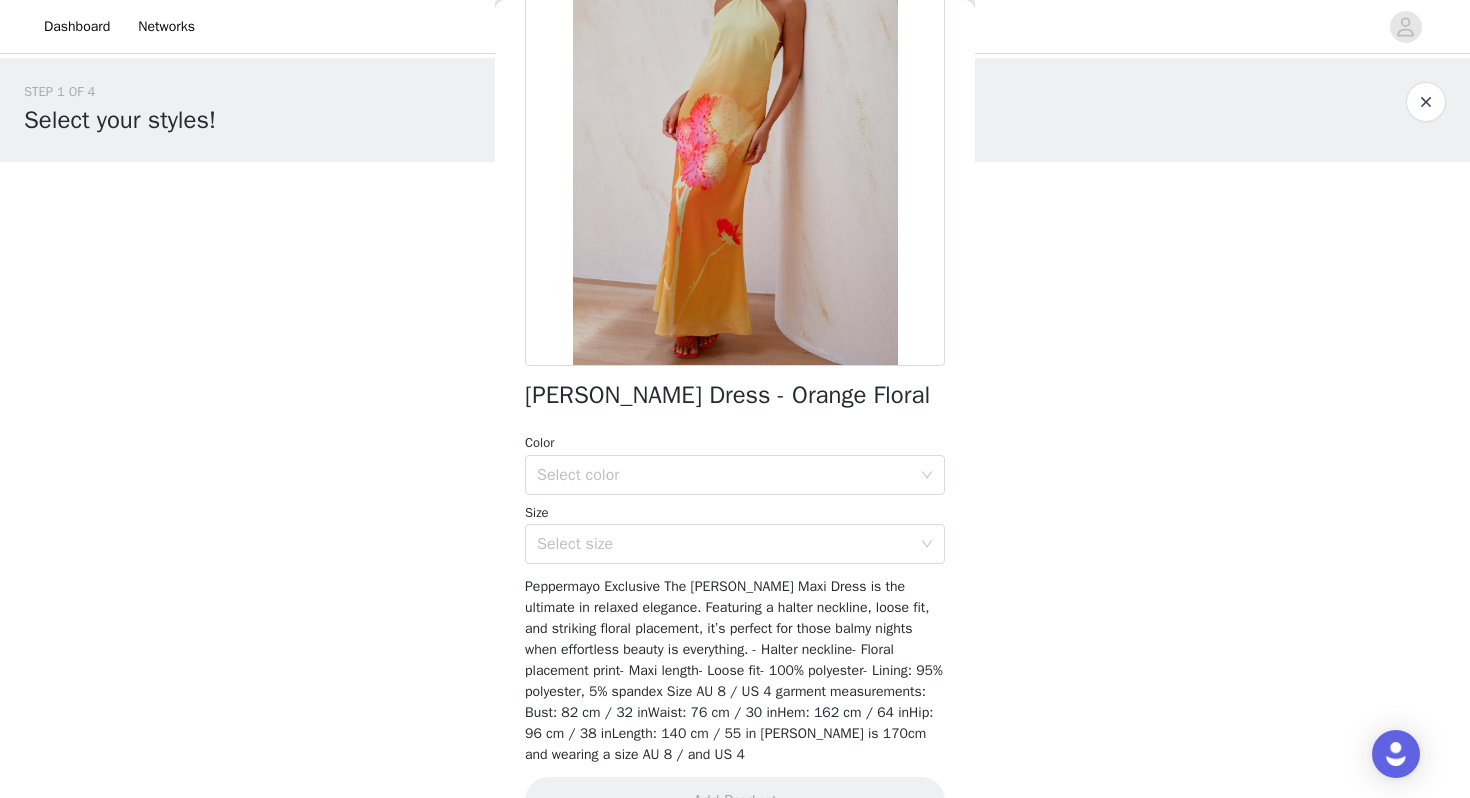 scroll, scrollTop: 235, scrollLeft: 0, axis: vertical 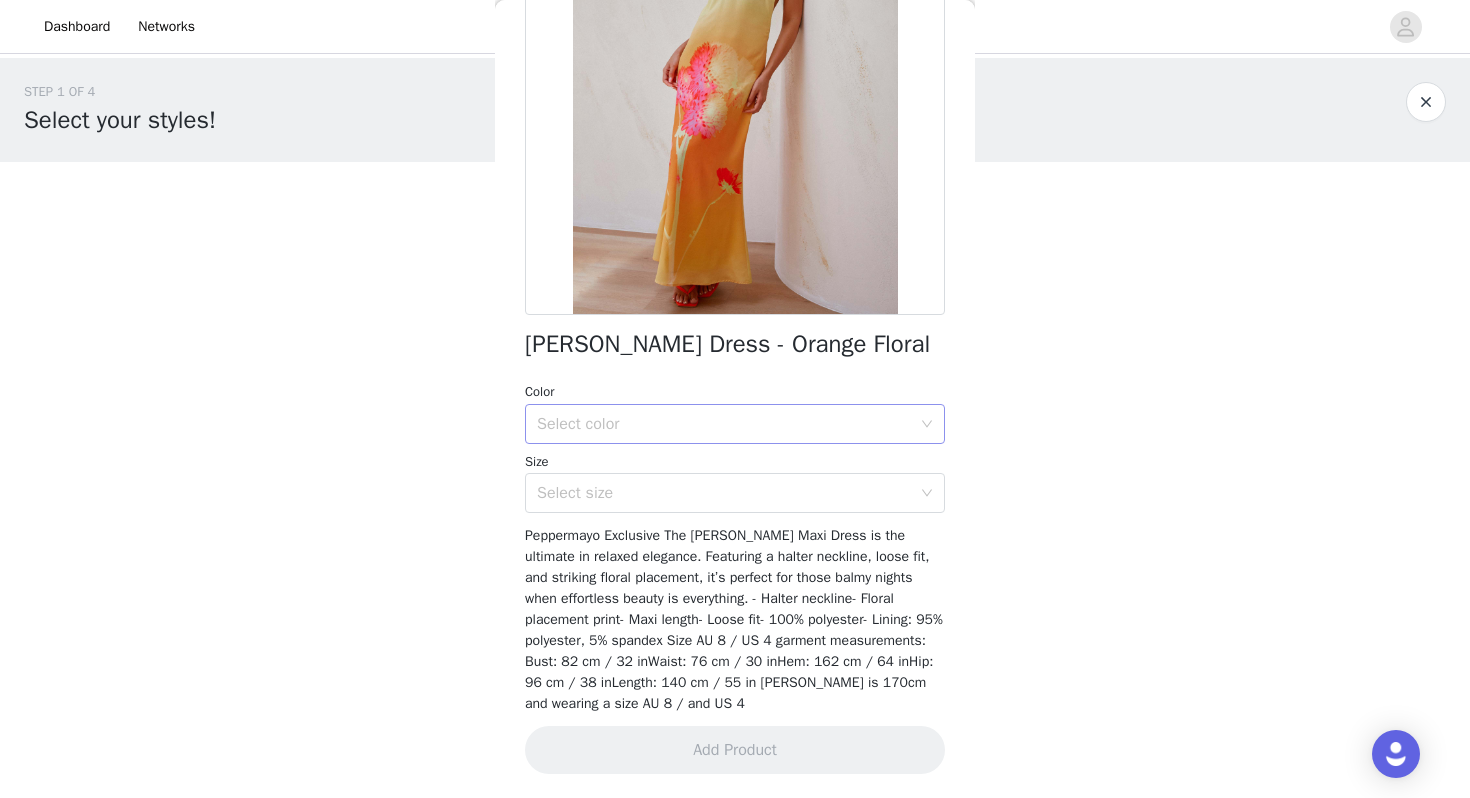 click on "Select color" at bounding box center (724, 424) 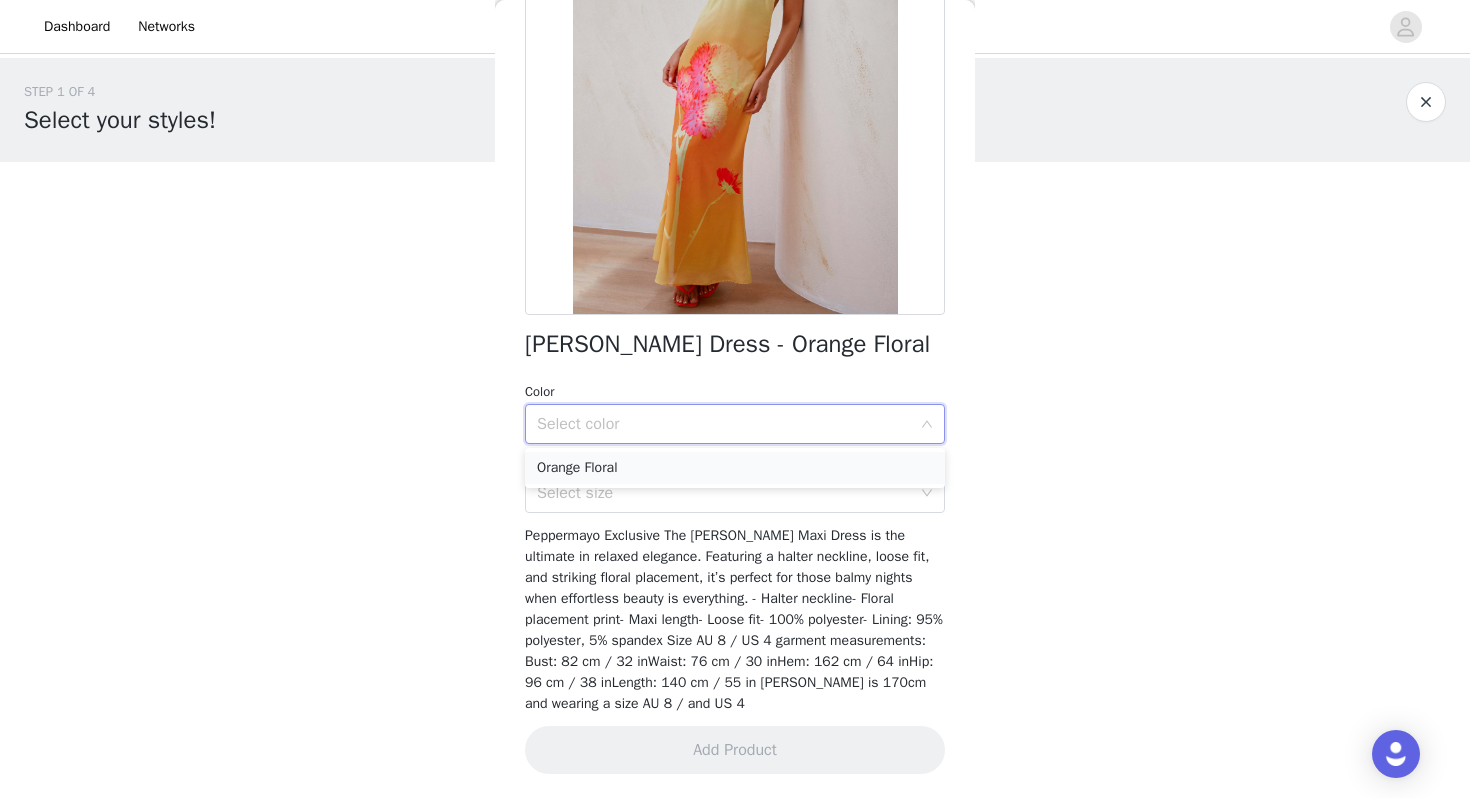 click on "Orange Floral" at bounding box center (735, 468) 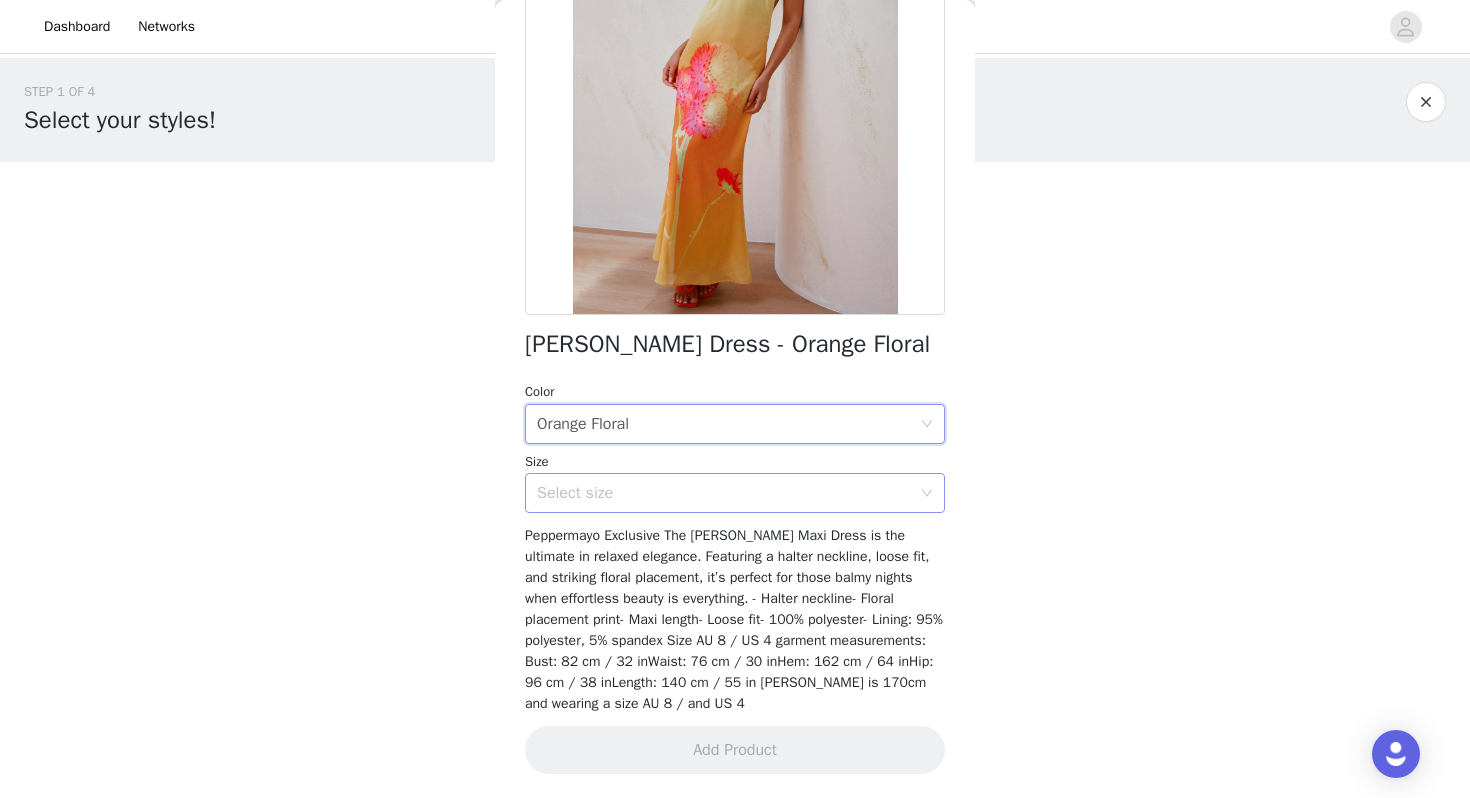 click on "Select size" at bounding box center [724, 493] 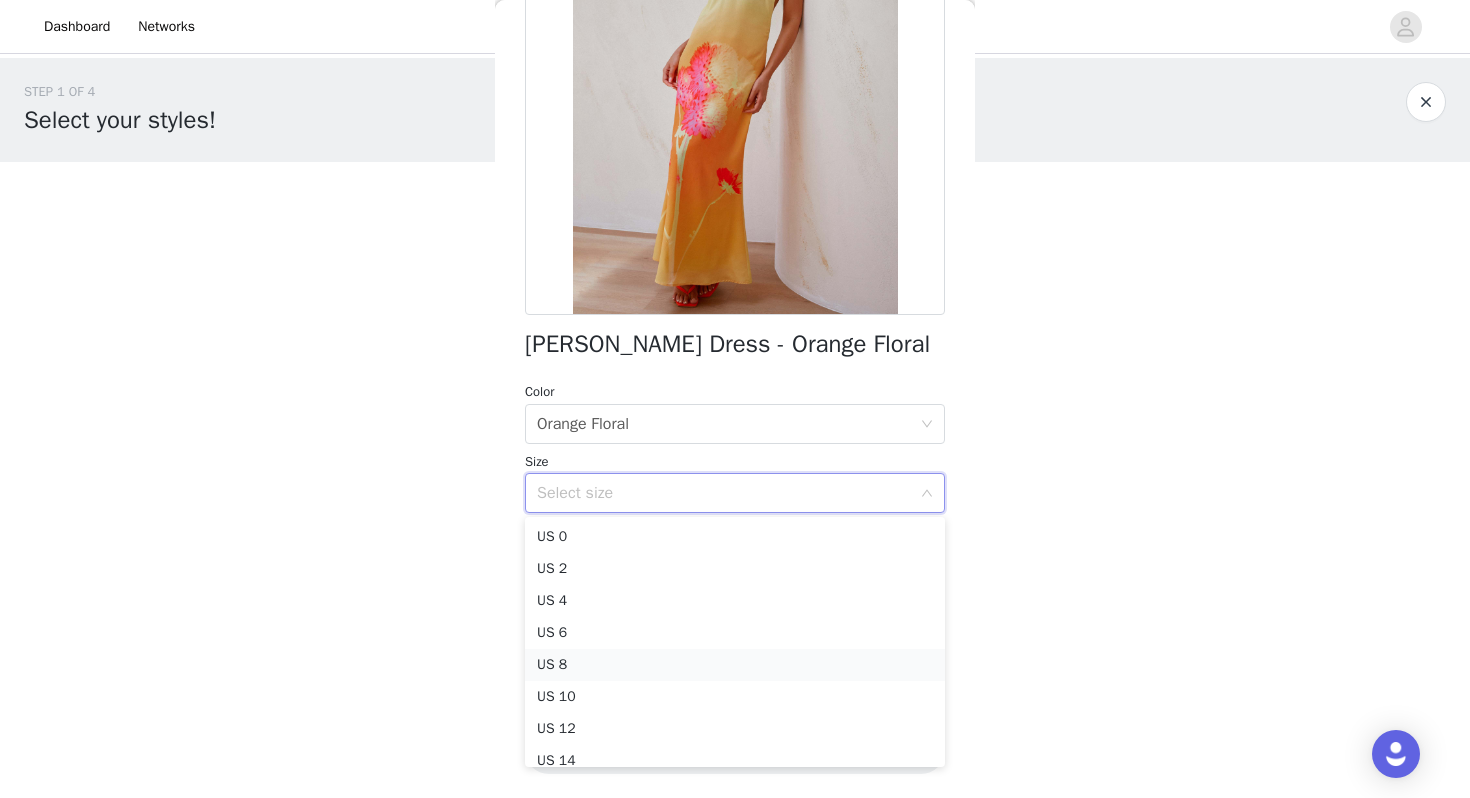 click on "US 8" at bounding box center (735, 665) 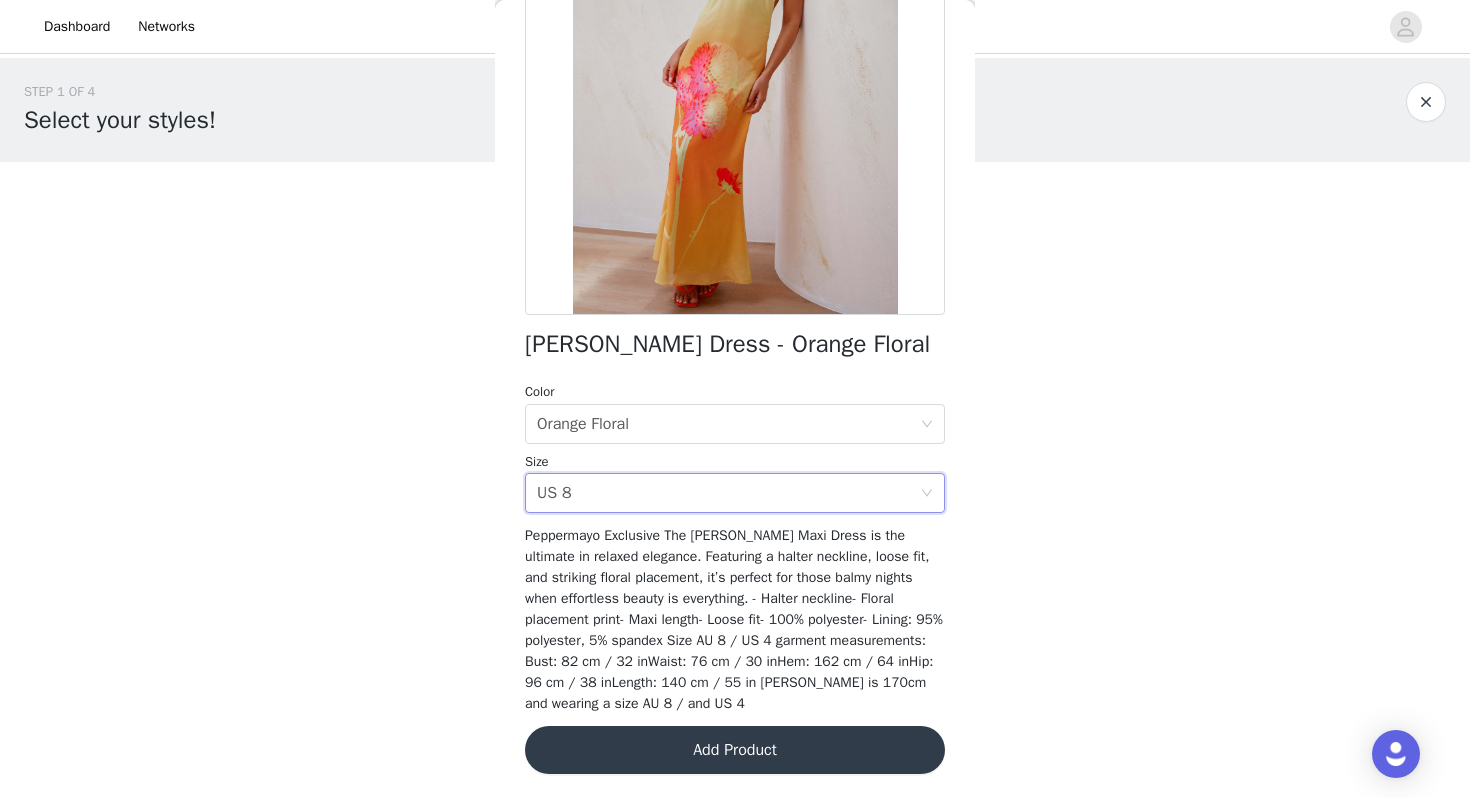 click on "Add Product" at bounding box center (735, 750) 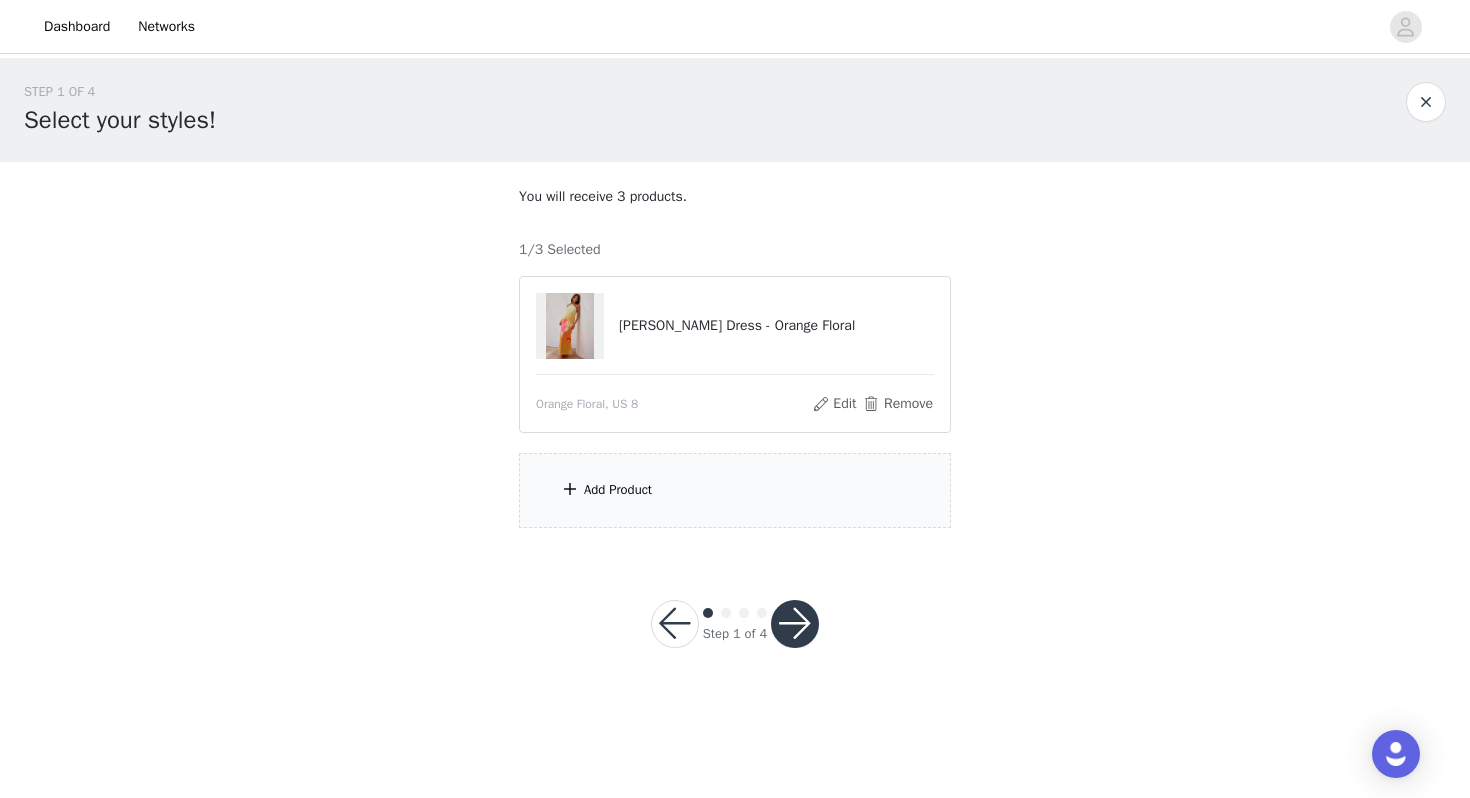 click on "Add Product" at bounding box center [735, 490] 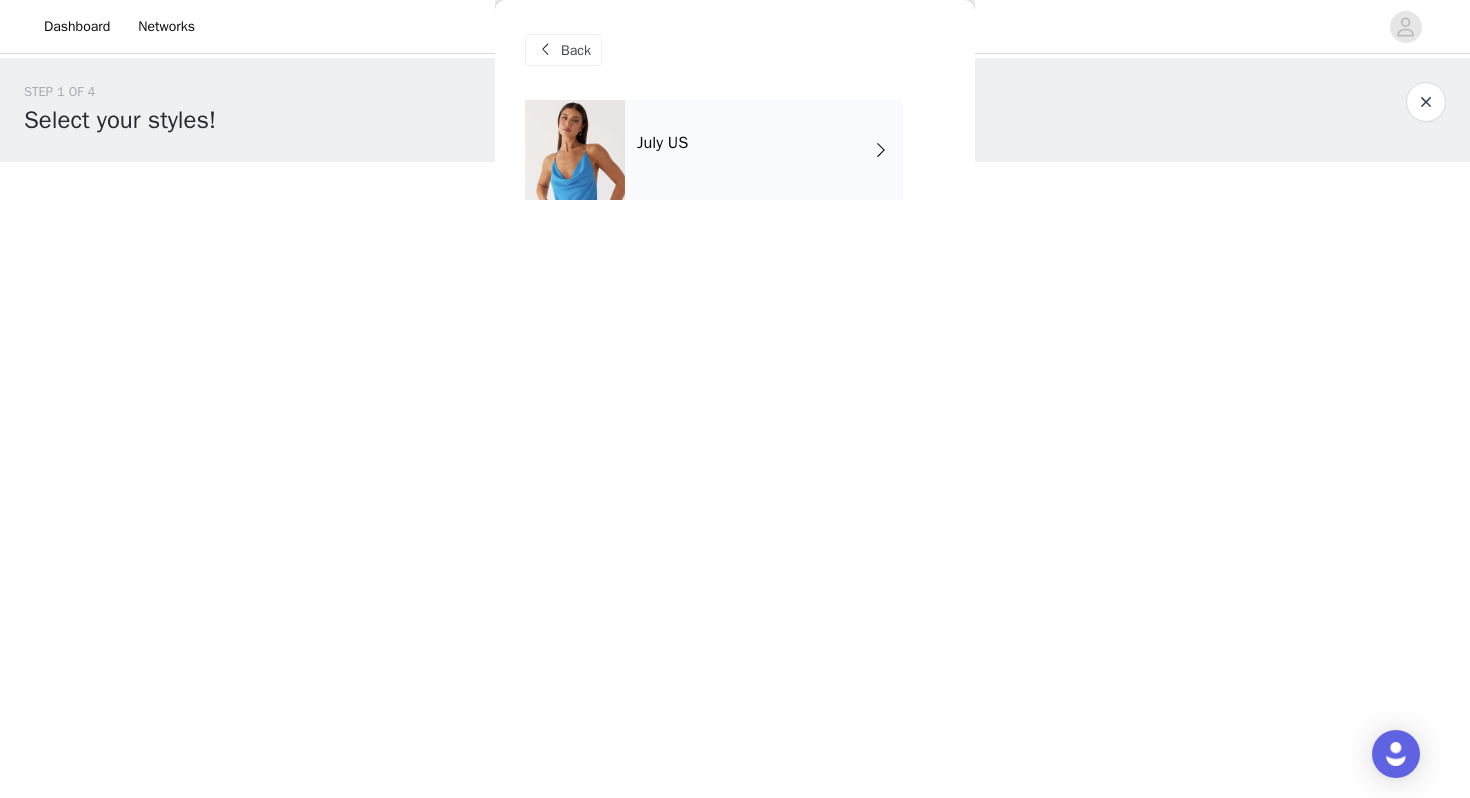click on "July US" at bounding box center (764, 150) 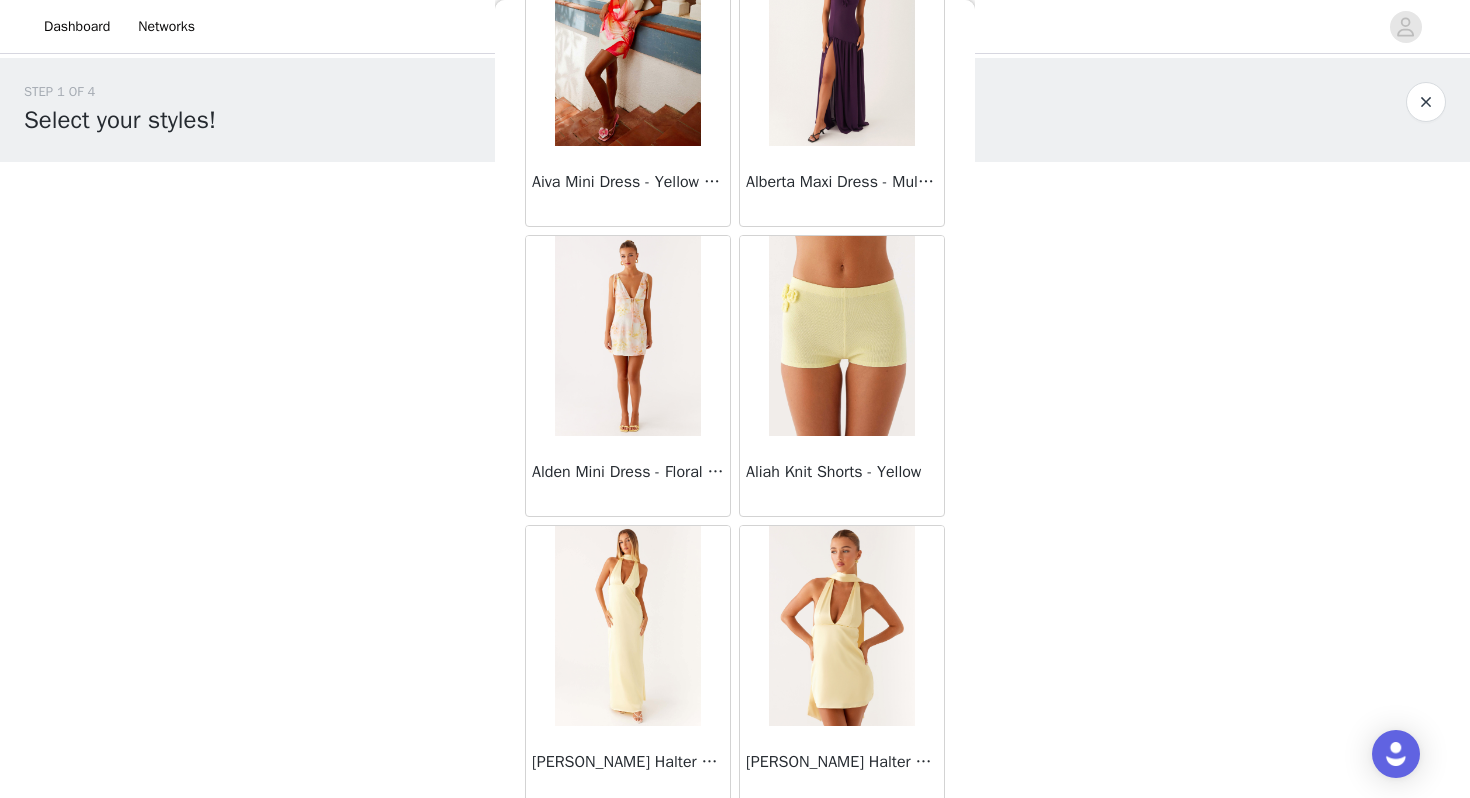 scroll, scrollTop: 2262, scrollLeft: 0, axis: vertical 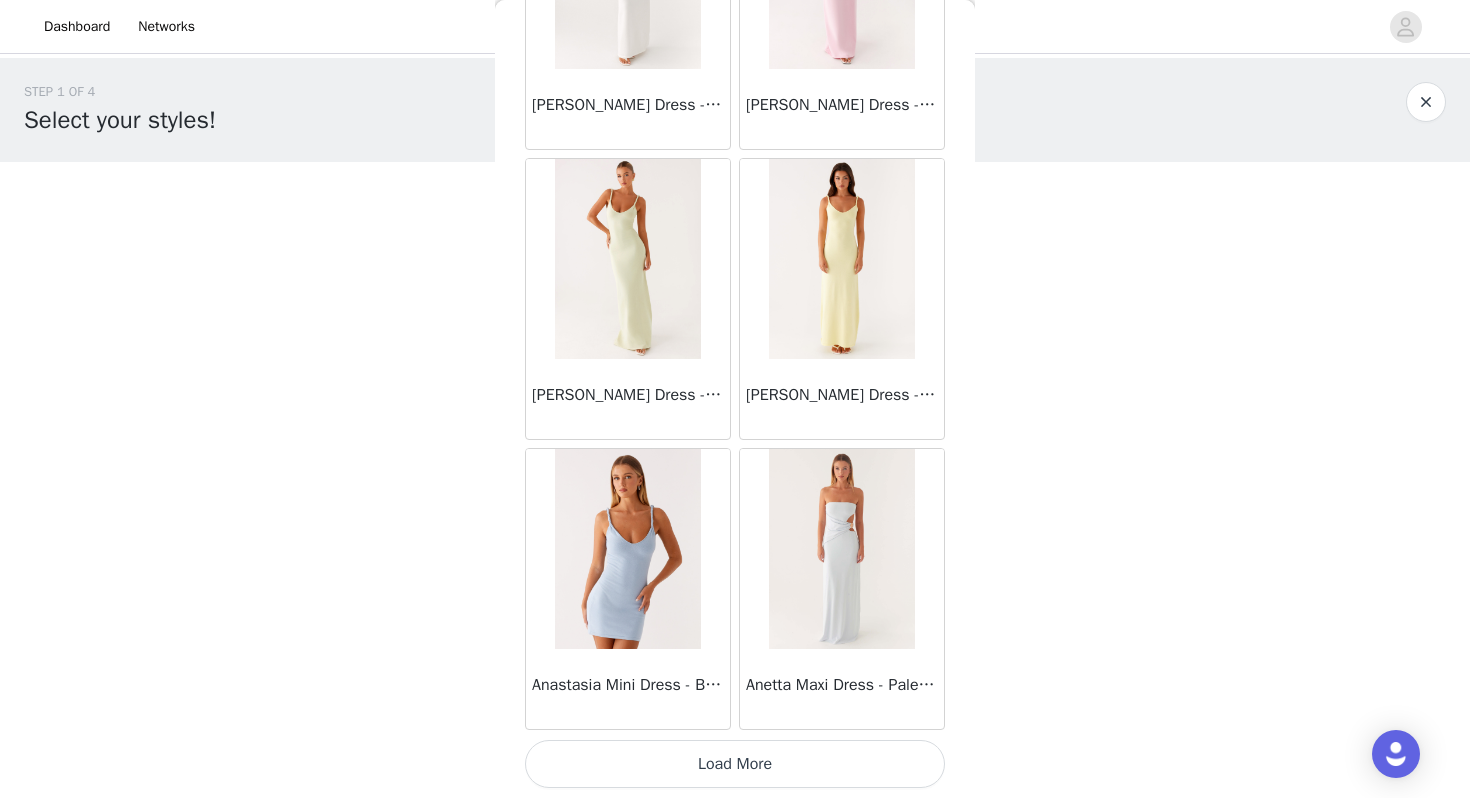 click on "Load More" at bounding box center [735, 764] 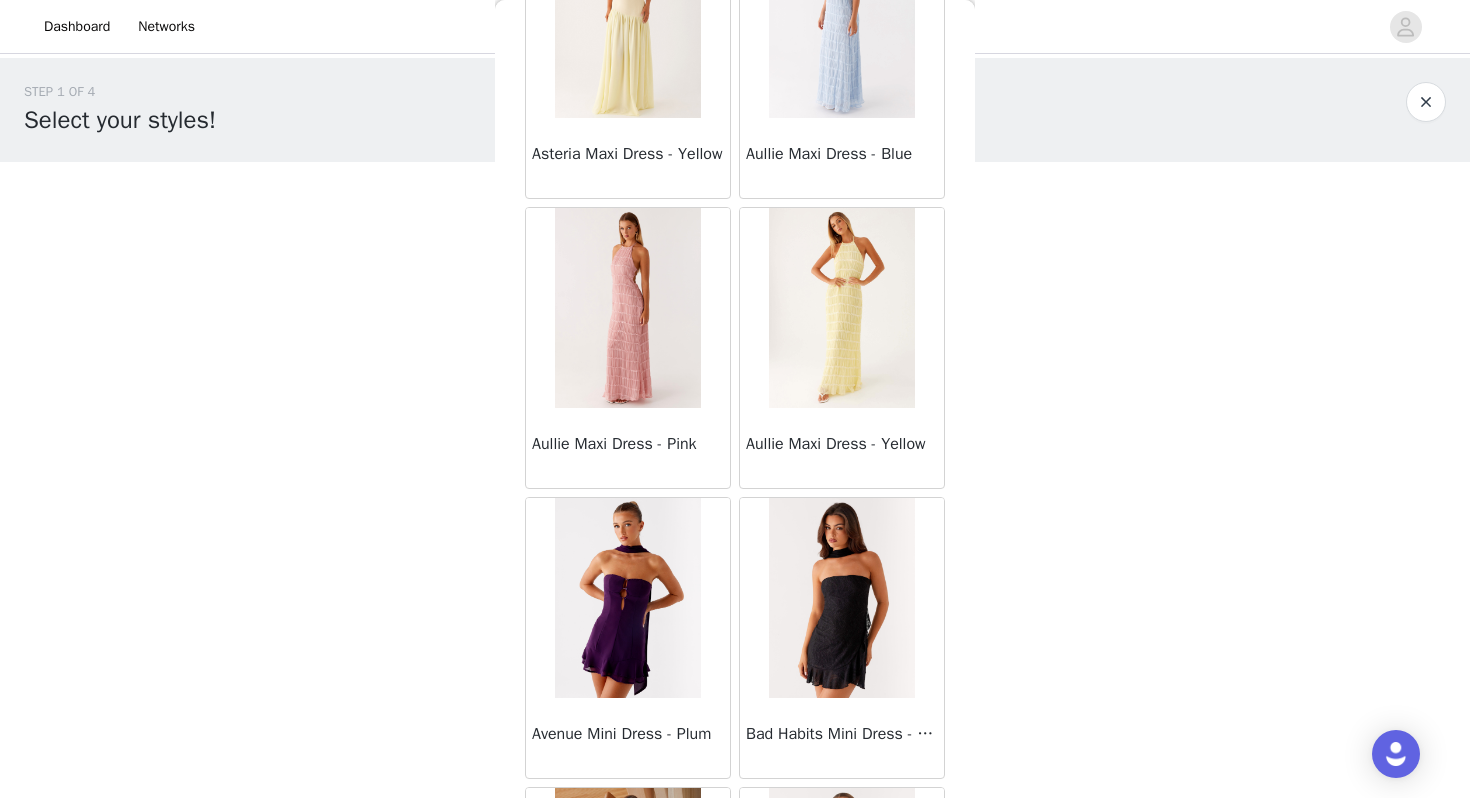 scroll, scrollTop: 5162, scrollLeft: 0, axis: vertical 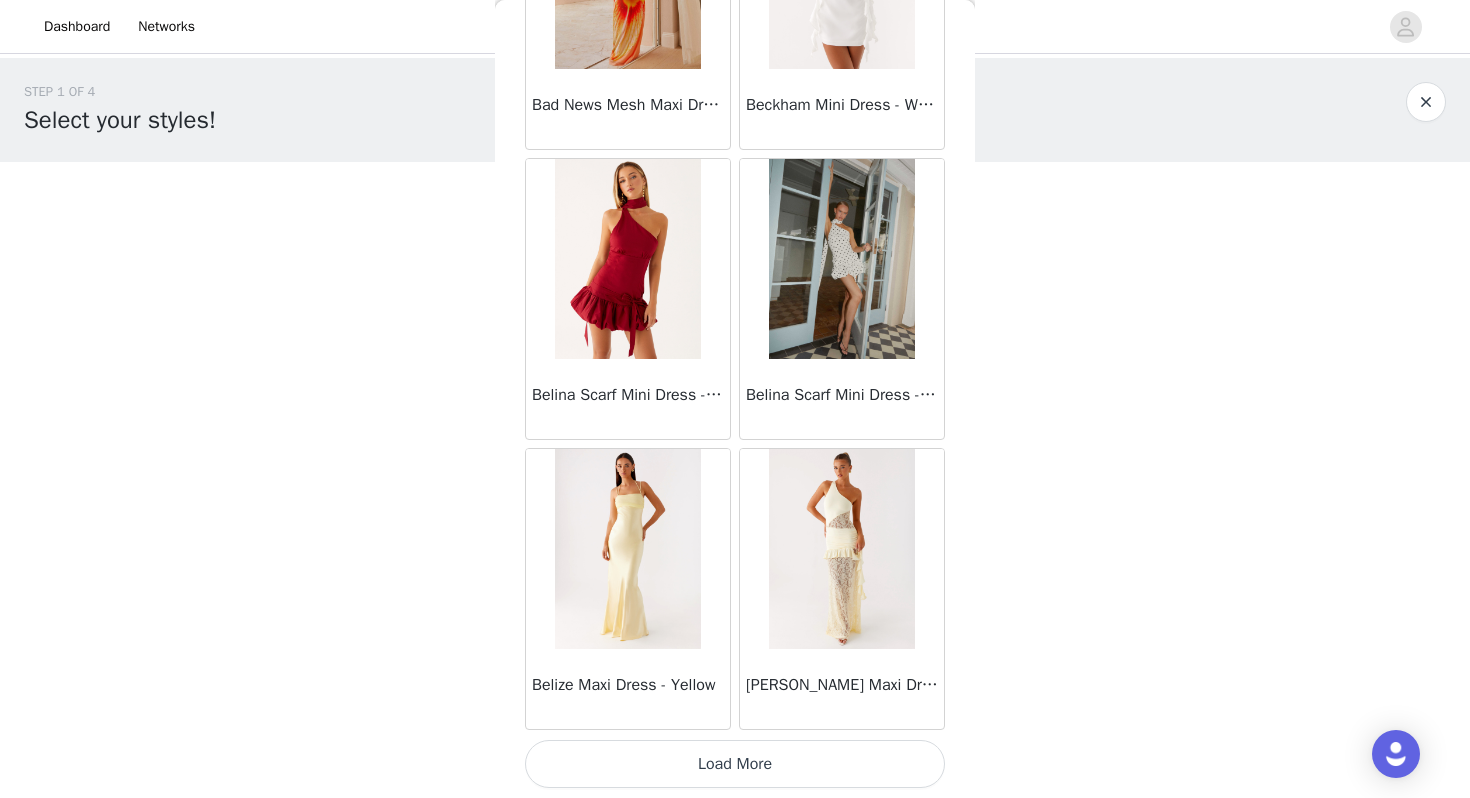click on "Load More" at bounding box center [735, 764] 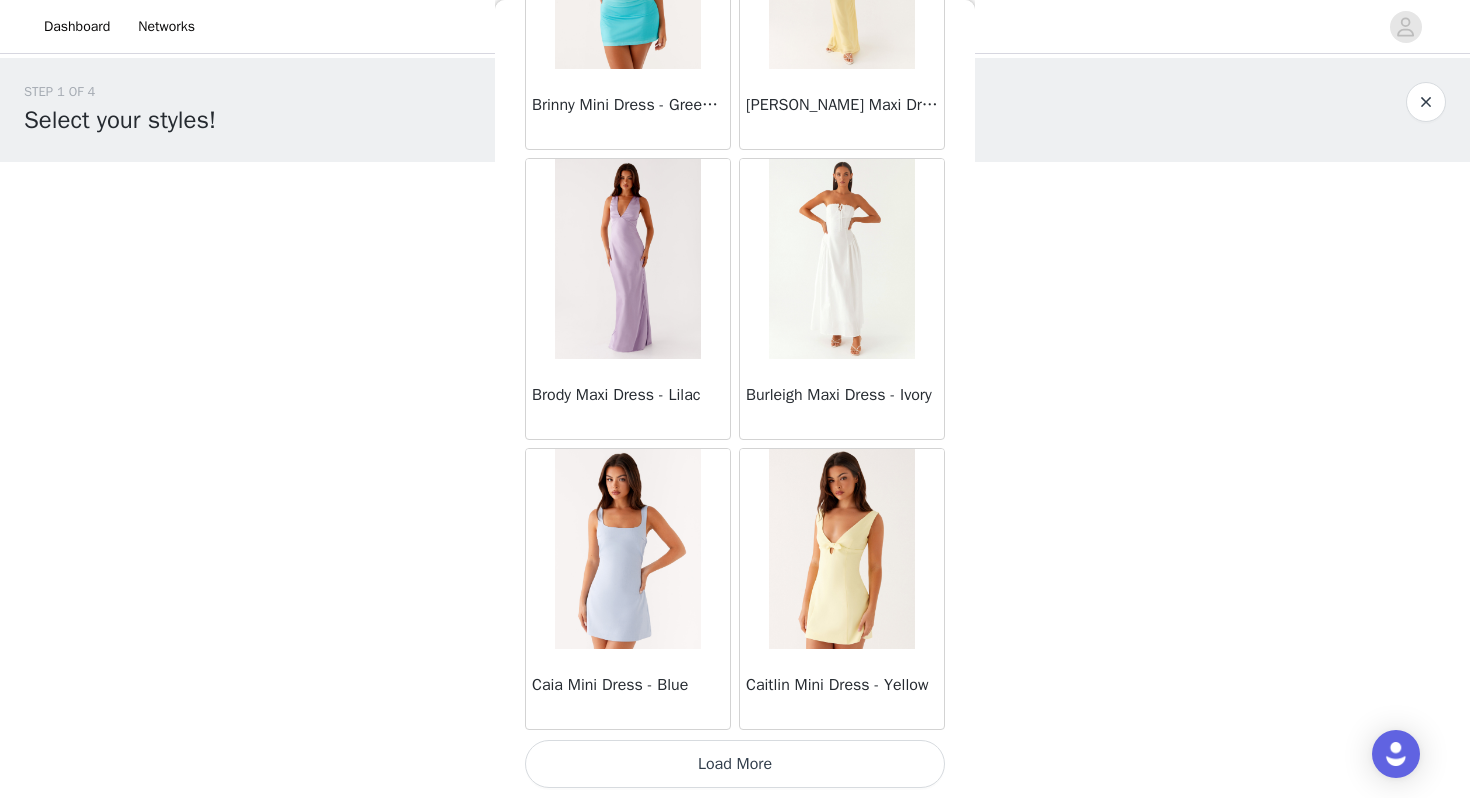 click on "Load More" at bounding box center [735, 764] 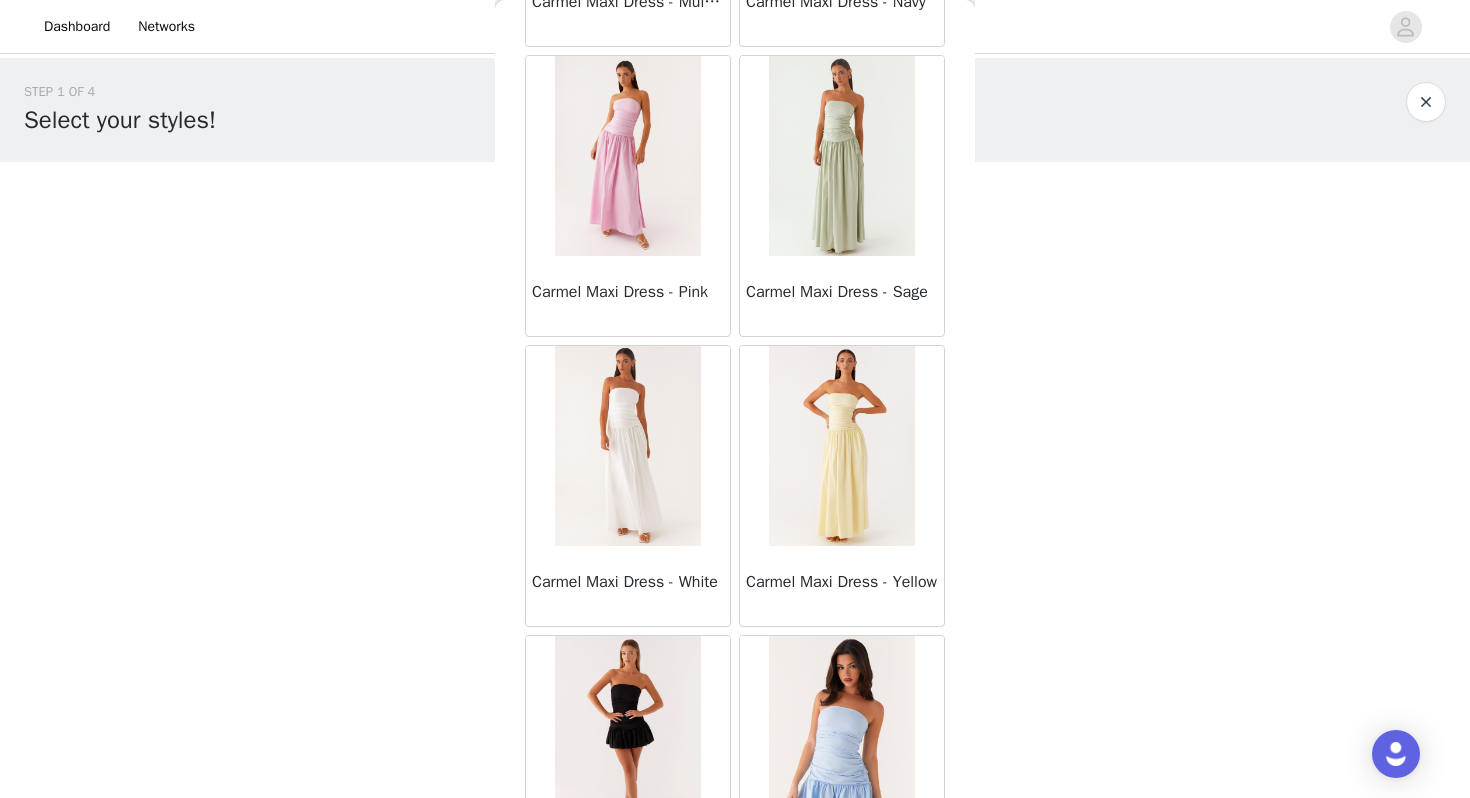 scroll, scrollTop: 10962, scrollLeft: 0, axis: vertical 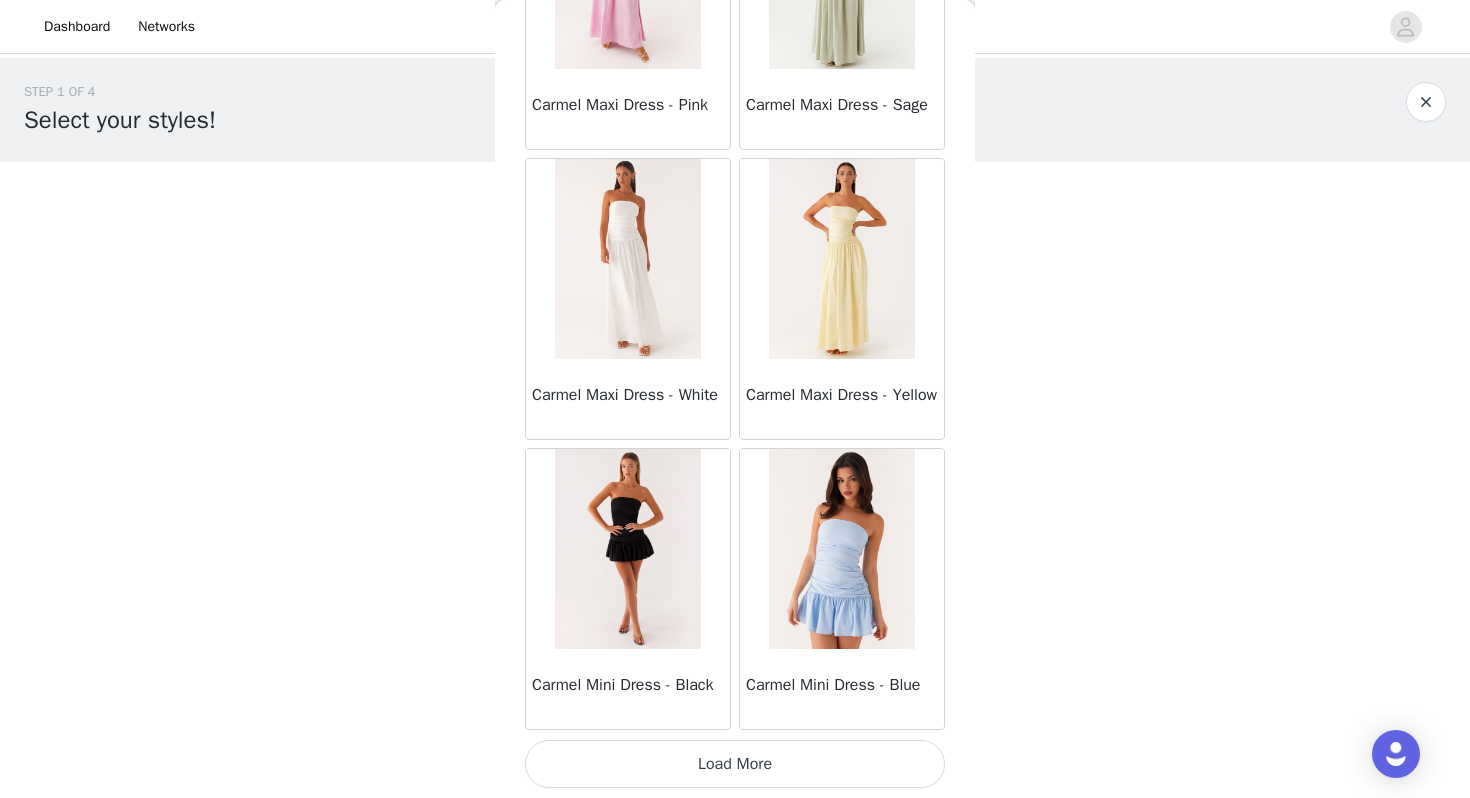 click on "Load More" at bounding box center (735, 764) 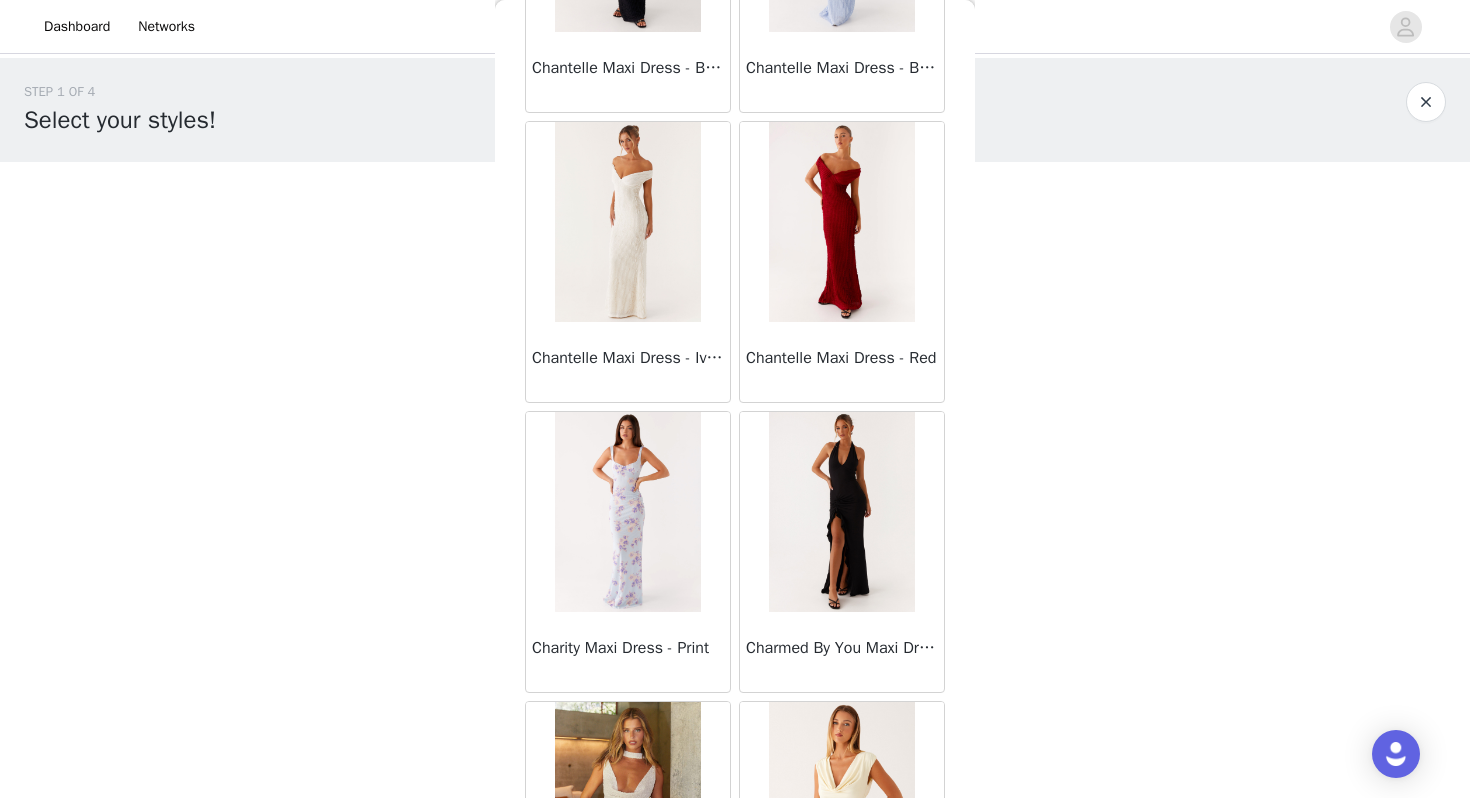 scroll, scrollTop: 13862, scrollLeft: 0, axis: vertical 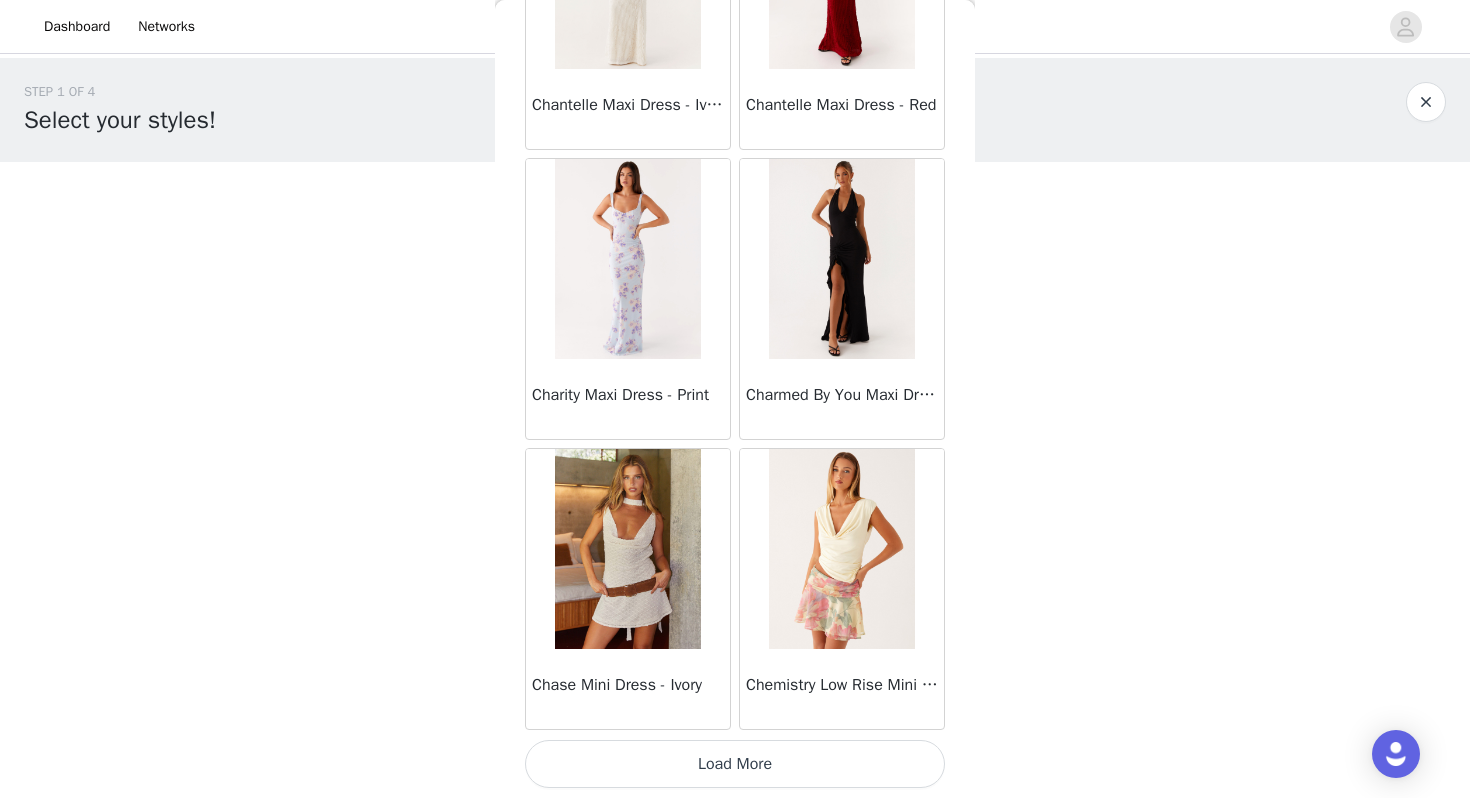 click on "Load More" at bounding box center [735, 764] 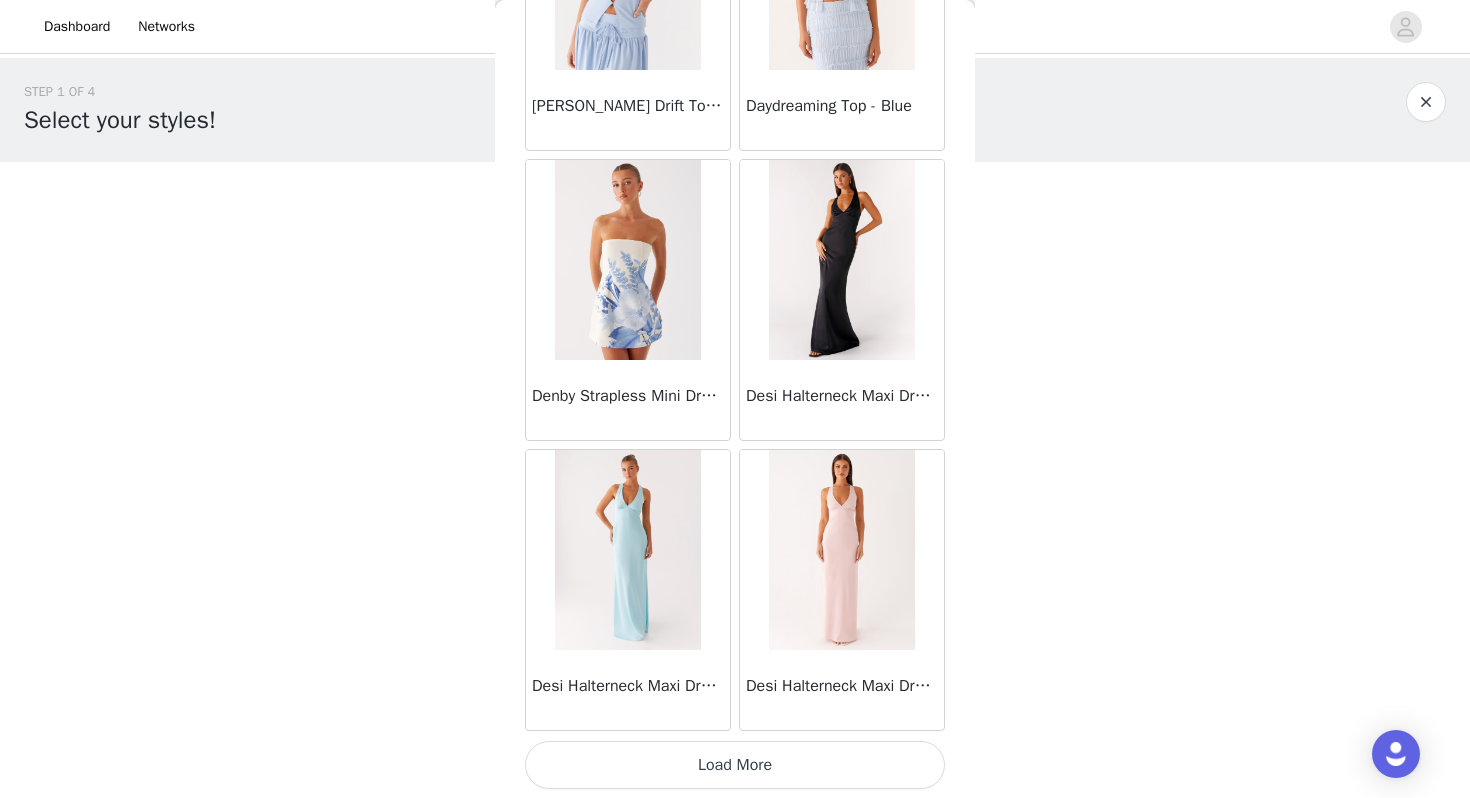 scroll, scrollTop: 16762, scrollLeft: 0, axis: vertical 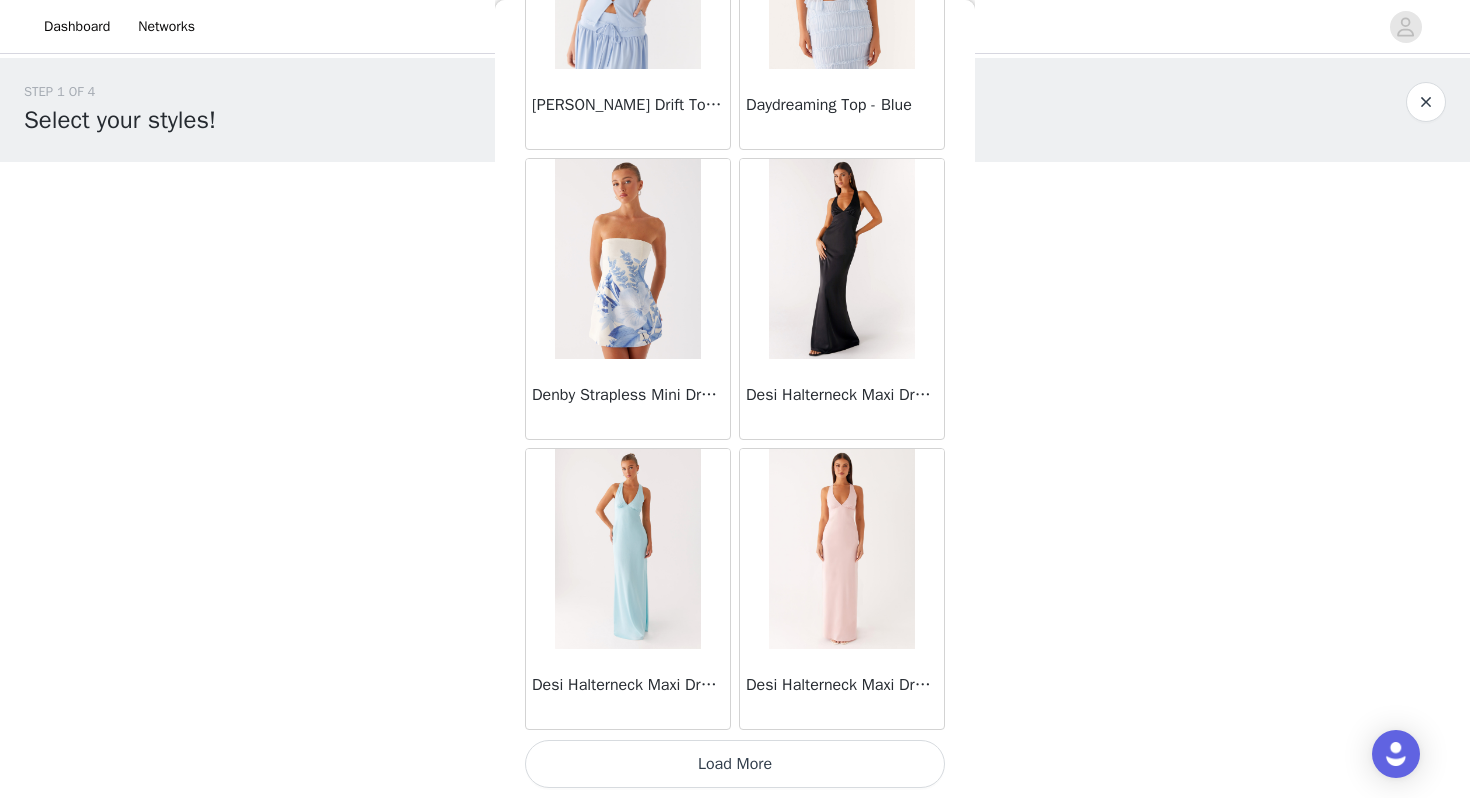 click on "Load More" at bounding box center [735, 764] 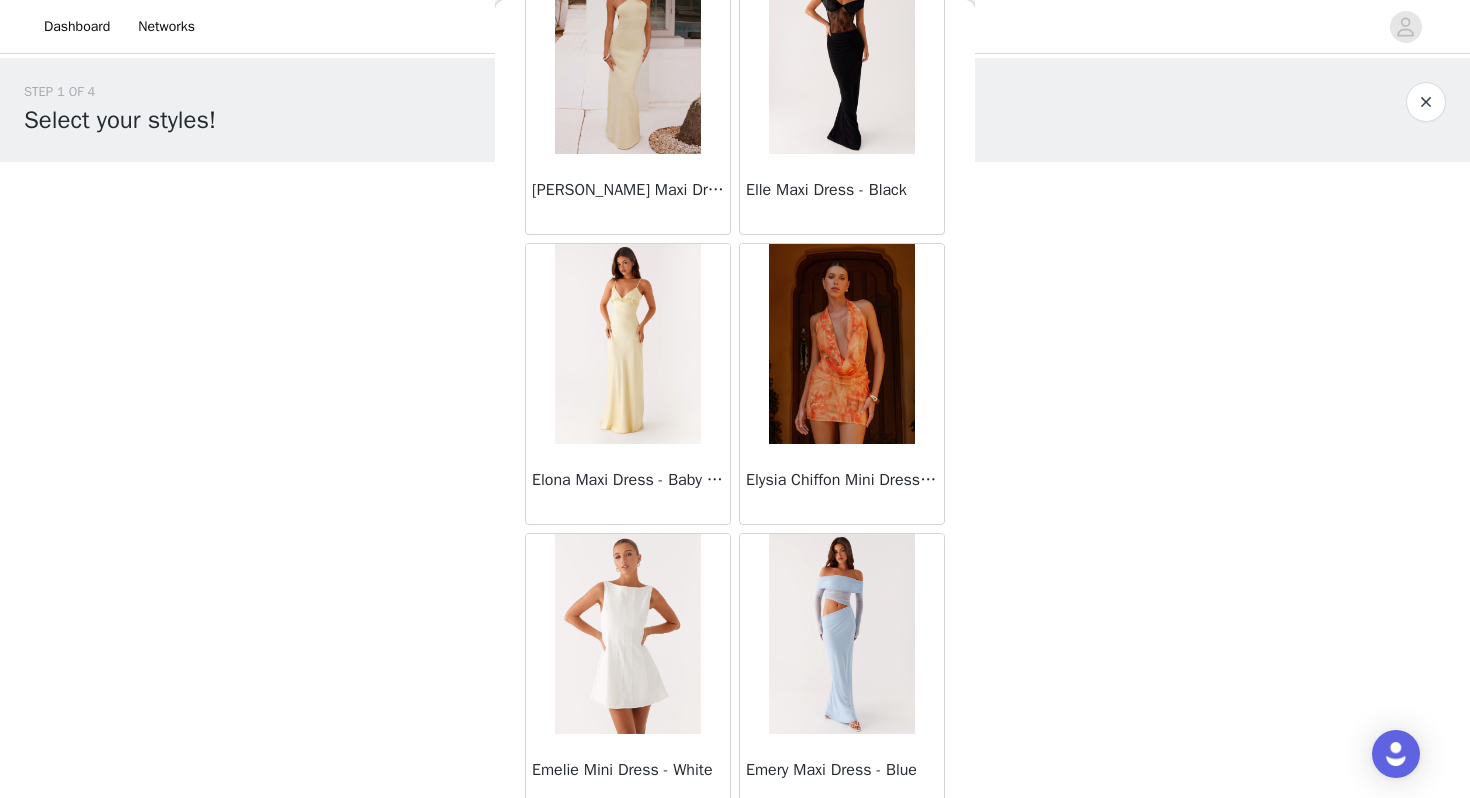 scroll, scrollTop: 19662, scrollLeft: 0, axis: vertical 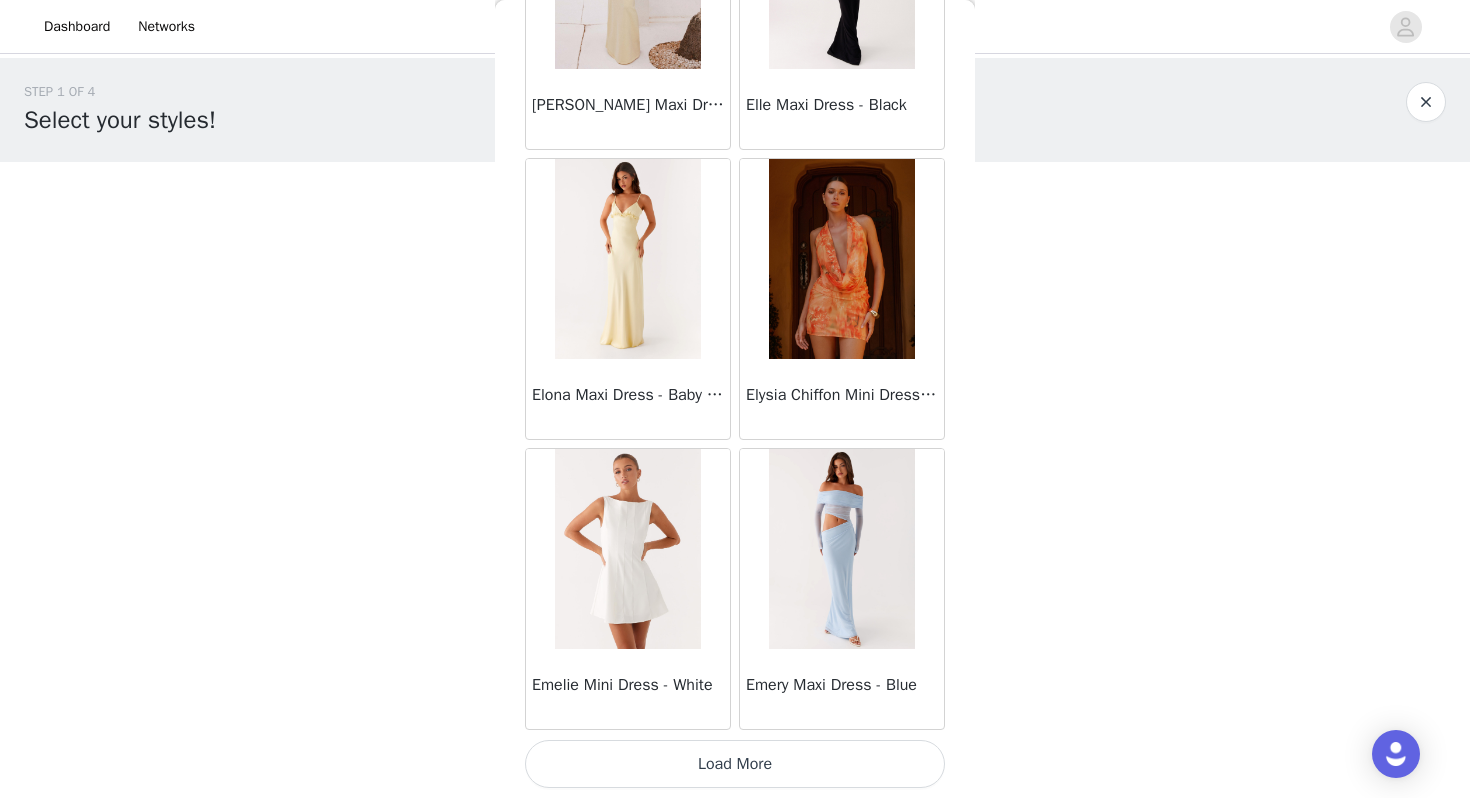 click on "Load More" at bounding box center [735, 764] 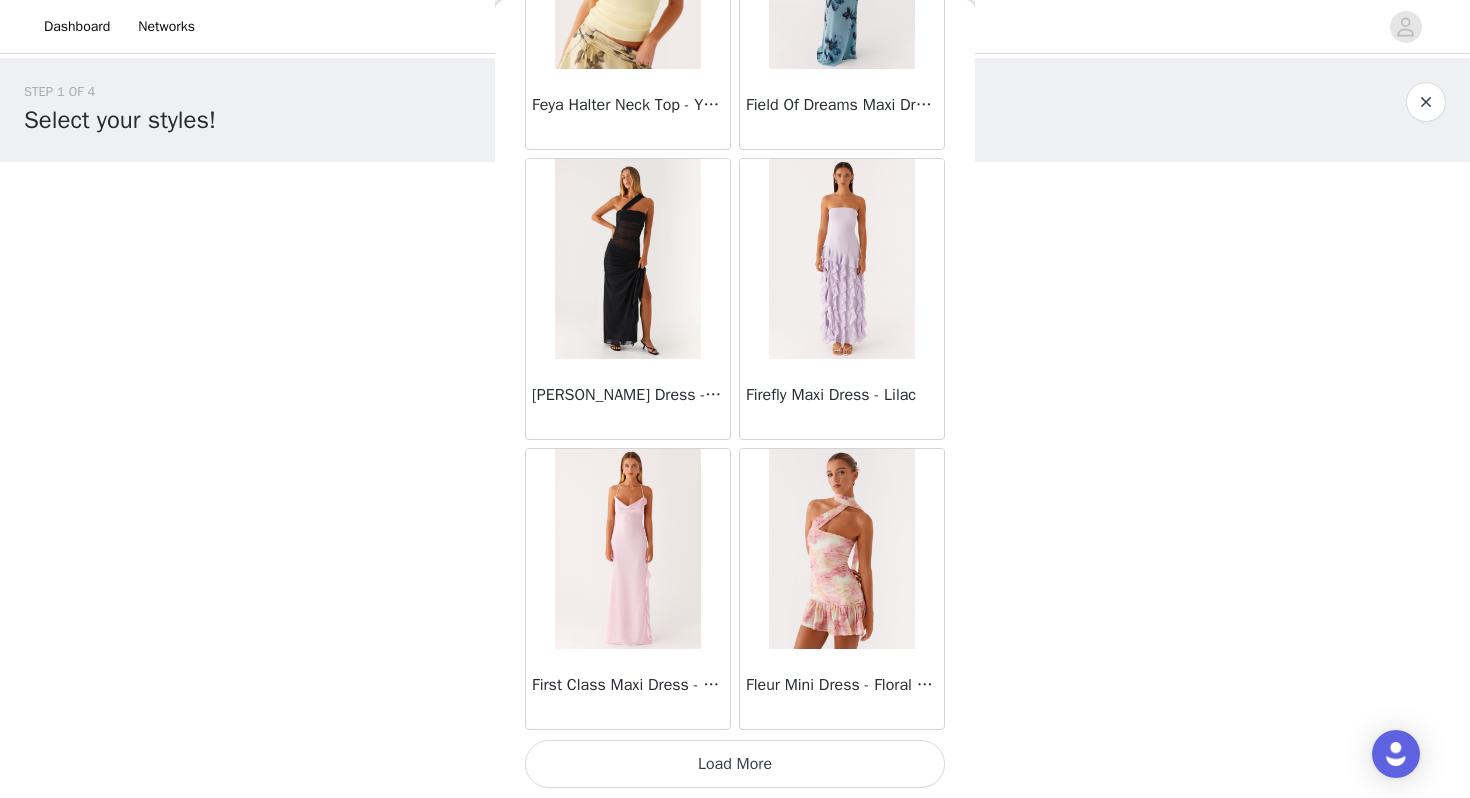 scroll, scrollTop: 22559, scrollLeft: 0, axis: vertical 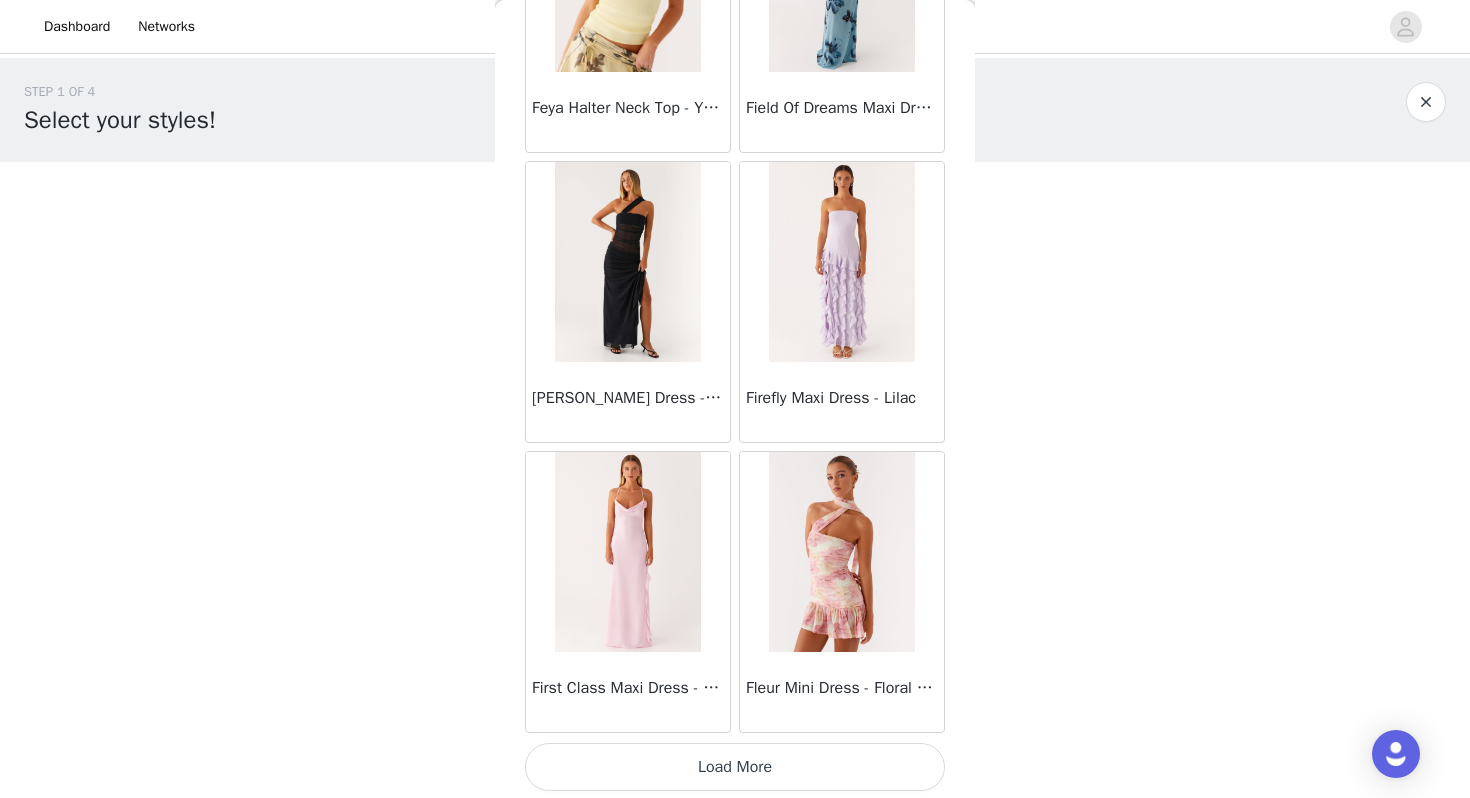 click on "Load More" at bounding box center [735, 767] 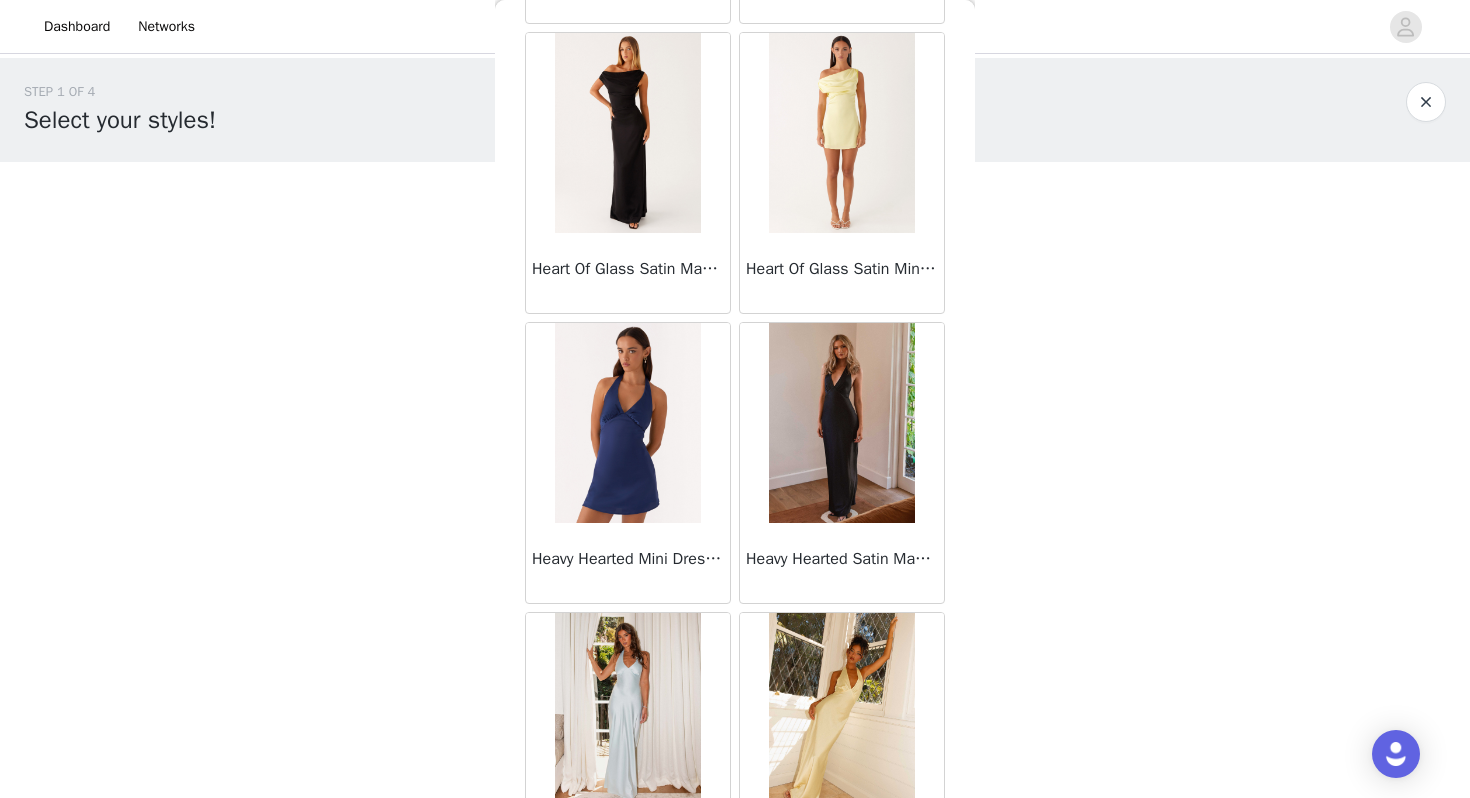 scroll, scrollTop: 25462, scrollLeft: 0, axis: vertical 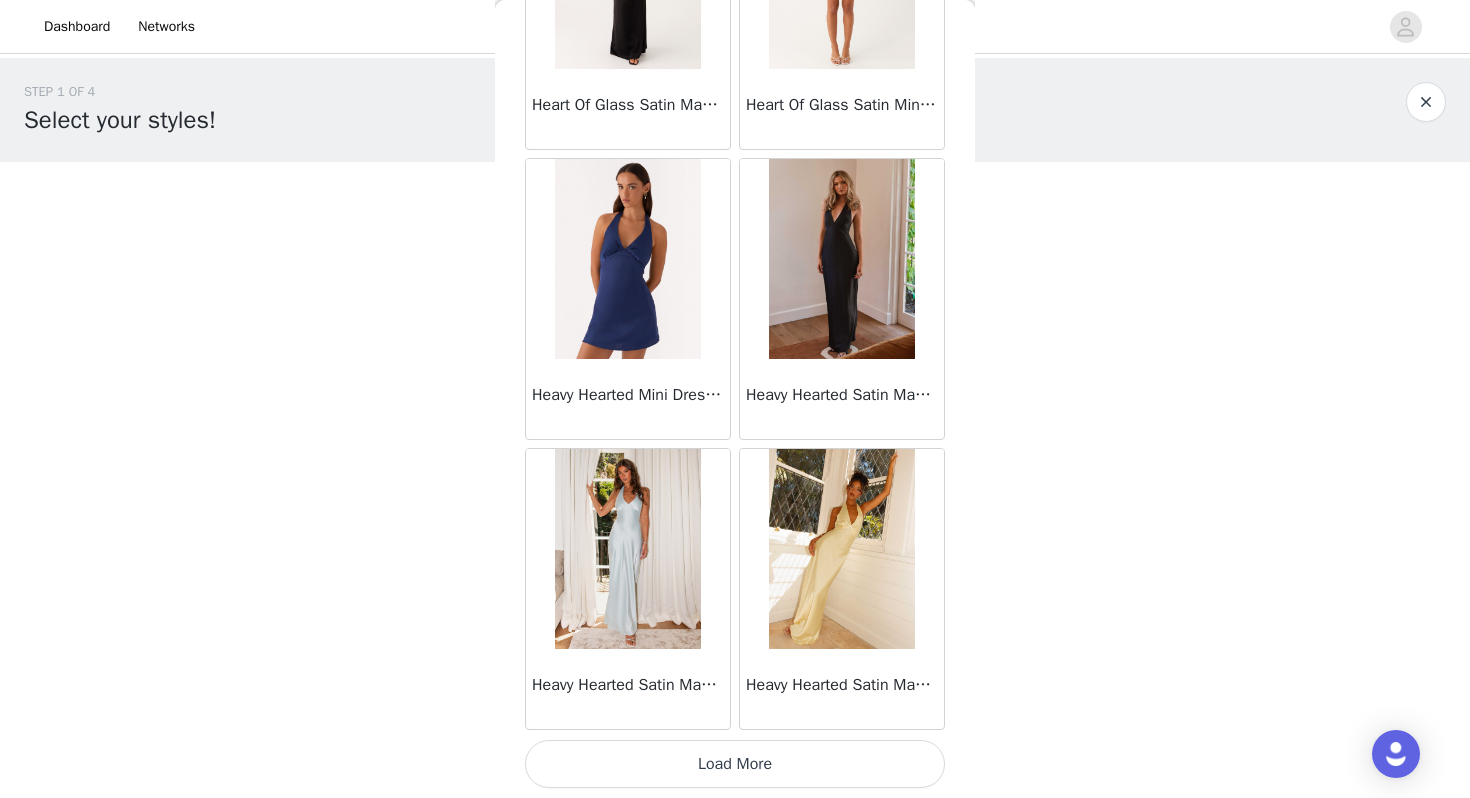 click on "Load More" at bounding box center (735, 764) 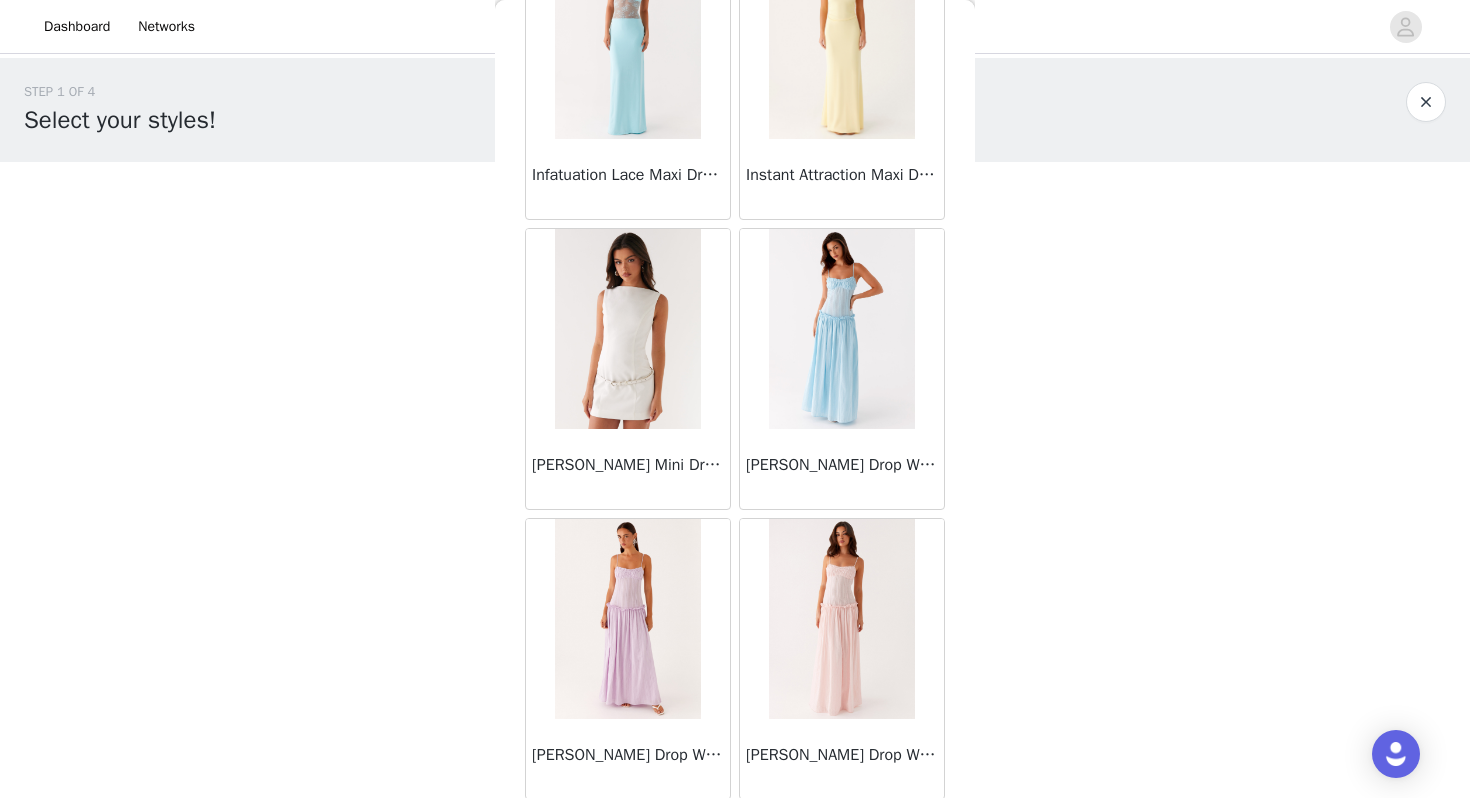 scroll, scrollTop: 28362, scrollLeft: 0, axis: vertical 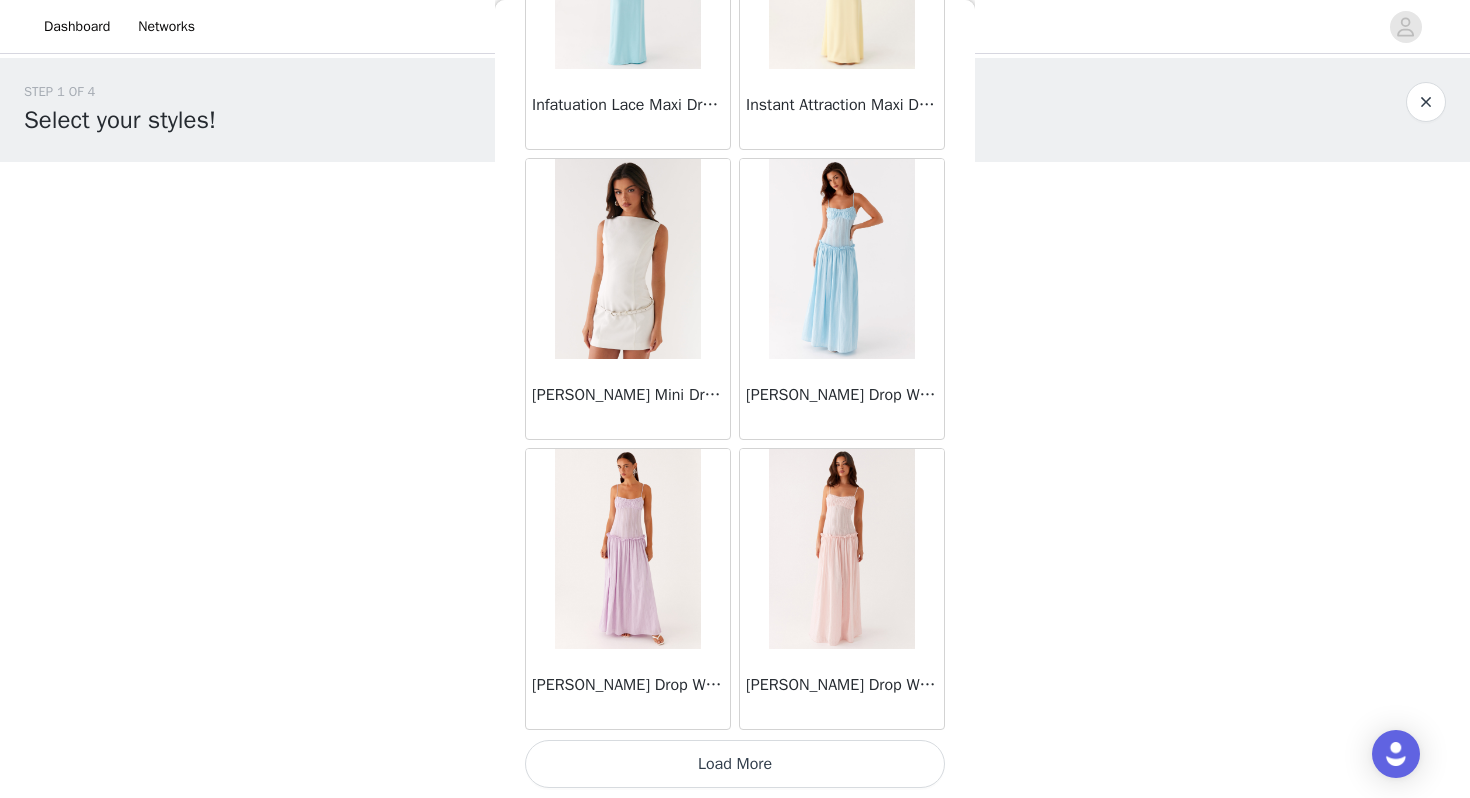 click on "Load More" at bounding box center (735, 764) 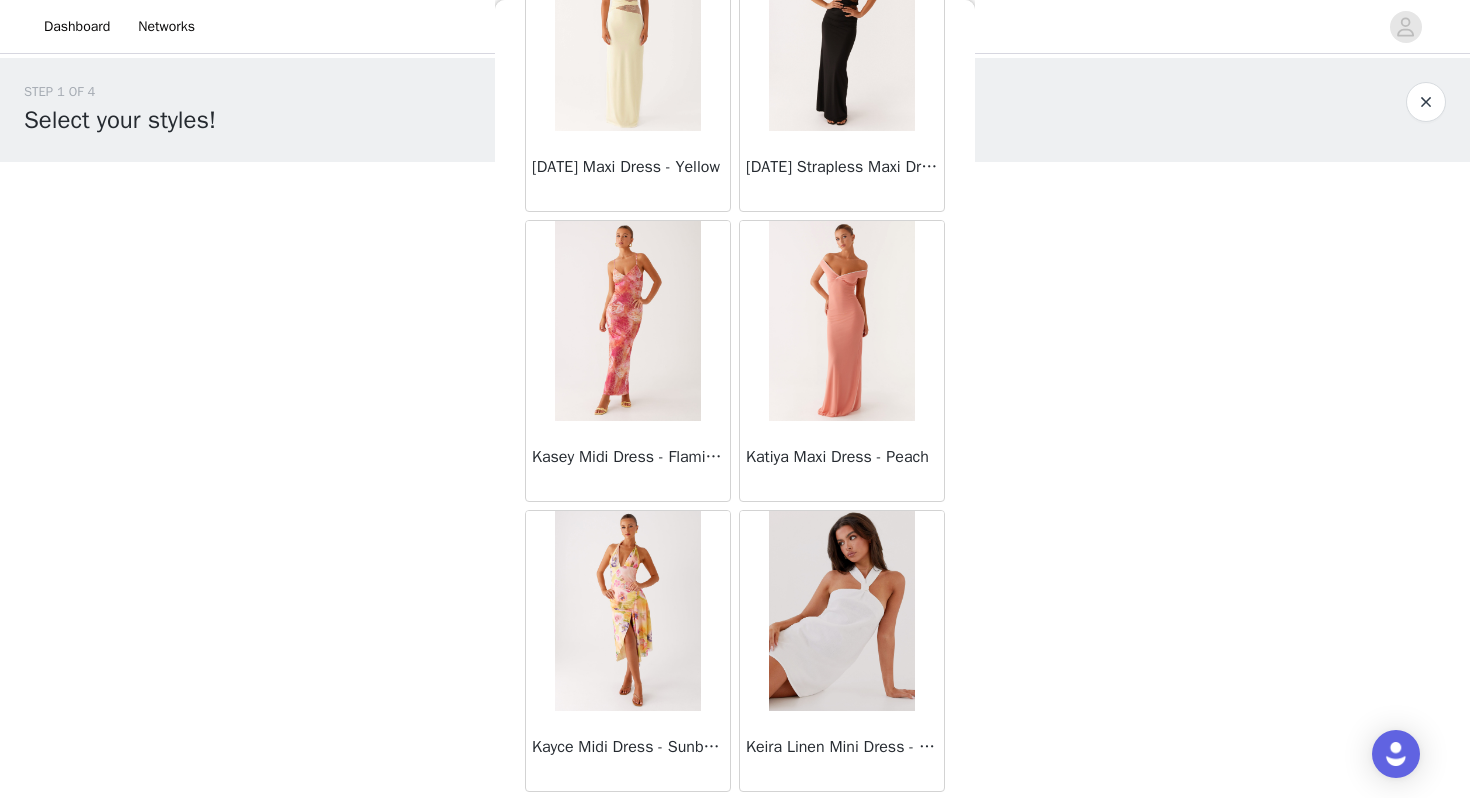 scroll, scrollTop: 31262, scrollLeft: 0, axis: vertical 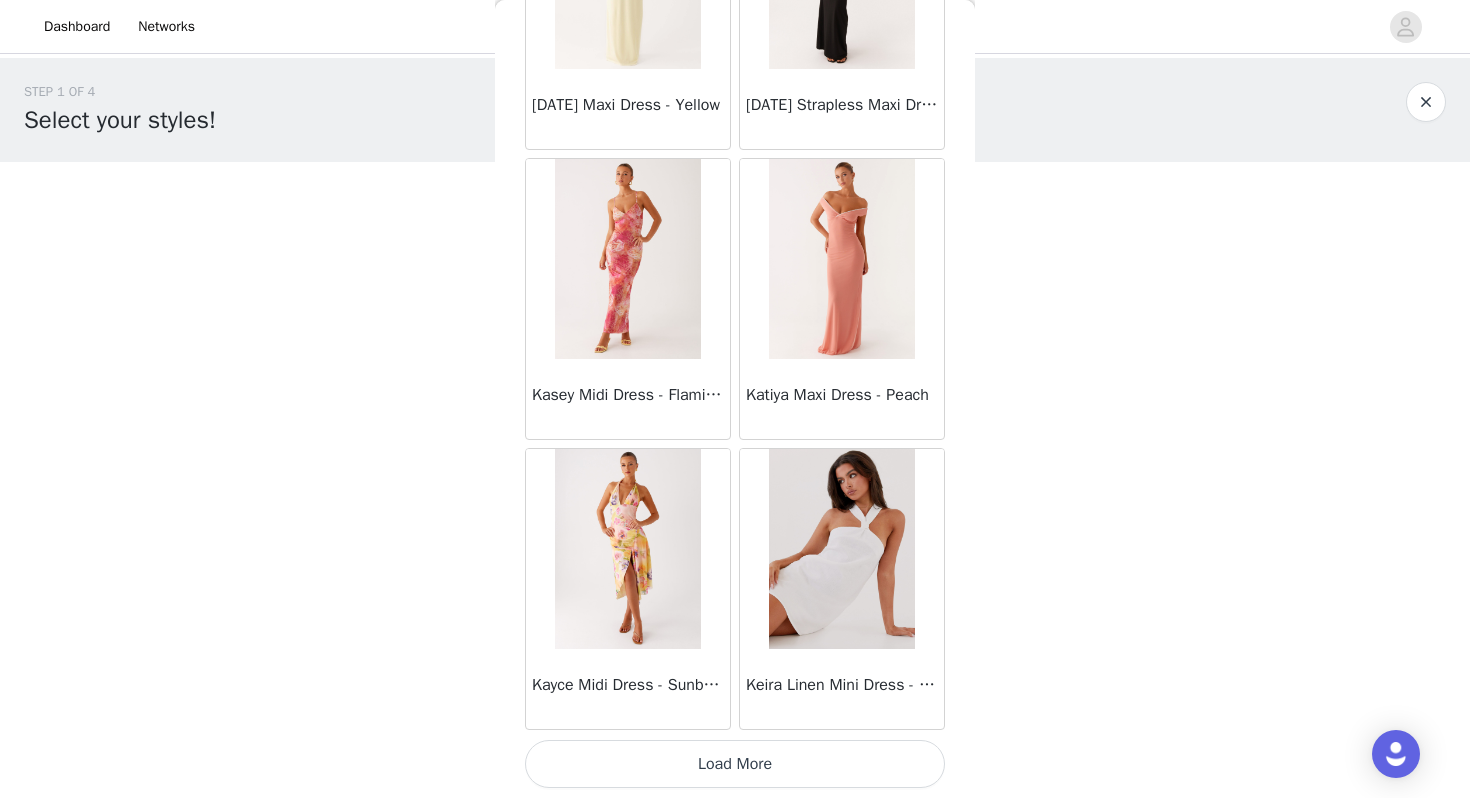 click on "Load More" at bounding box center [735, 764] 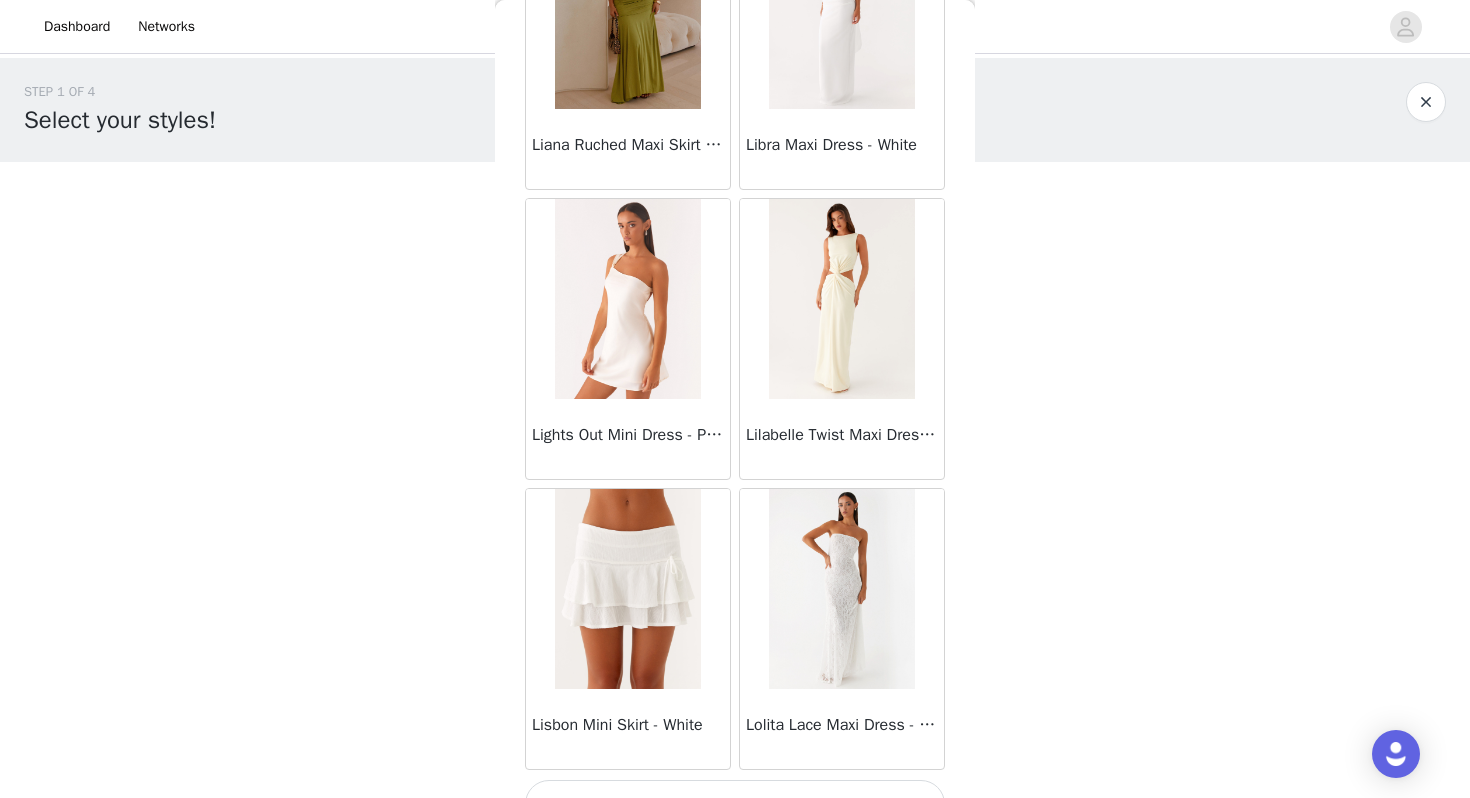 scroll, scrollTop: 34162, scrollLeft: 0, axis: vertical 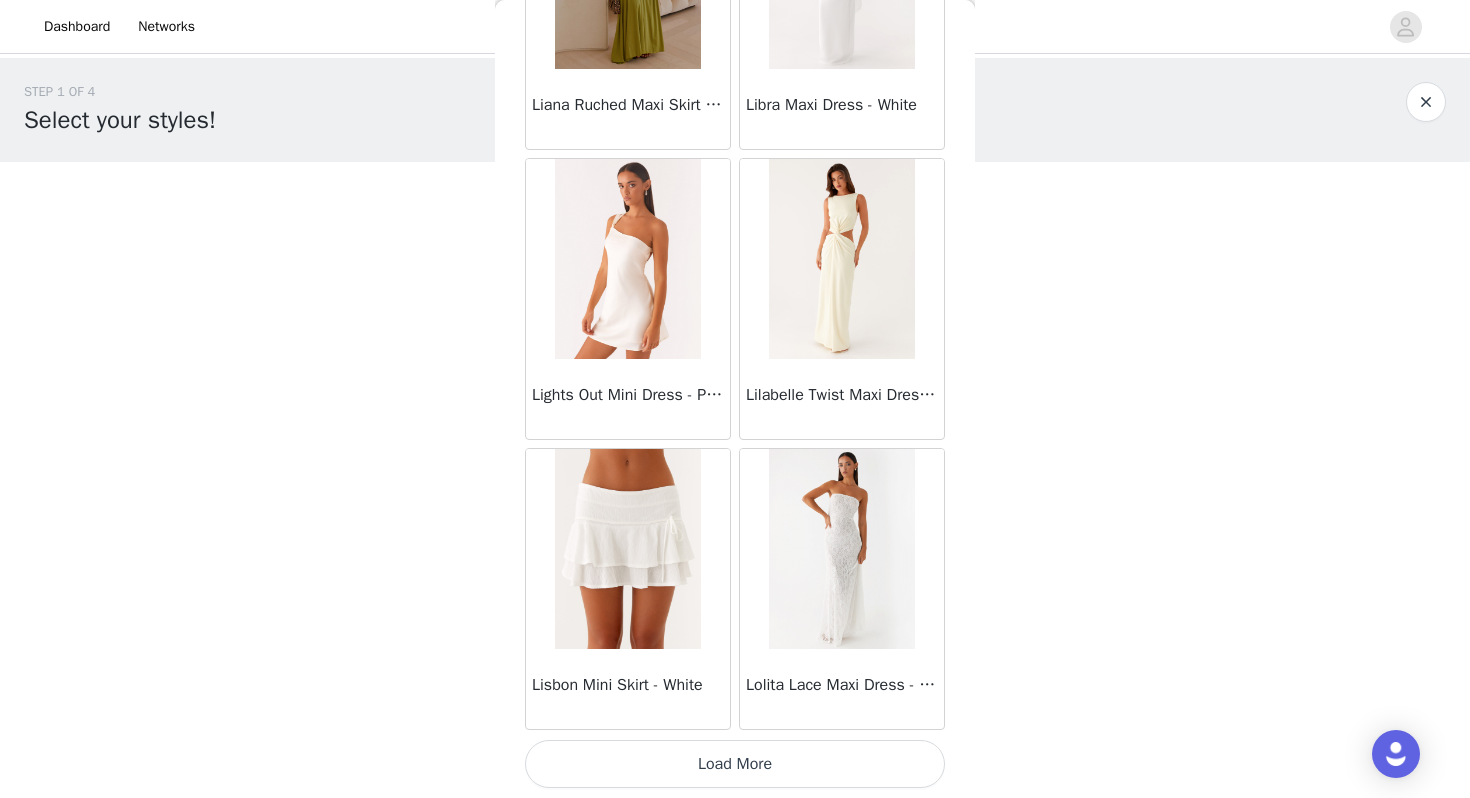 click on "Load More" at bounding box center [735, 764] 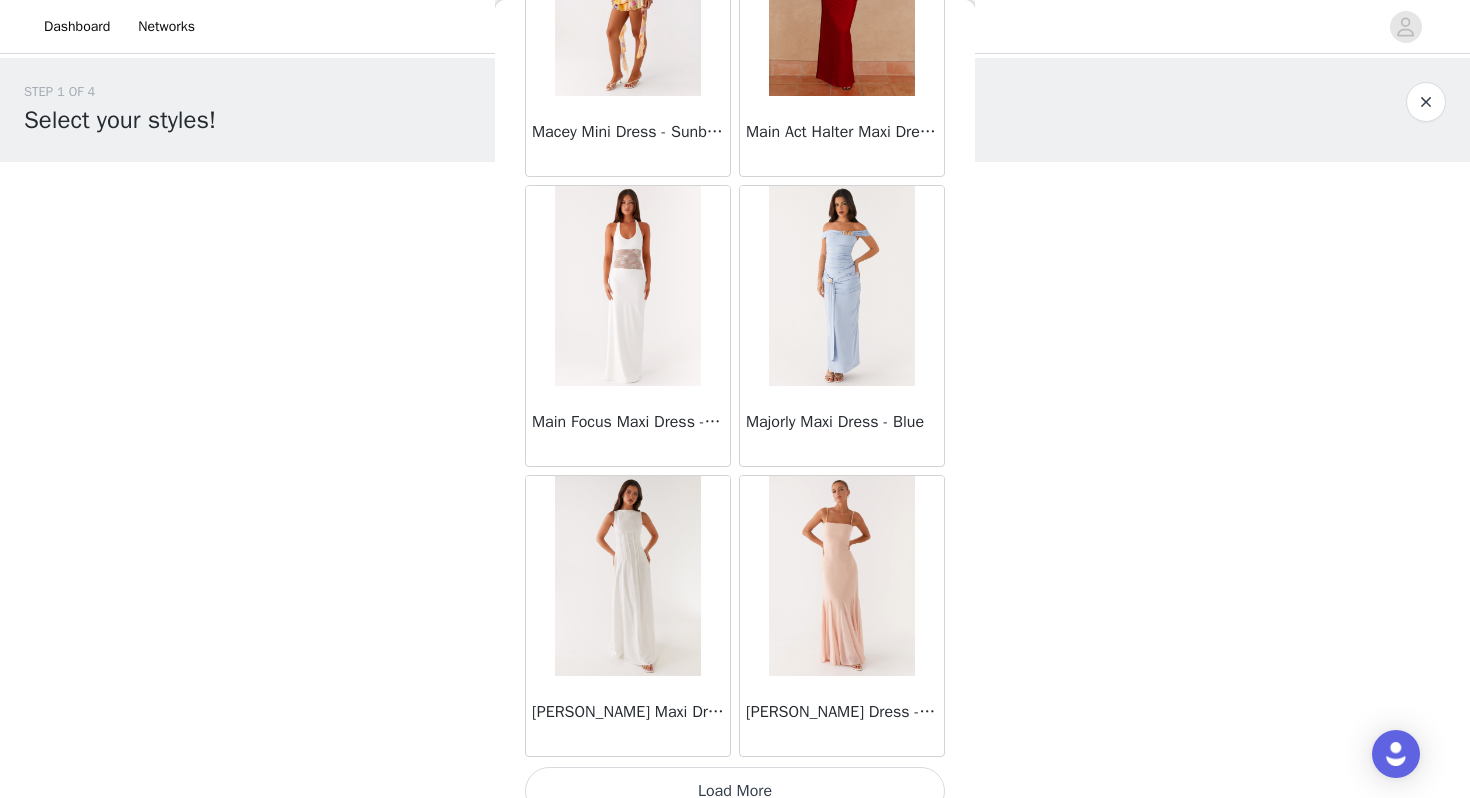 scroll, scrollTop: 37062, scrollLeft: 0, axis: vertical 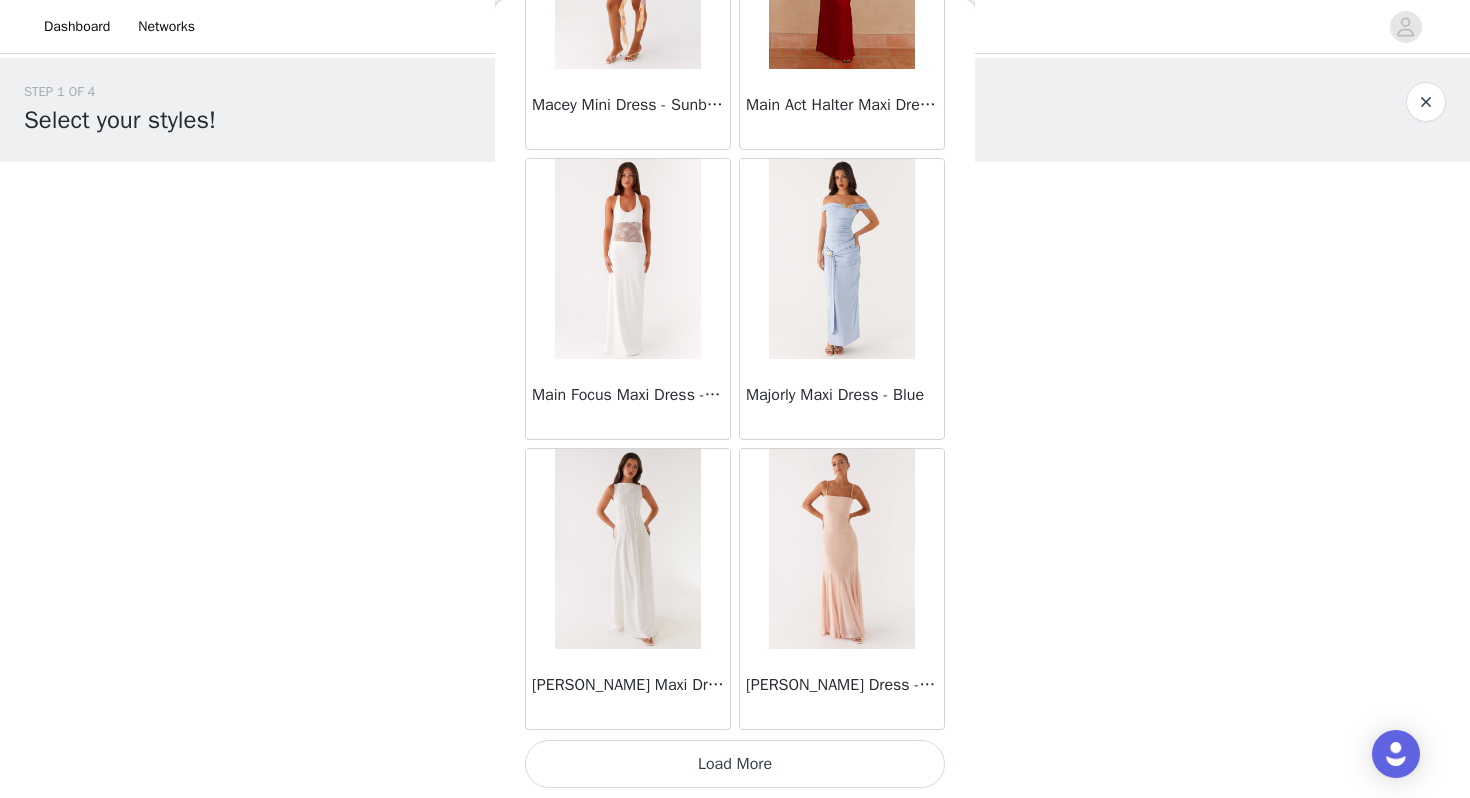 click on "Load More" at bounding box center (735, 764) 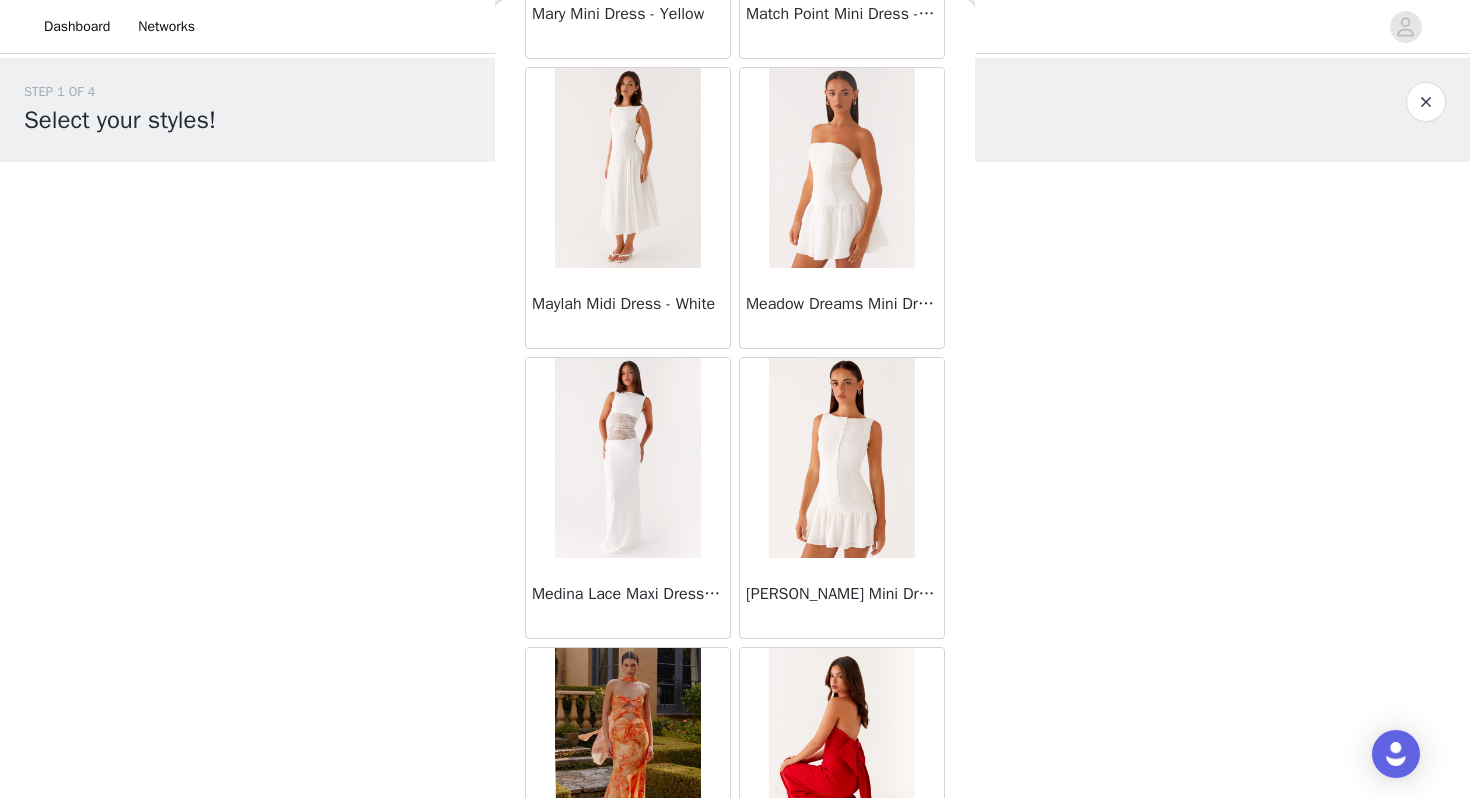 scroll, scrollTop: 38902, scrollLeft: 0, axis: vertical 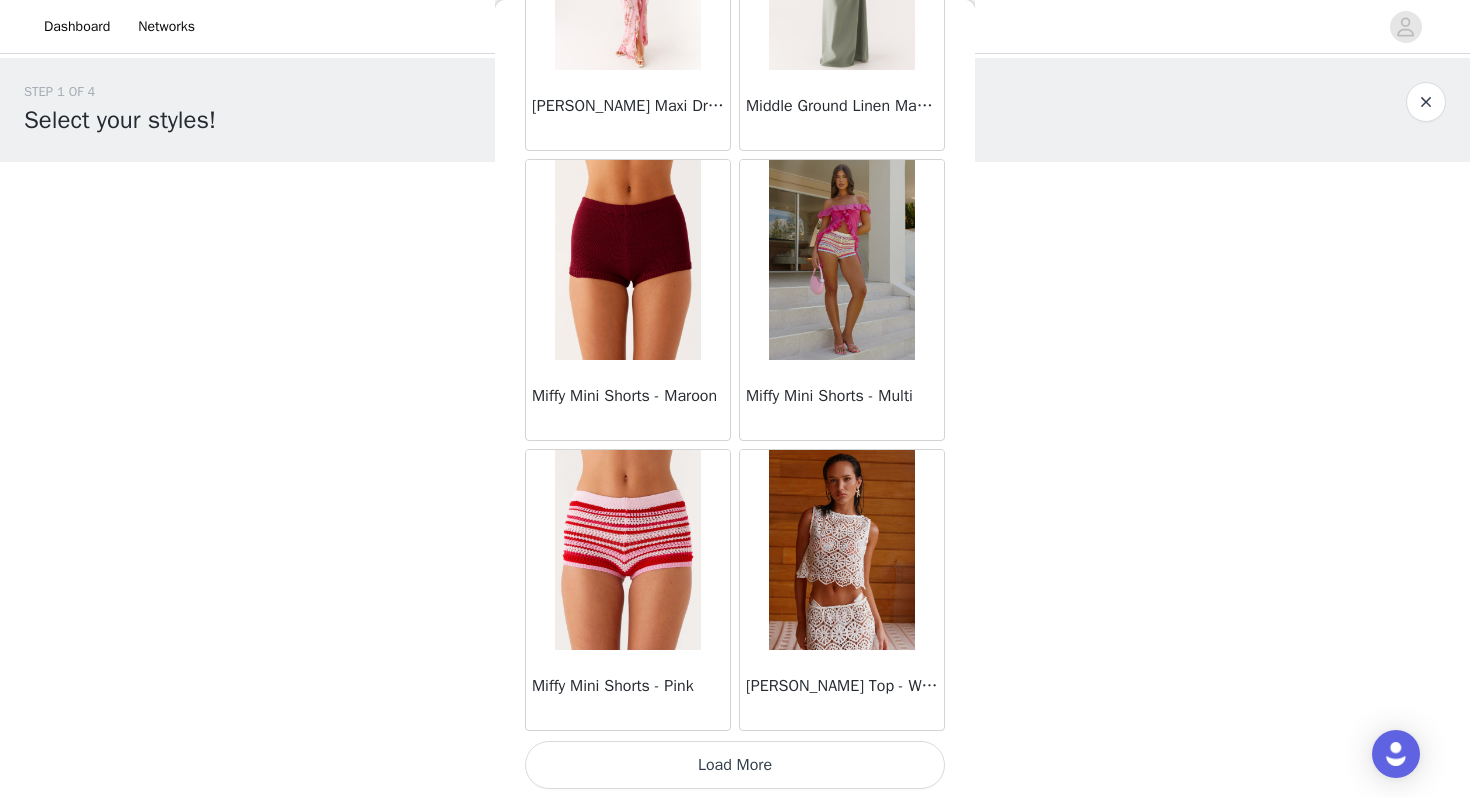 click on "Load More" at bounding box center [735, 765] 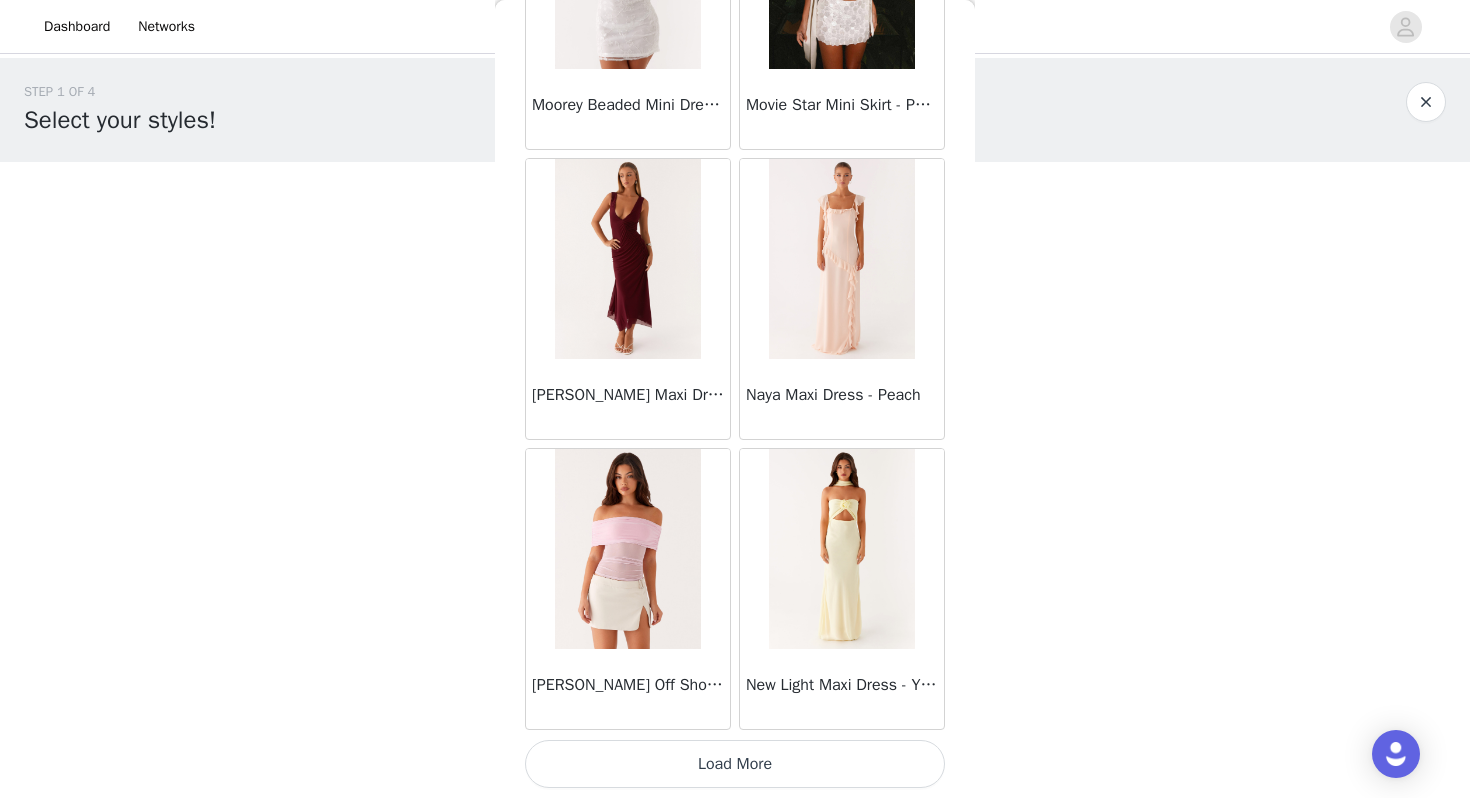 scroll, scrollTop: 42861, scrollLeft: 0, axis: vertical 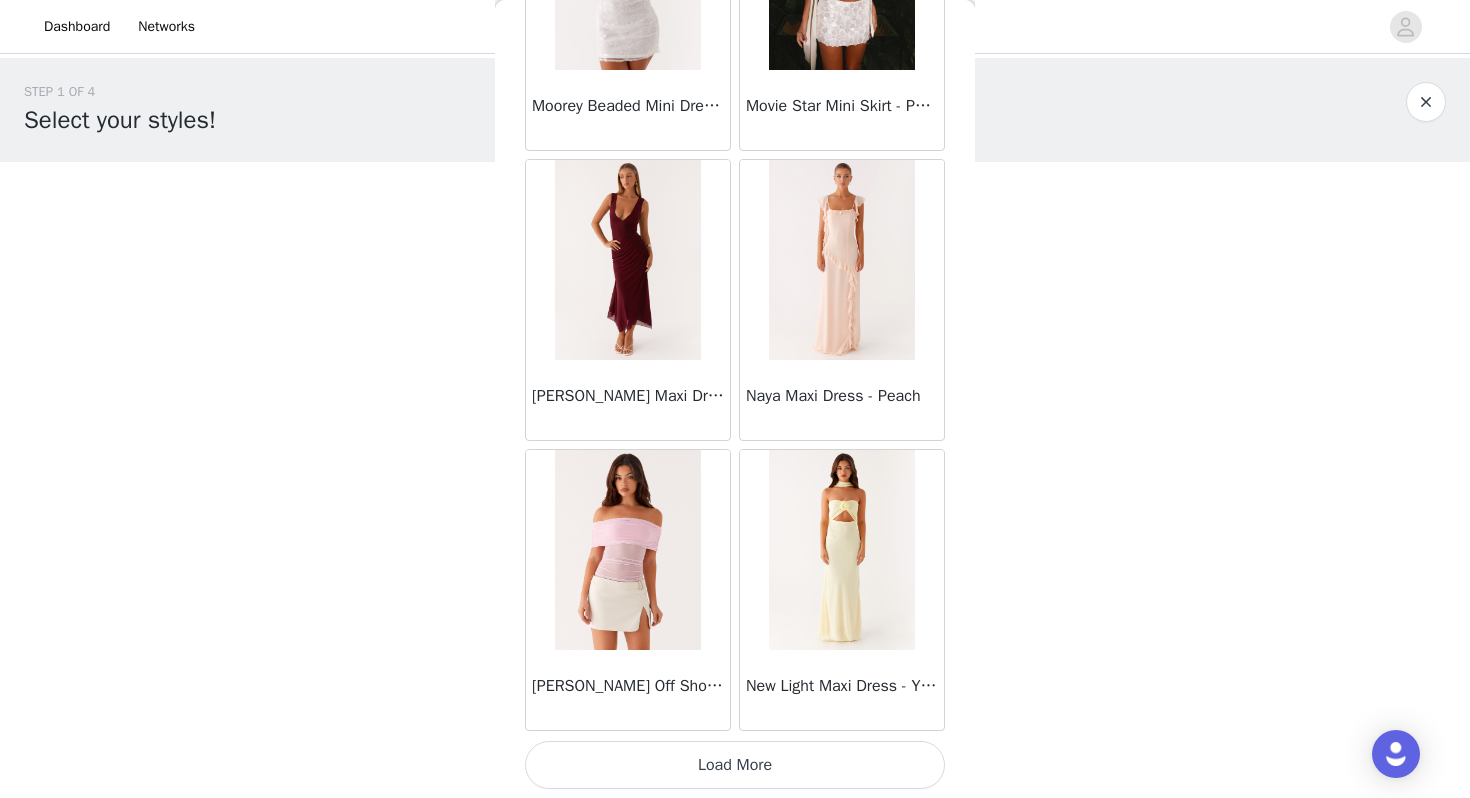 click on "Load More" at bounding box center [735, 765] 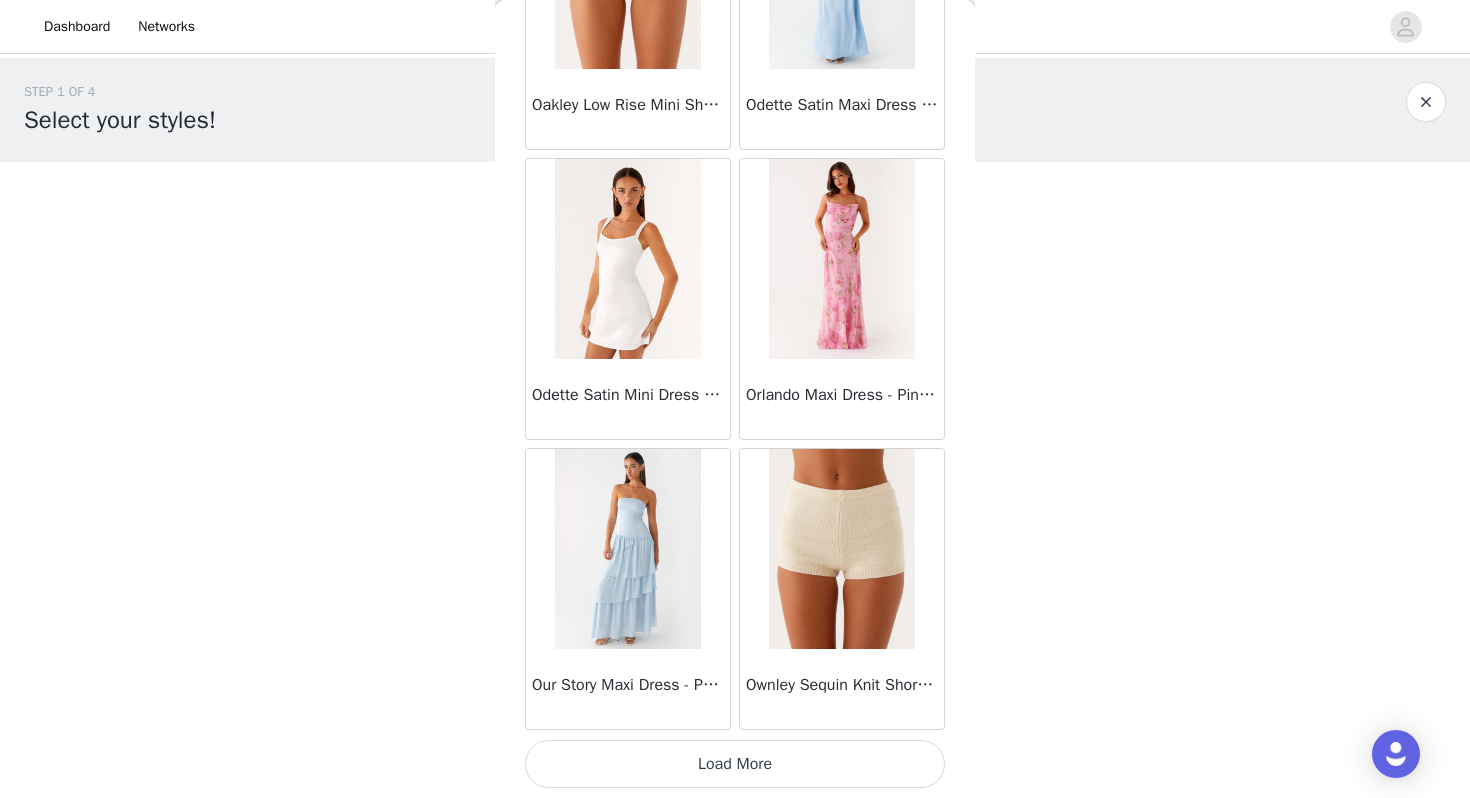 scroll, scrollTop: 45761, scrollLeft: 0, axis: vertical 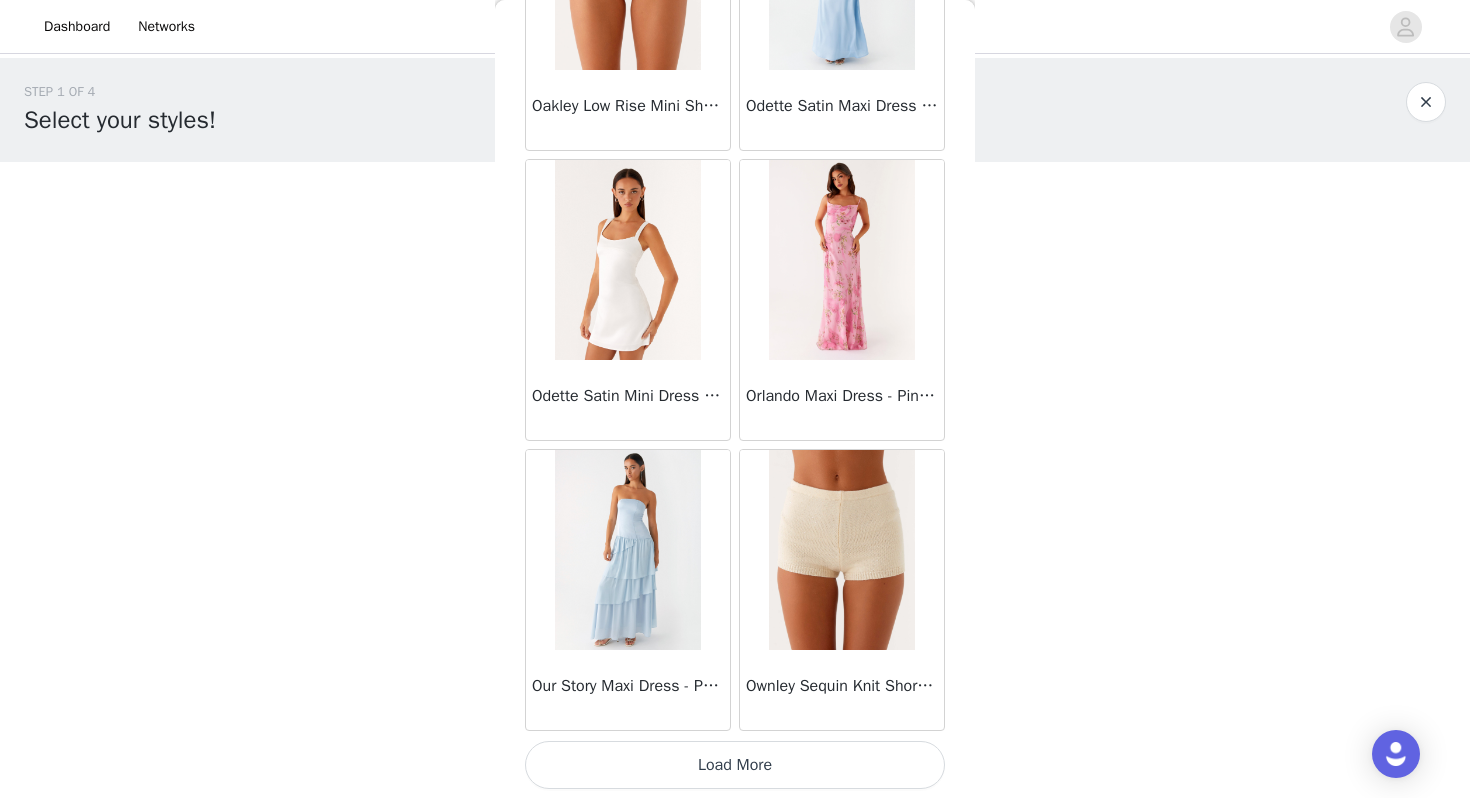 click on "Load More" at bounding box center [735, 765] 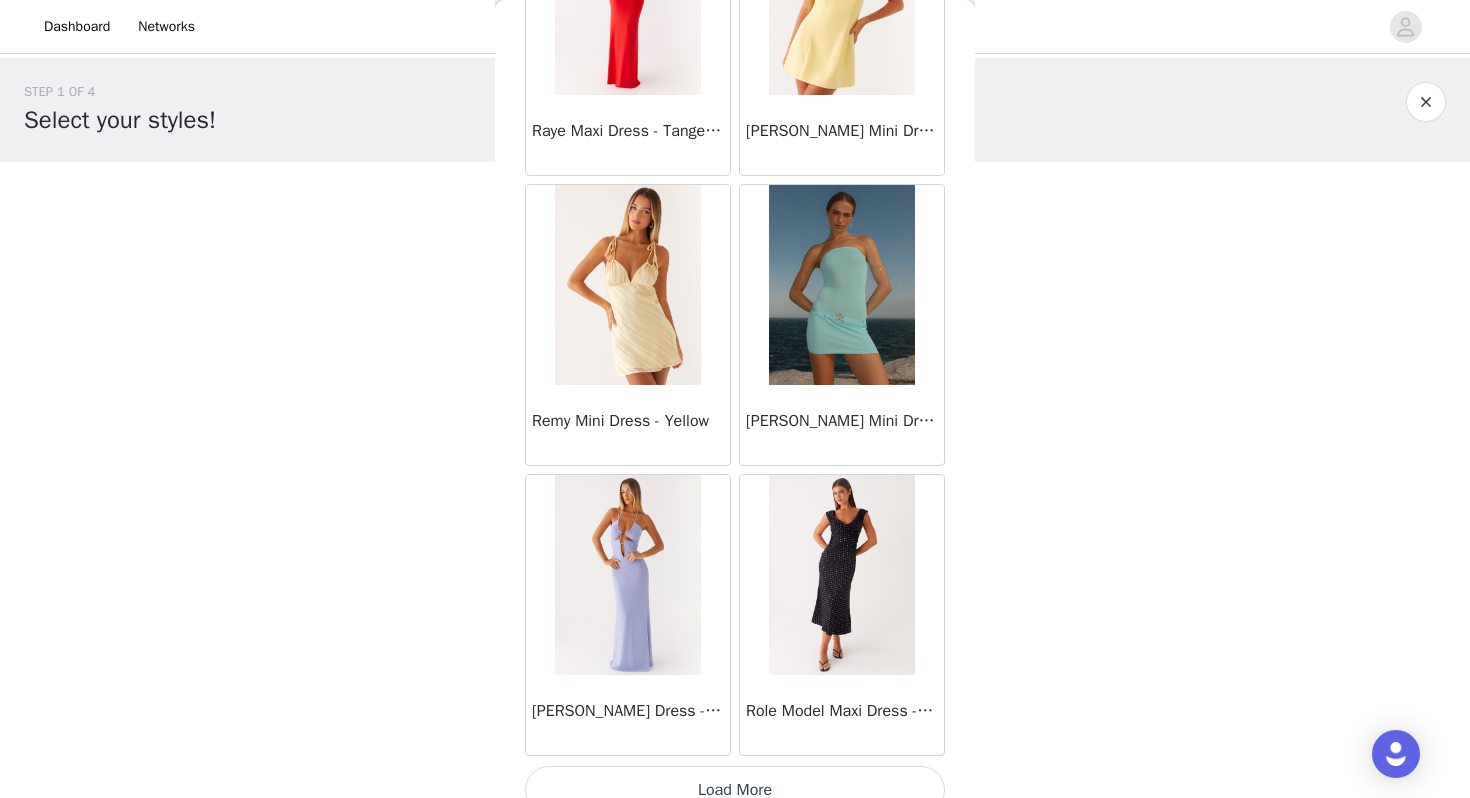 scroll, scrollTop: 48662, scrollLeft: 0, axis: vertical 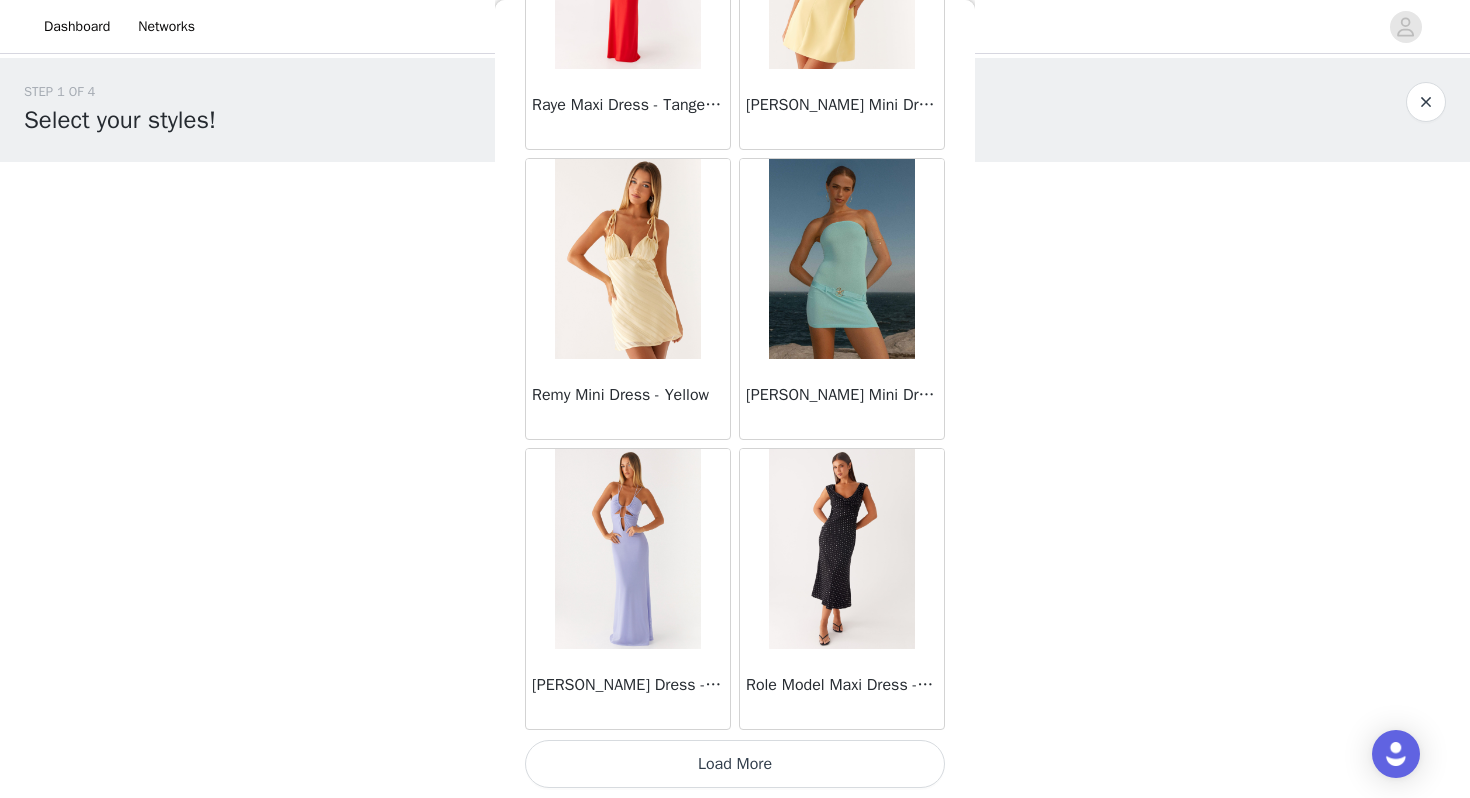 click on "Load More" at bounding box center (735, 764) 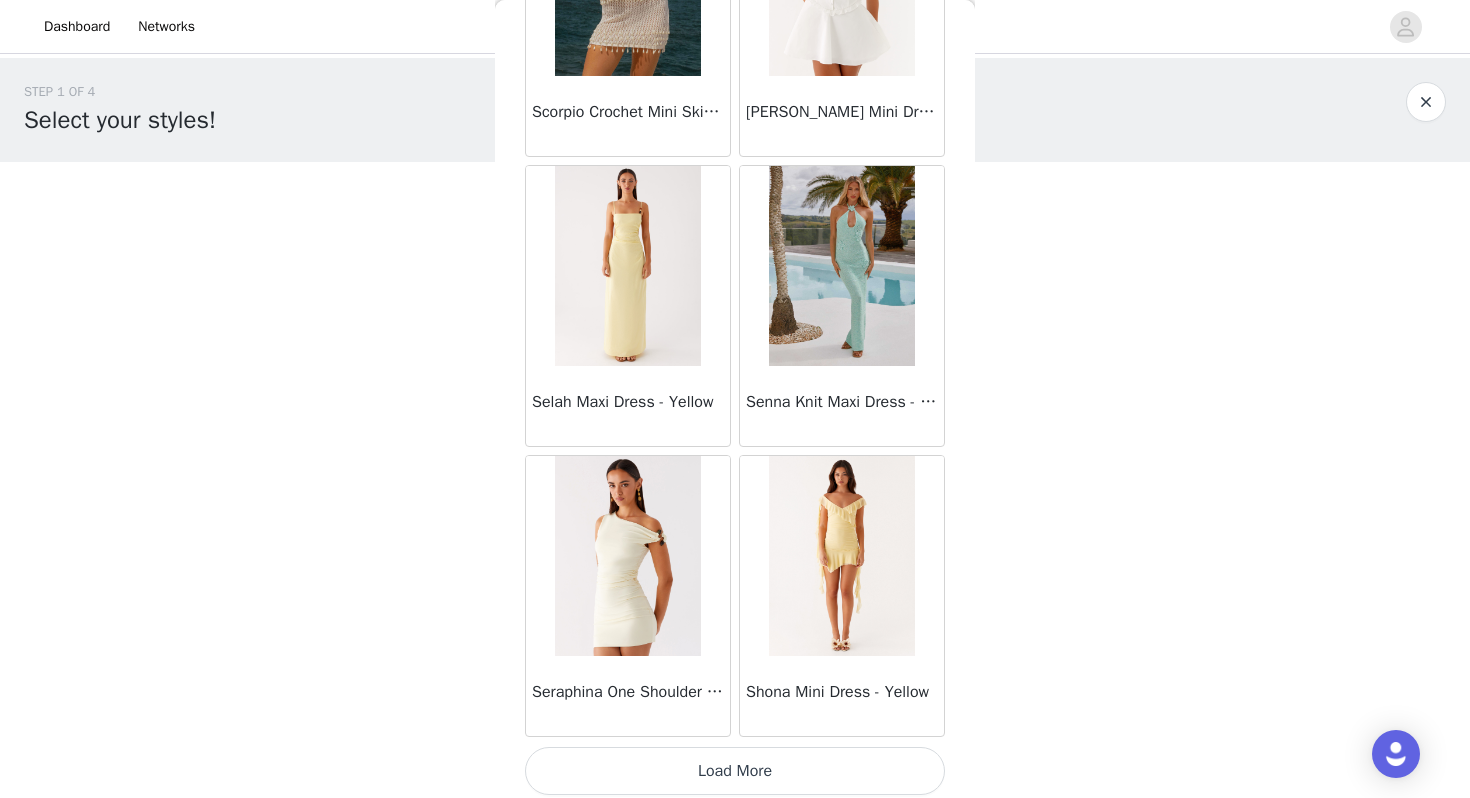 scroll, scrollTop: 51562, scrollLeft: 0, axis: vertical 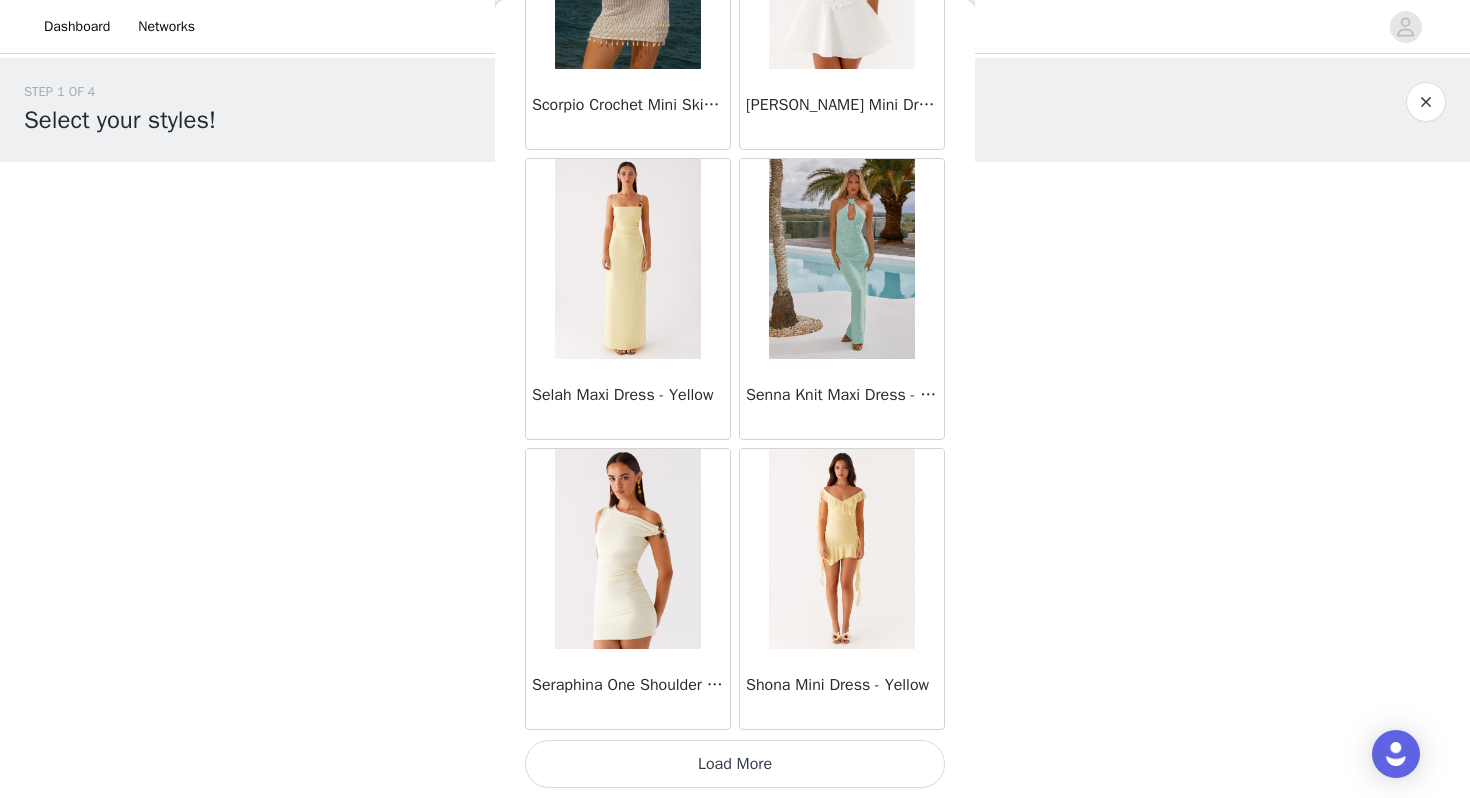 click on "Load More" at bounding box center [735, 764] 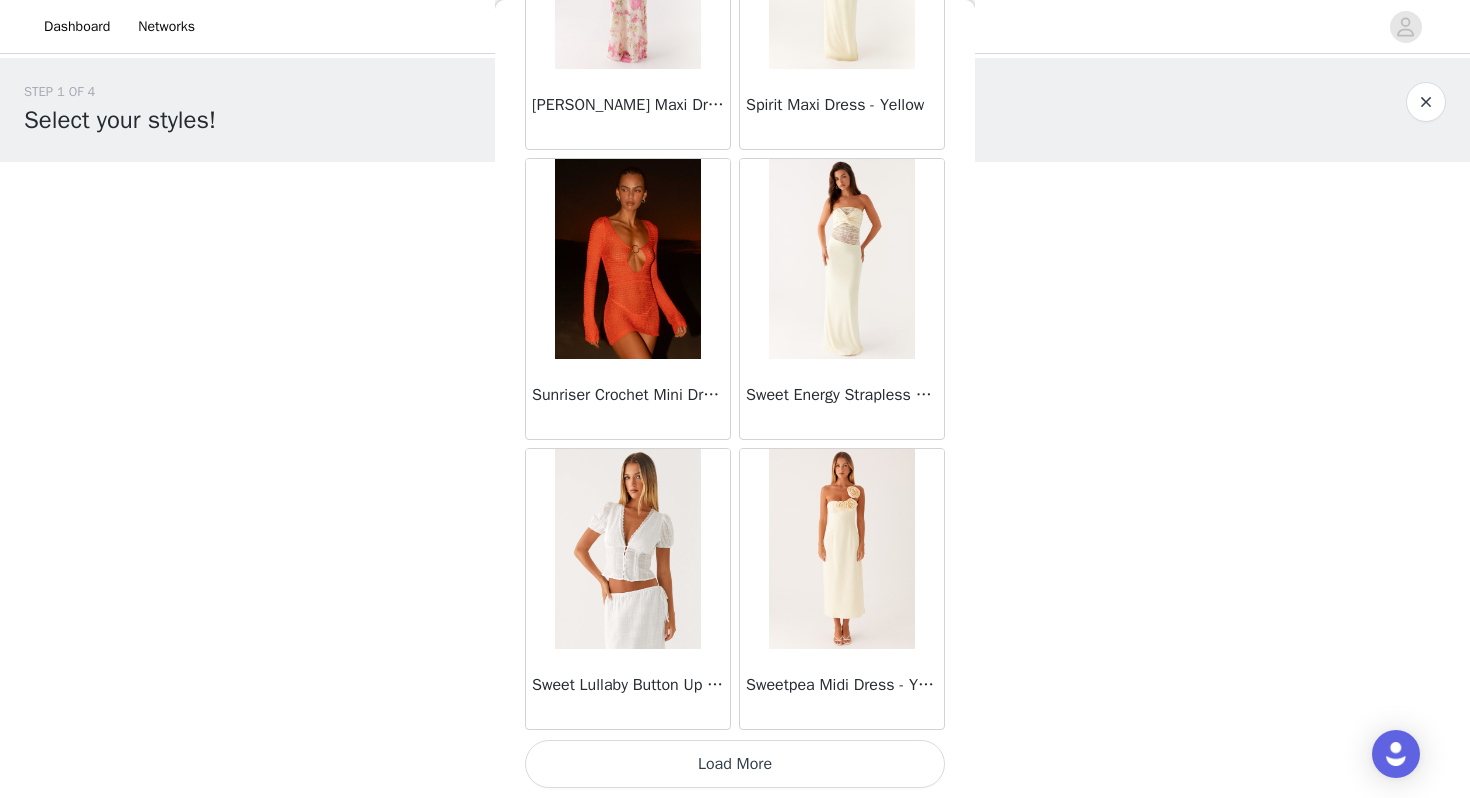 scroll, scrollTop: 54461, scrollLeft: 0, axis: vertical 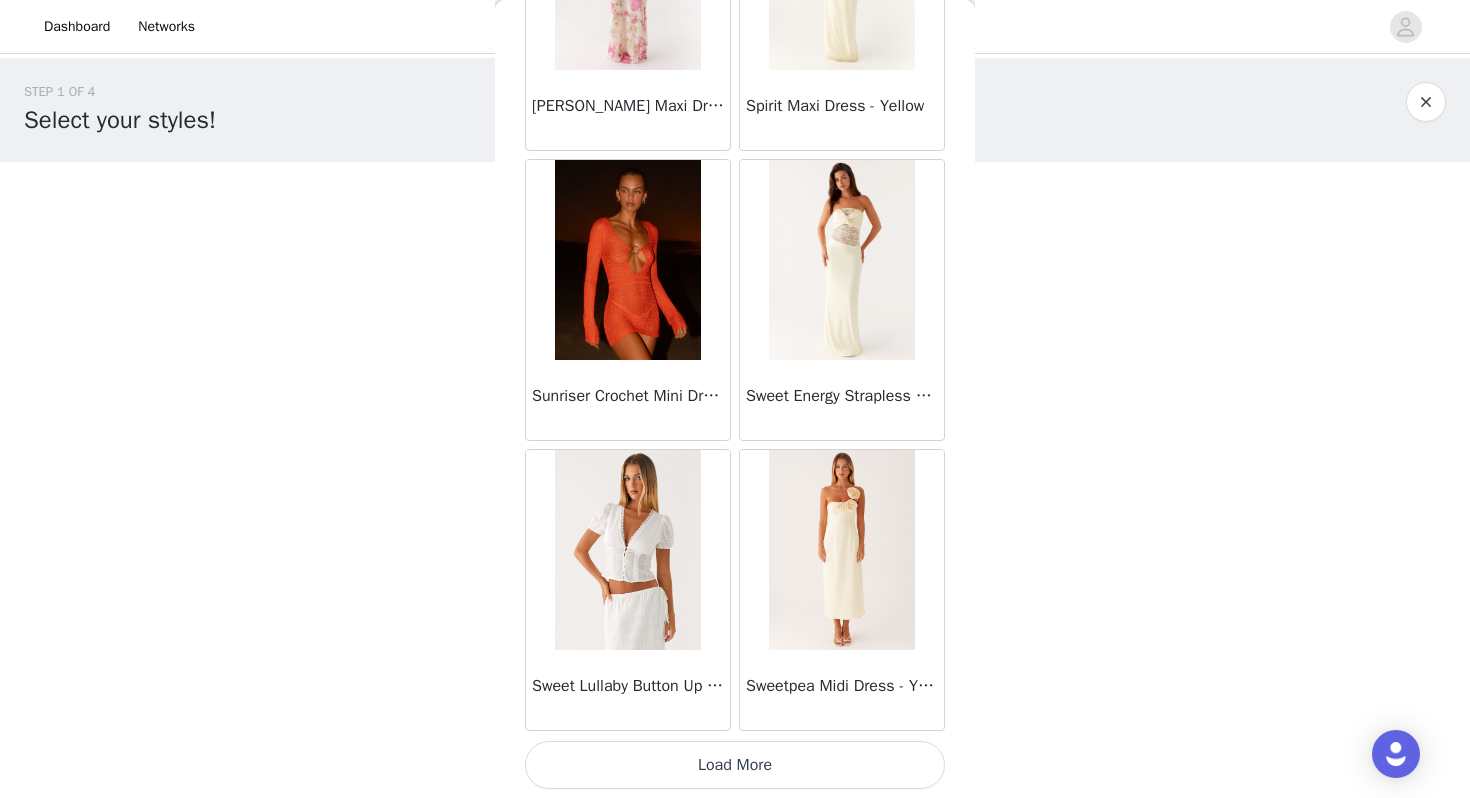 click on "Load More" at bounding box center [735, 765] 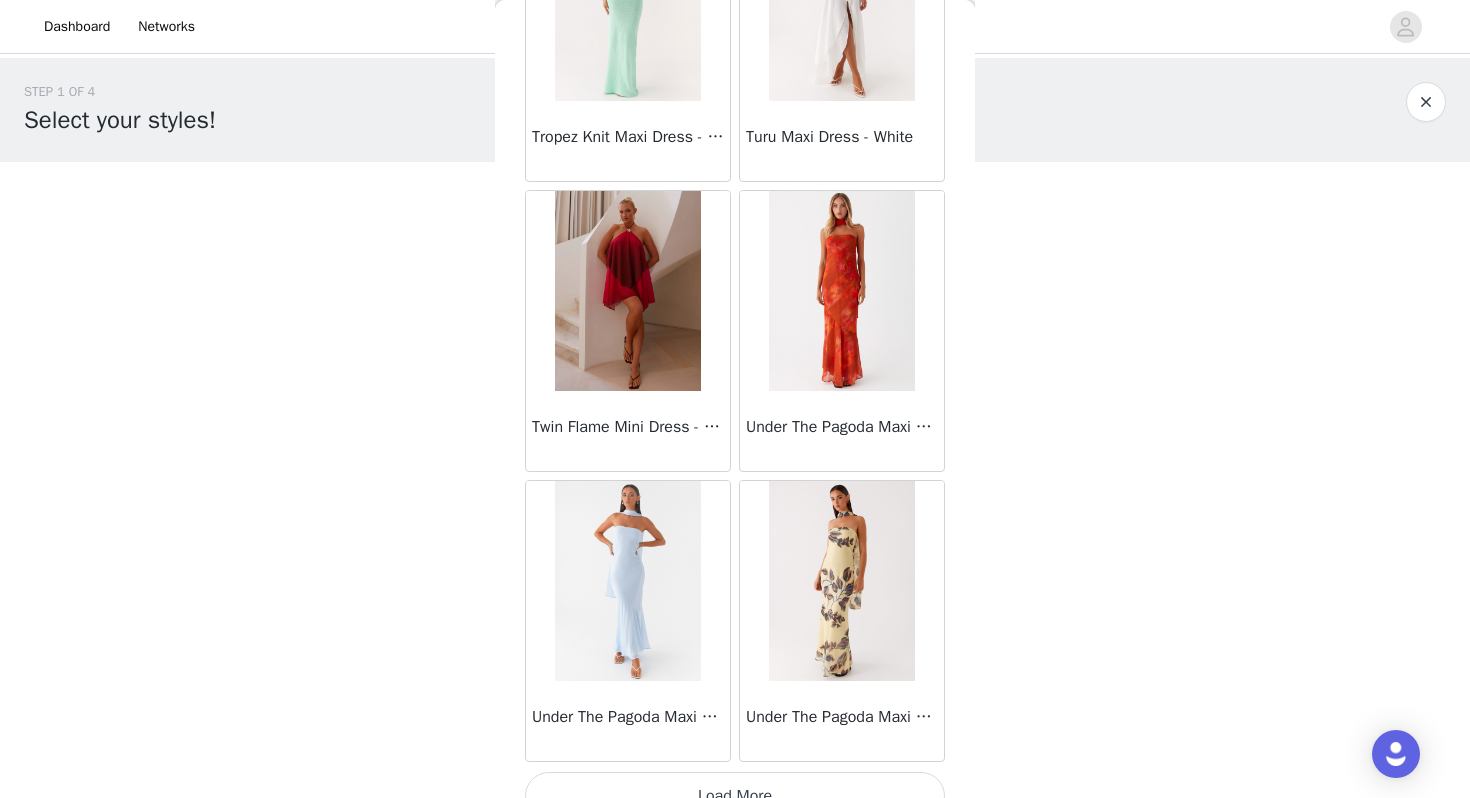 scroll, scrollTop: 57362, scrollLeft: 0, axis: vertical 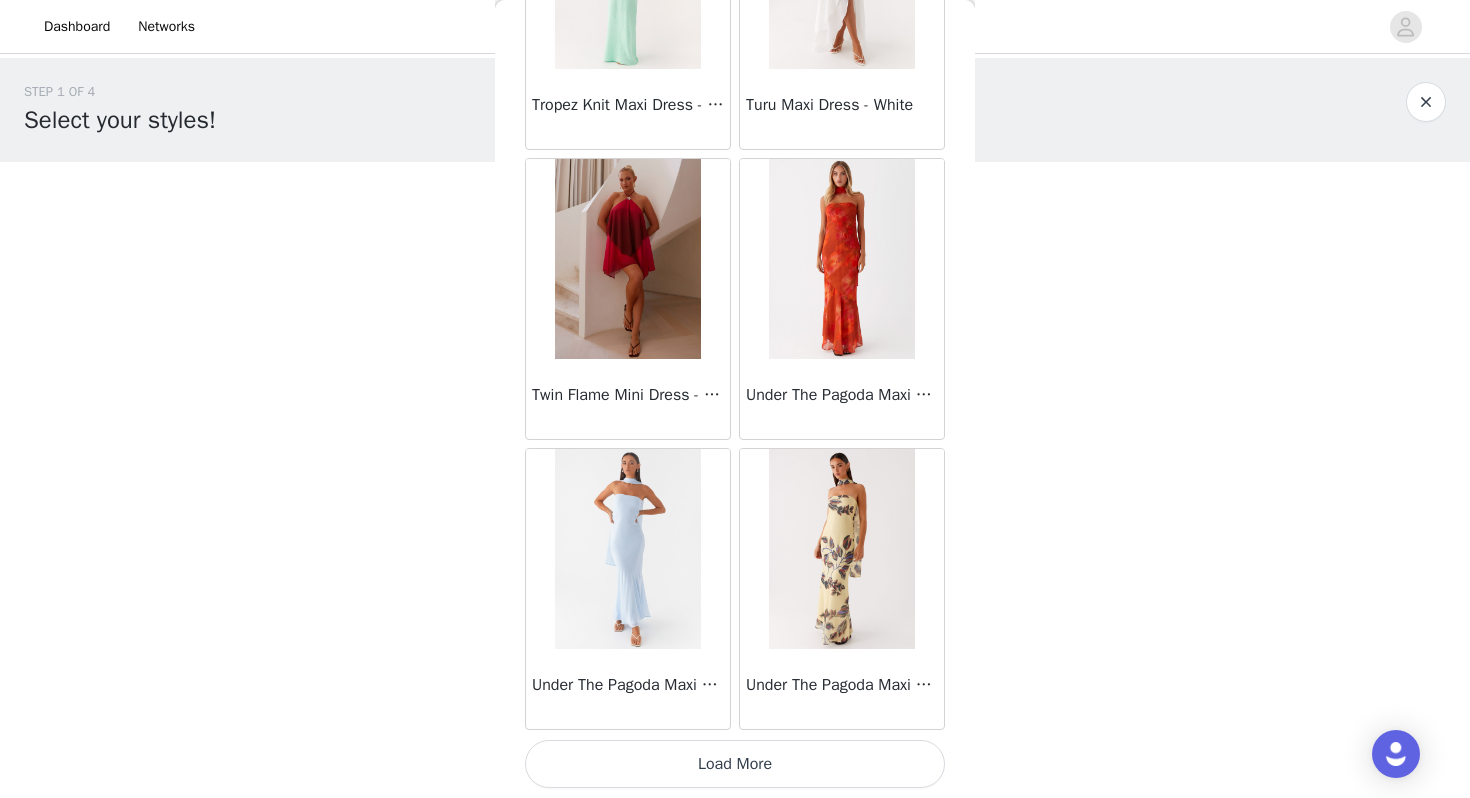 click on "Load More" at bounding box center [735, 764] 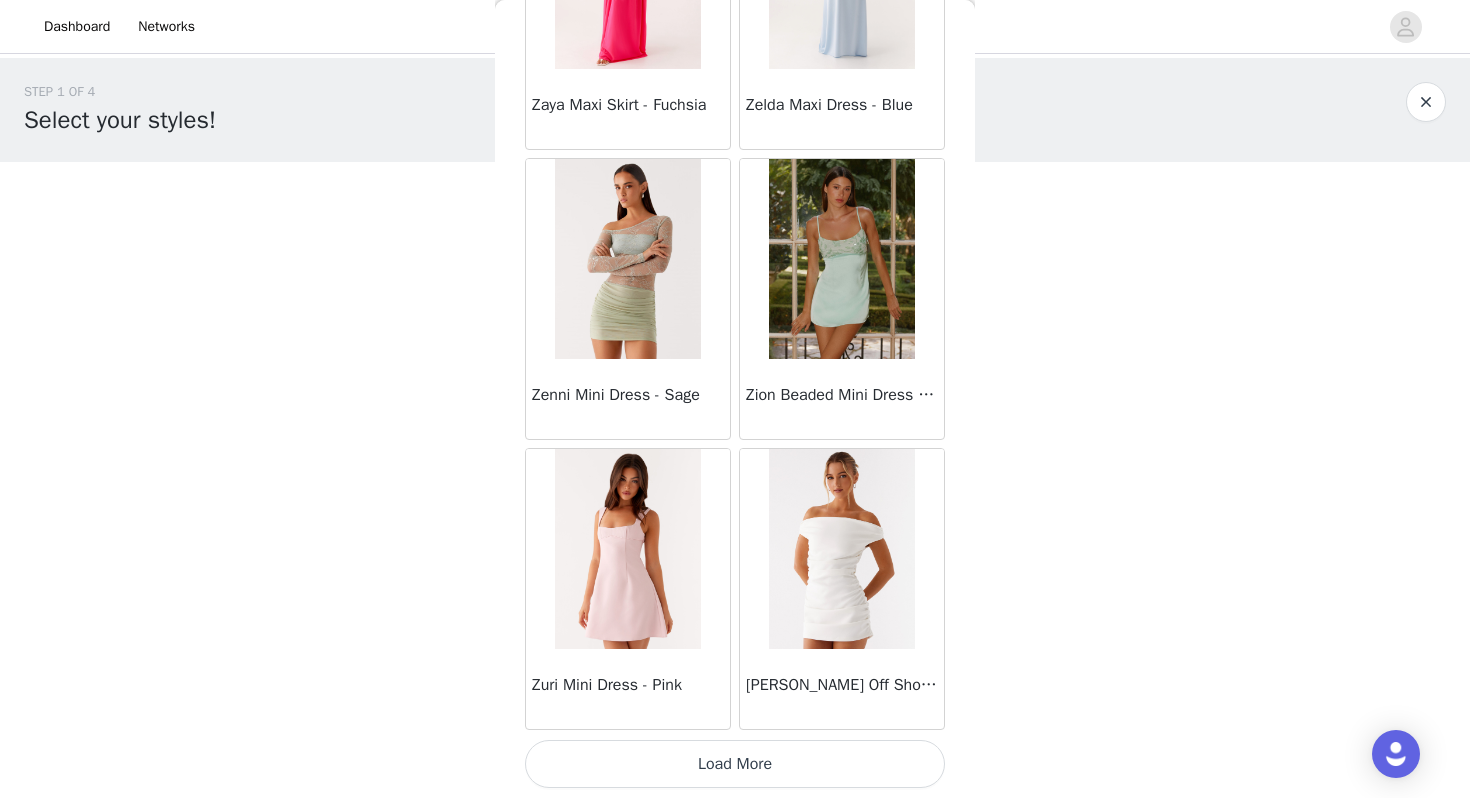scroll, scrollTop: 60253, scrollLeft: 0, axis: vertical 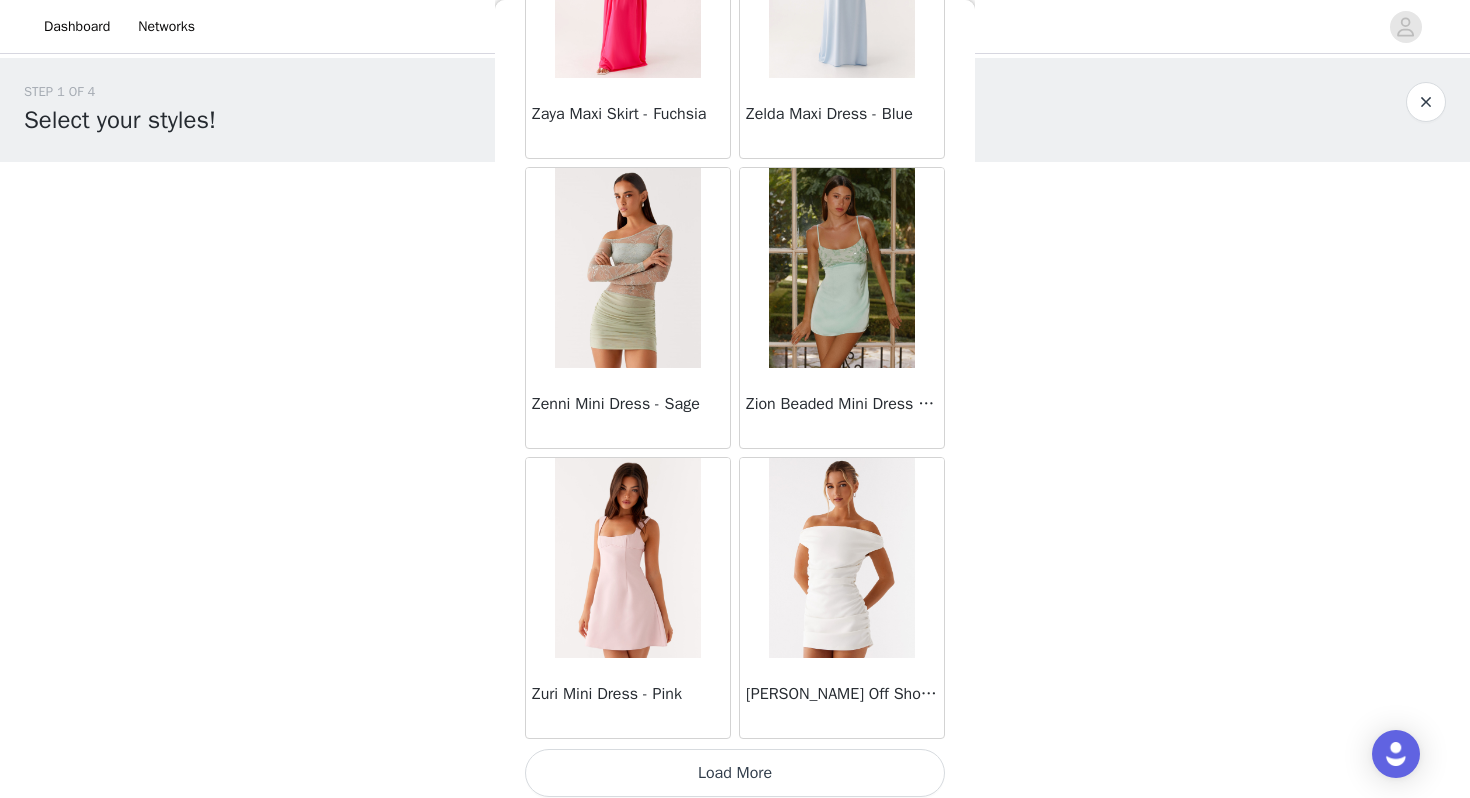 click on "Load More" at bounding box center (735, 773) 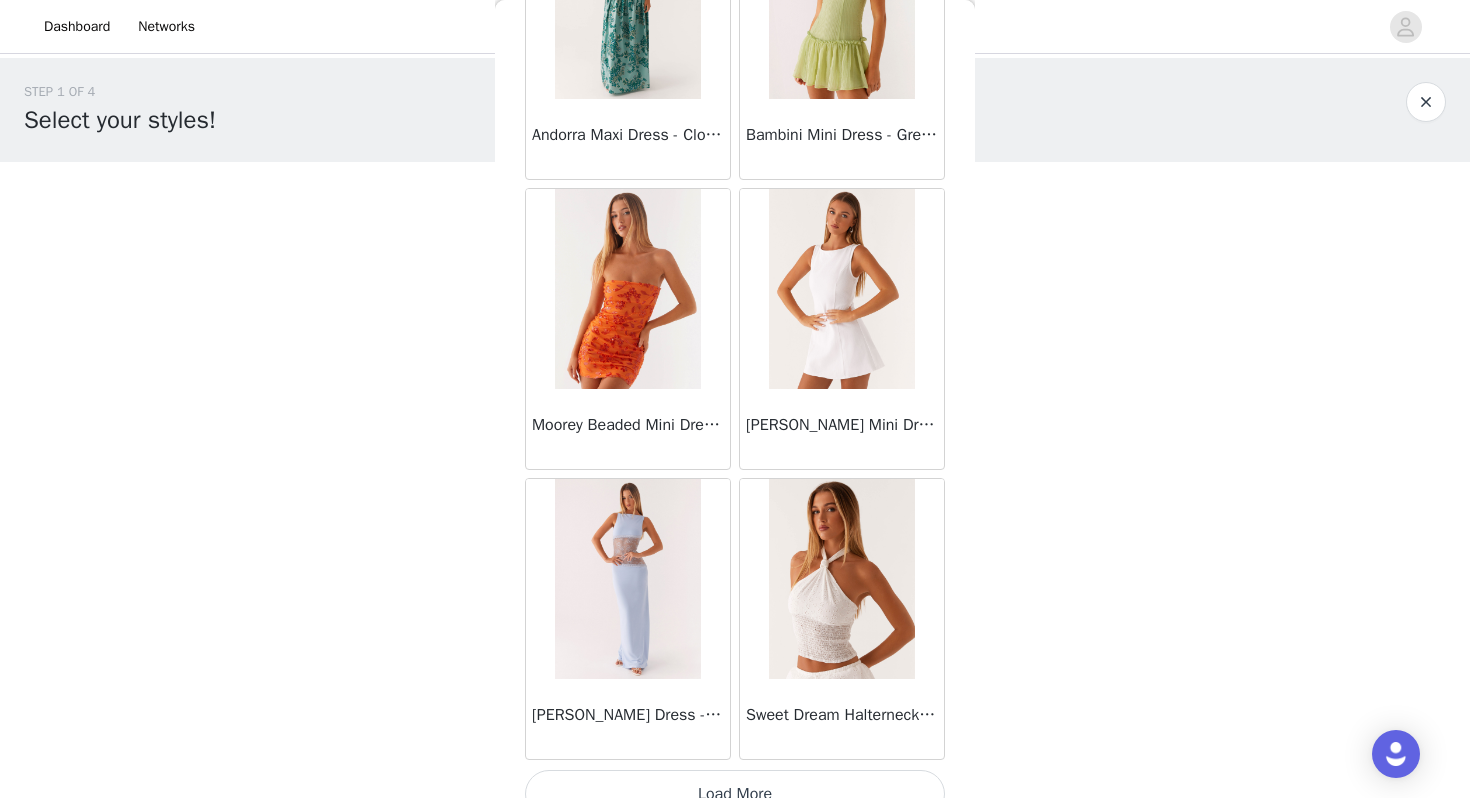 scroll, scrollTop: 63162, scrollLeft: 0, axis: vertical 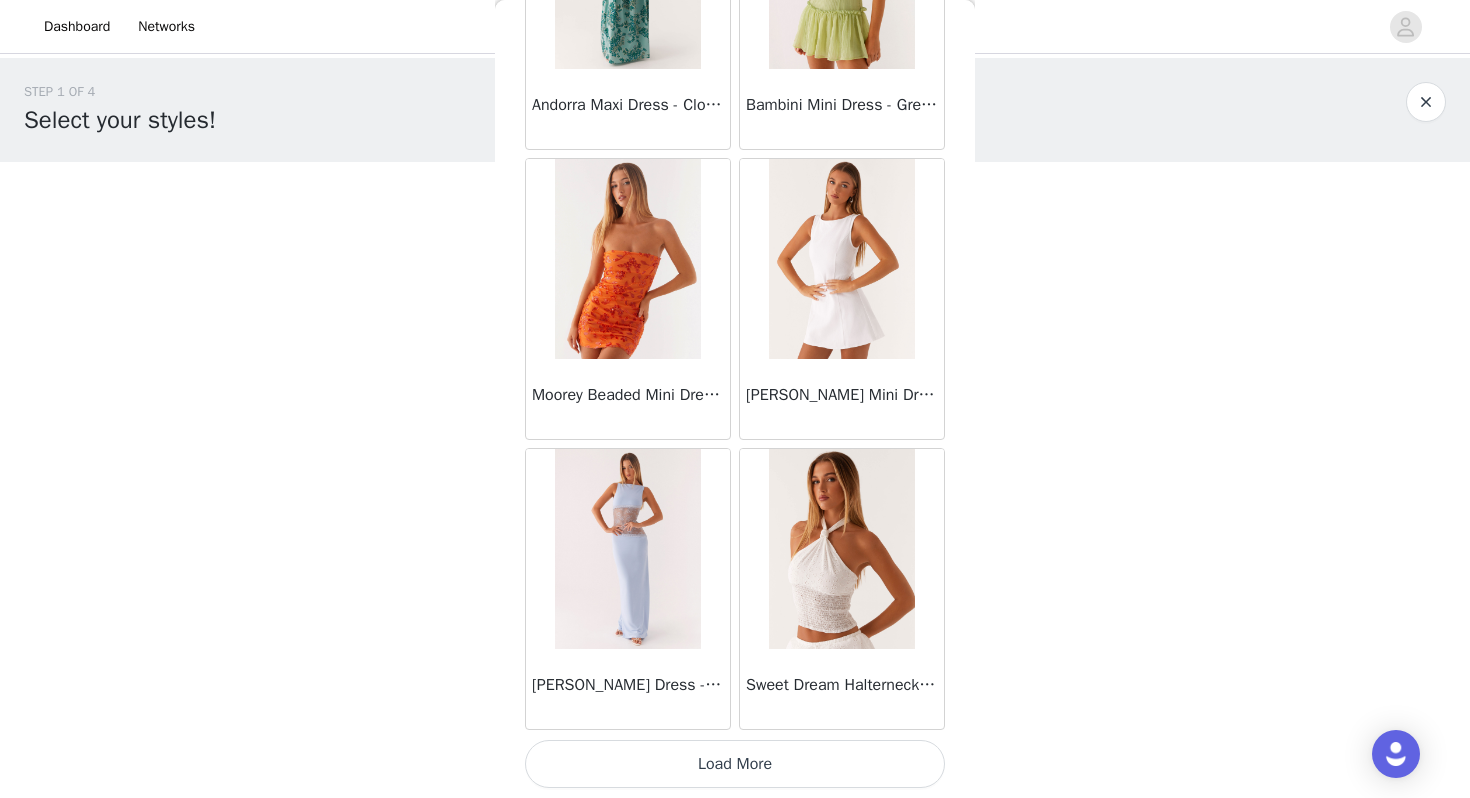 click on "Load More" at bounding box center (735, 764) 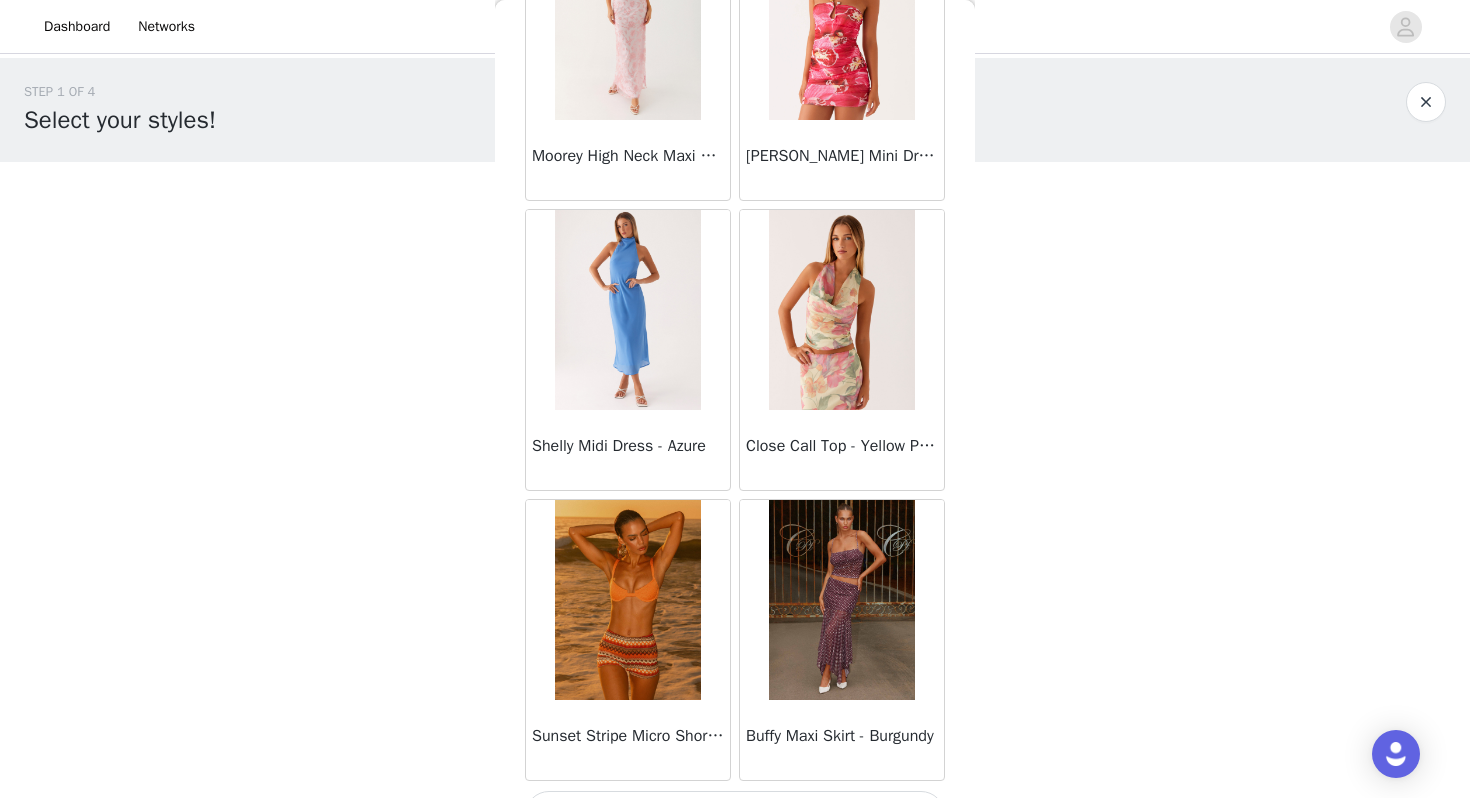 scroll, scrollTop: 66062, scrollLeft: 0, axis: vertical 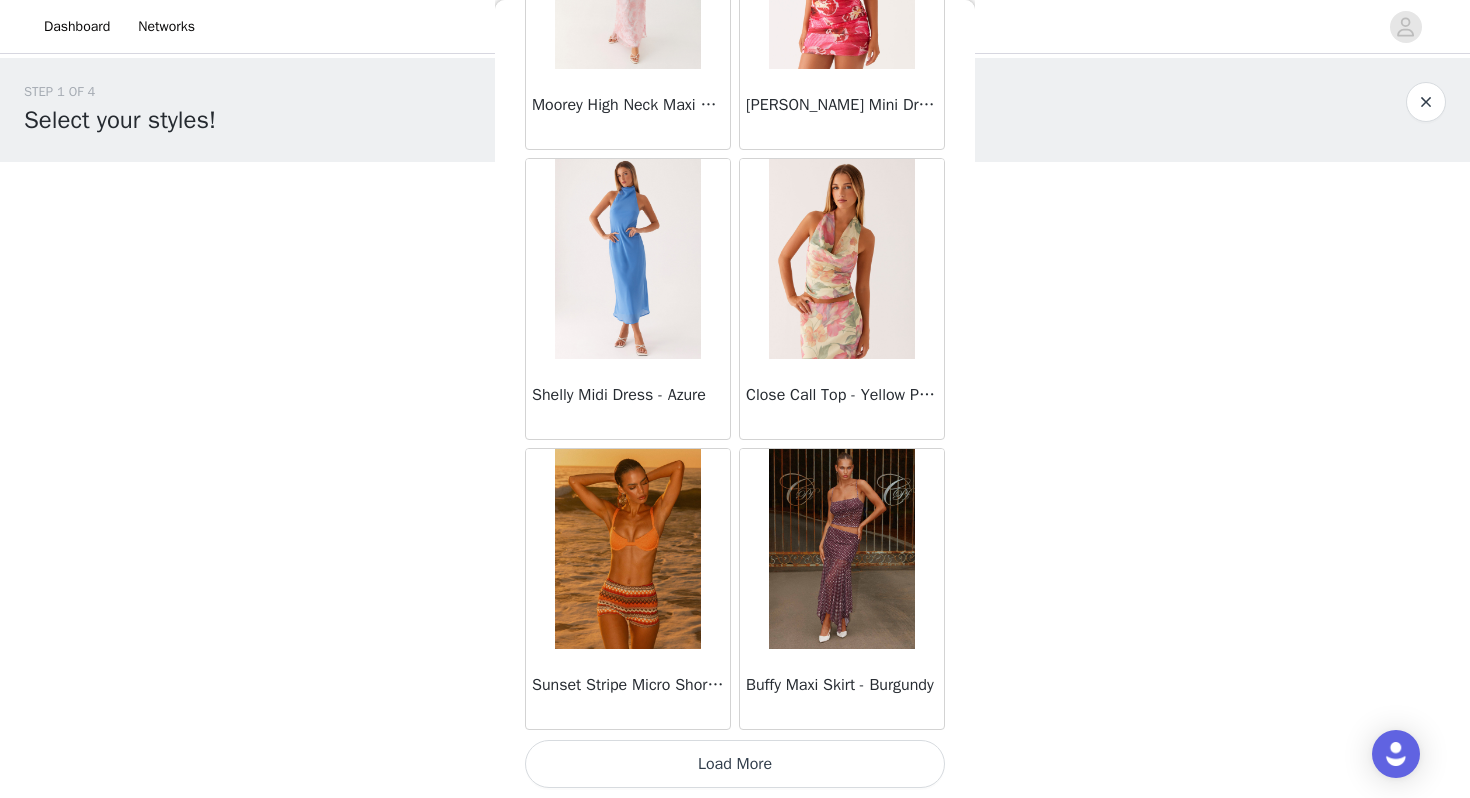 click on "Load More" at bounding box center (735, 764) 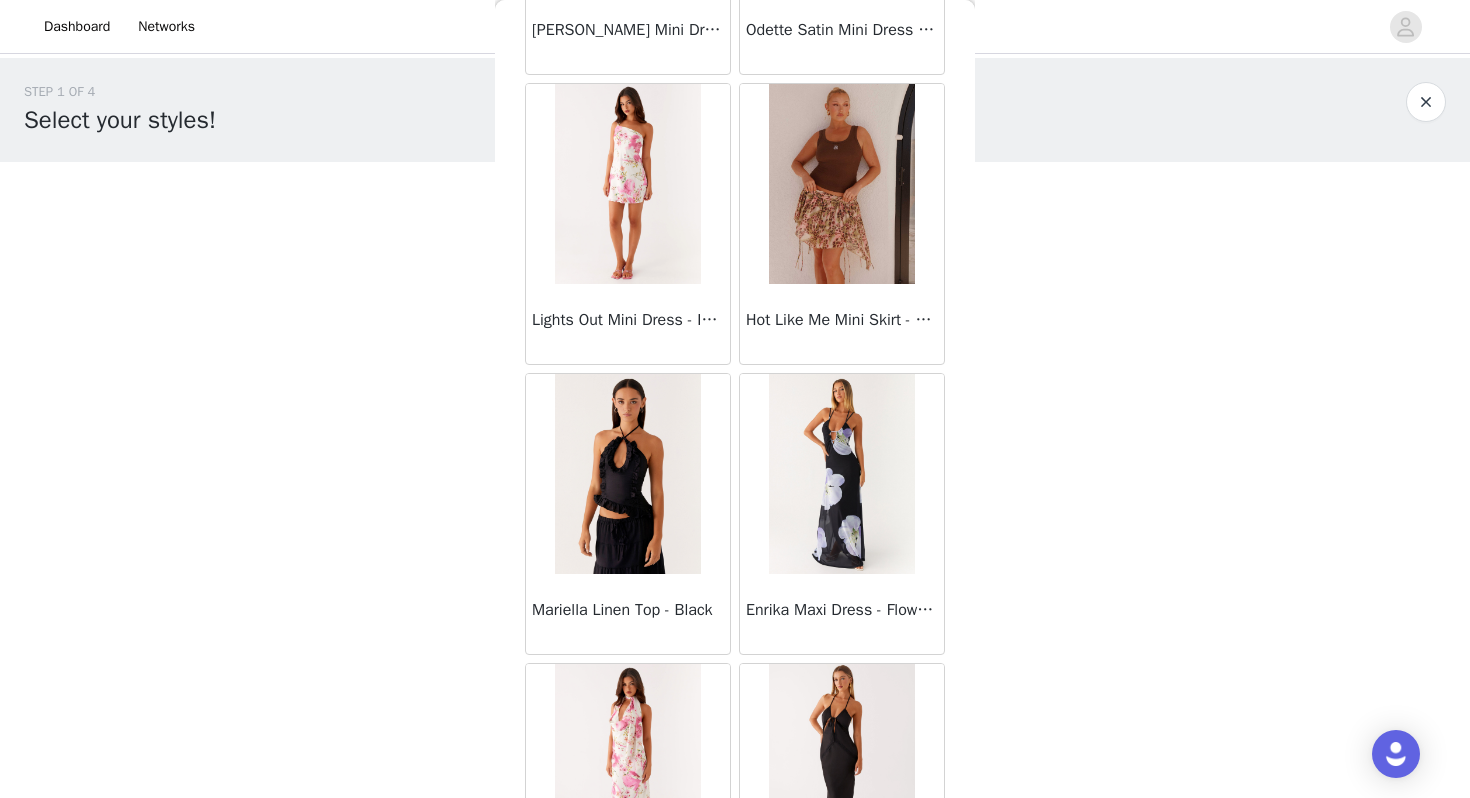 scroll, scrollTop: 68962, scrollLeft: 0, axis: vertical 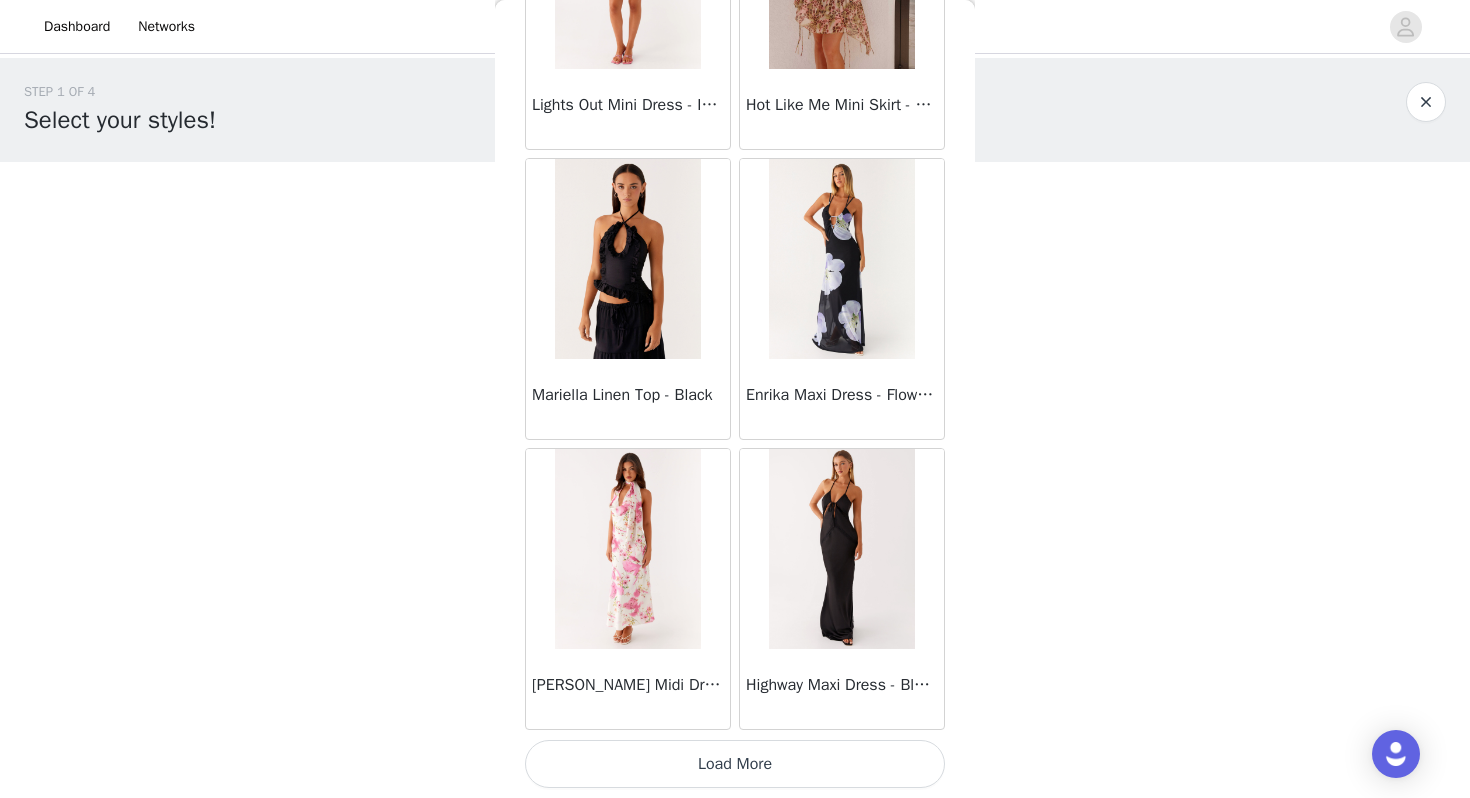 click on "Load More" at bounding box center [735, 764] 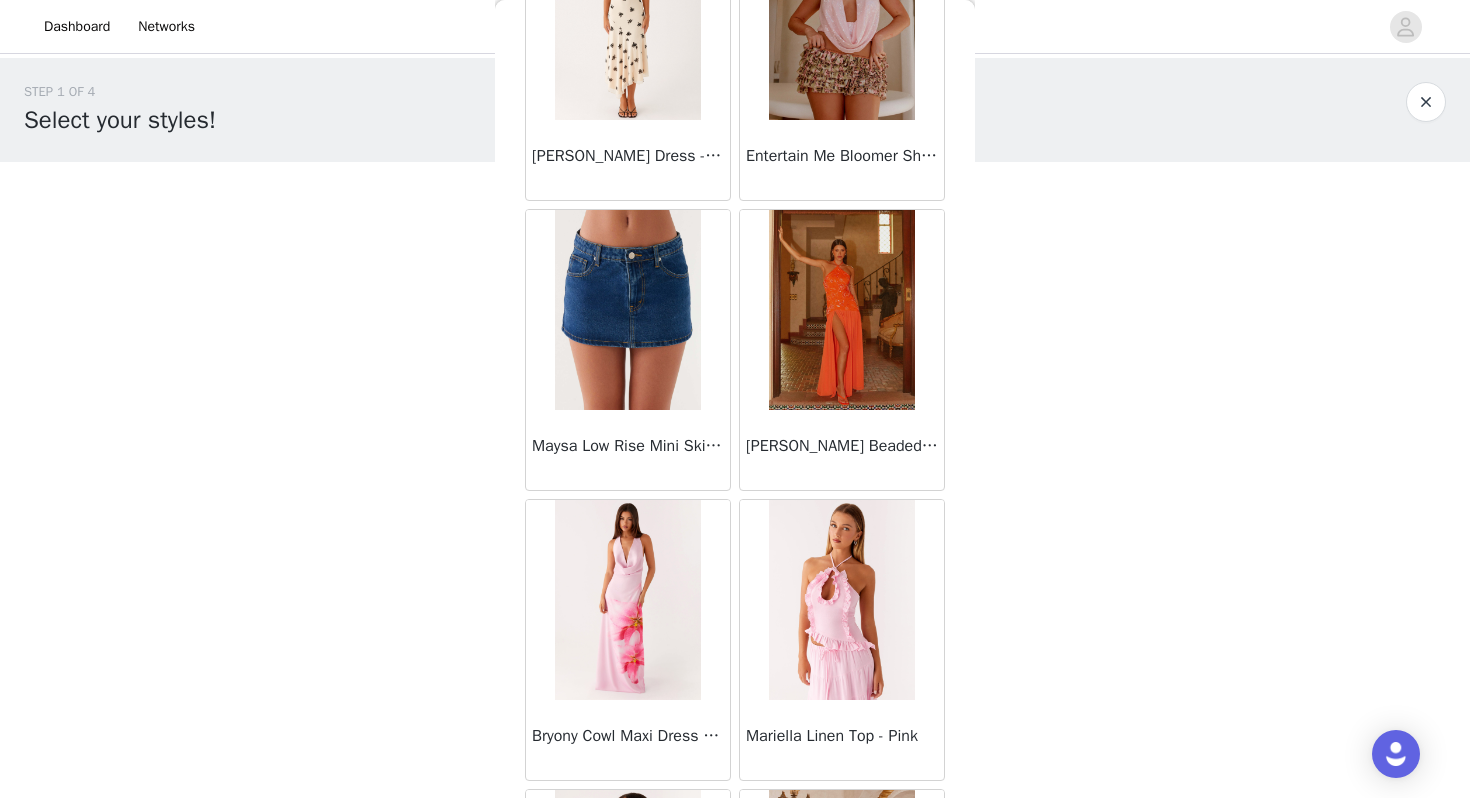 scroll, scrollTop: 70074, scrollLeft: 0, axis: vertical 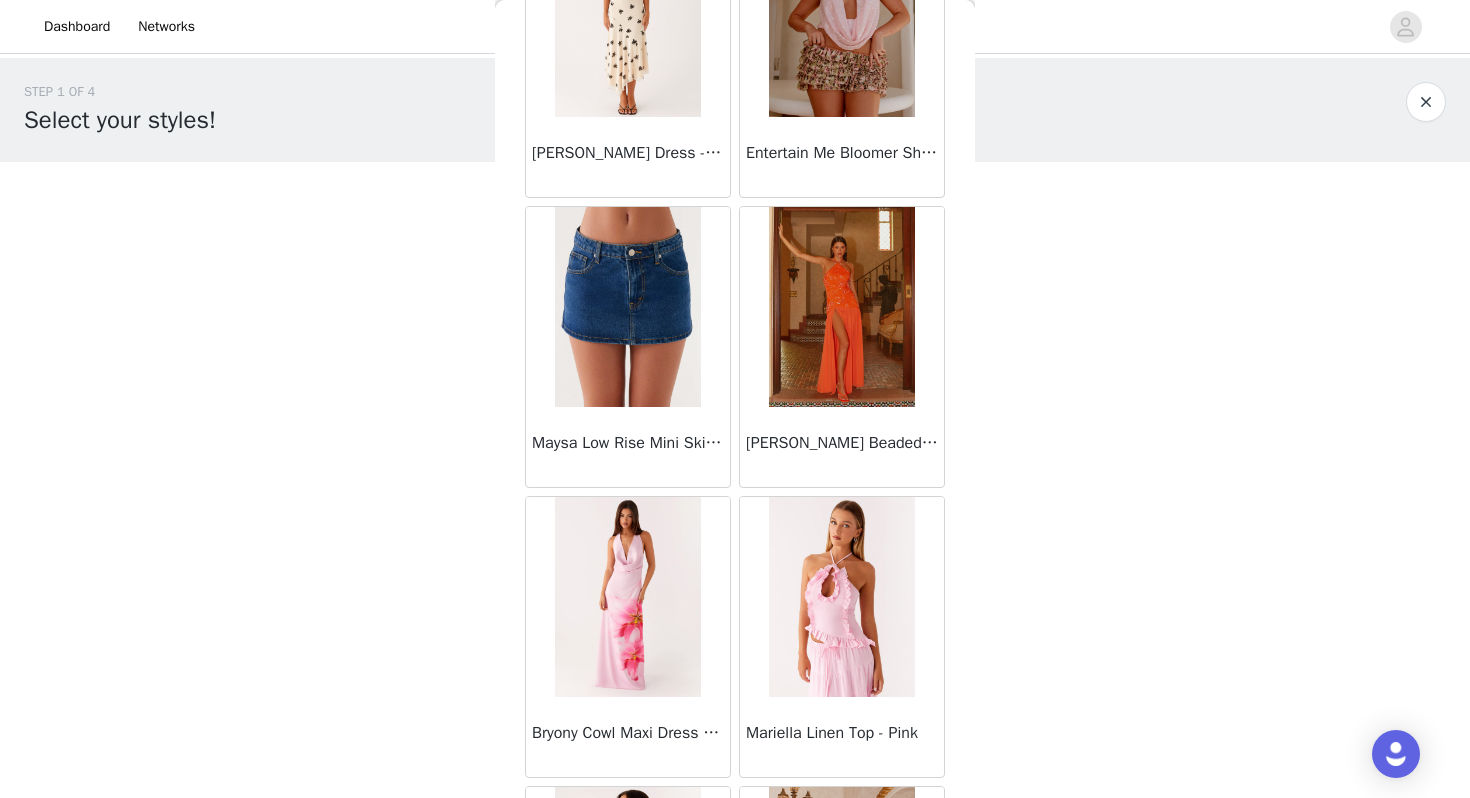 click at bounding box center [841, 307] 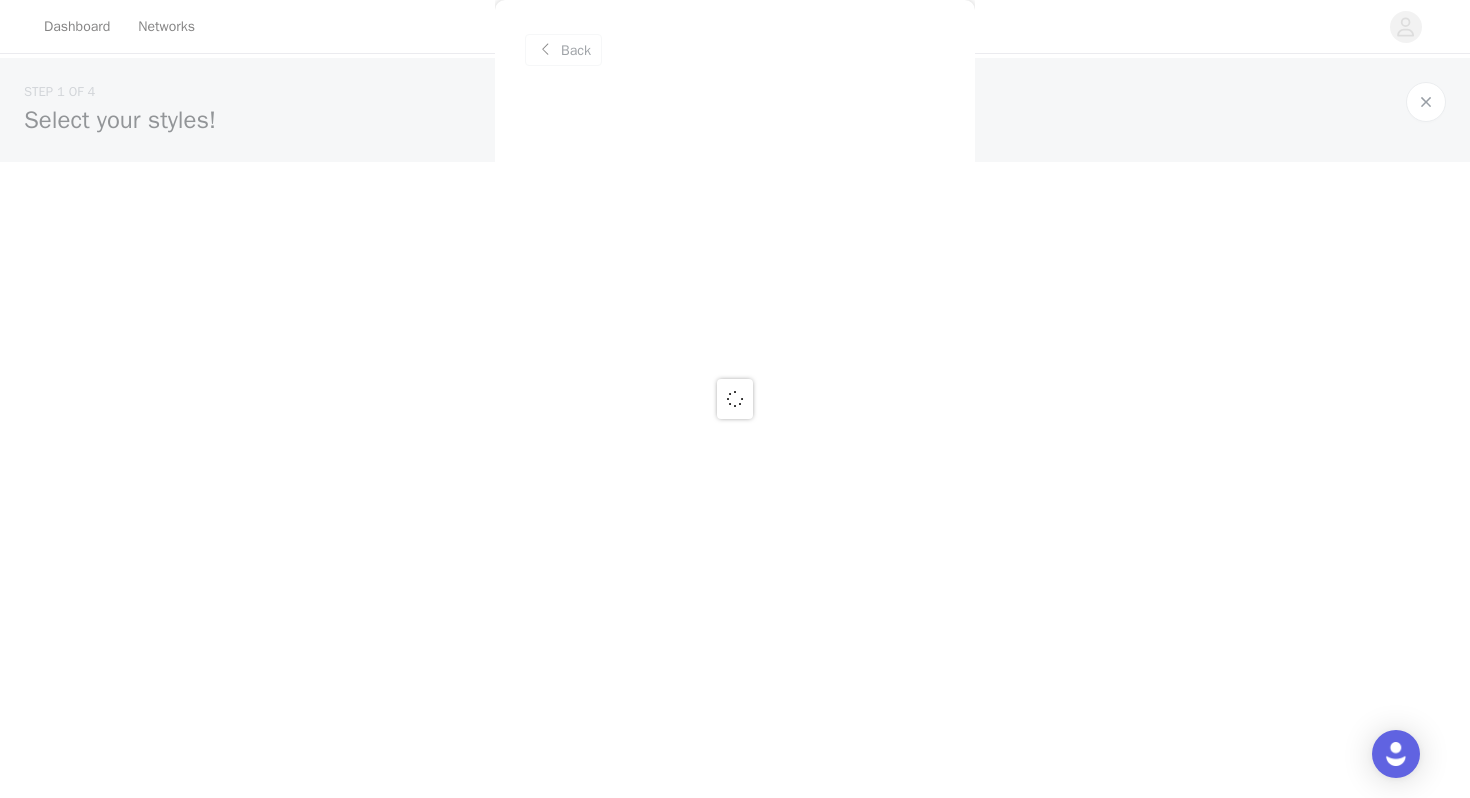 scroll, scrollTop: 0, scrollLeft: 0, axis: both 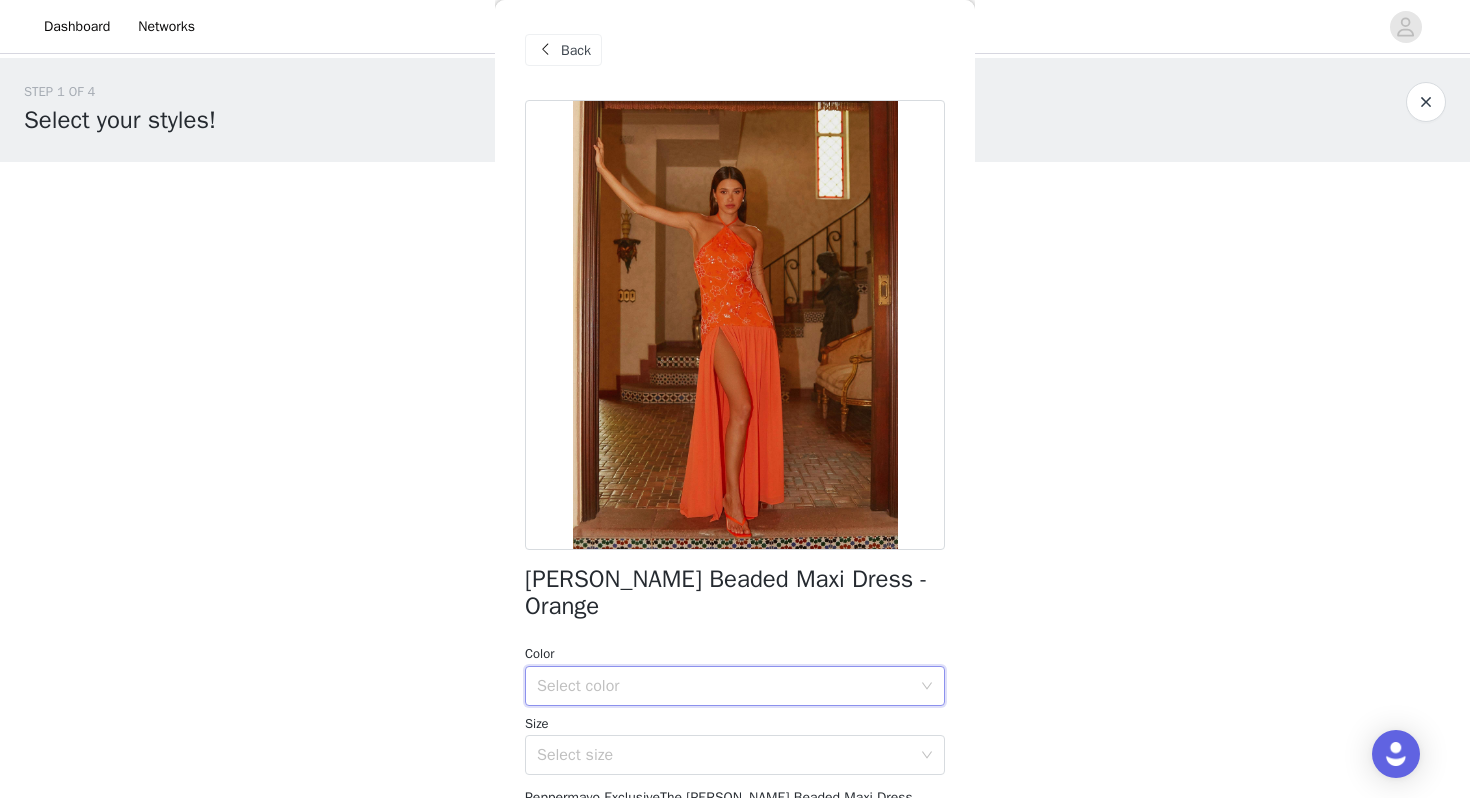 click on "Select color" at bounding box center [728, 686] 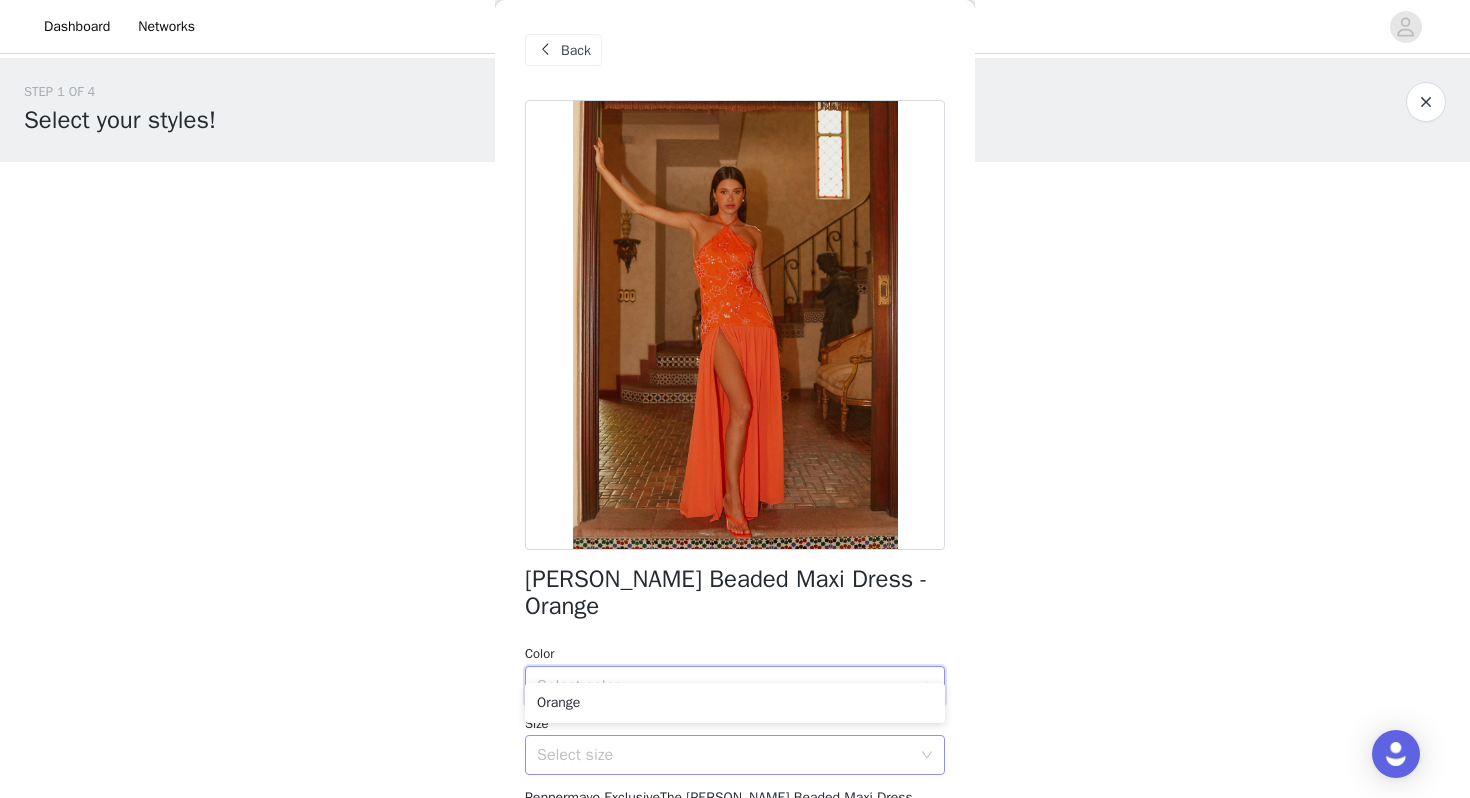 click on "Select size" at bounding box center [724, 755] 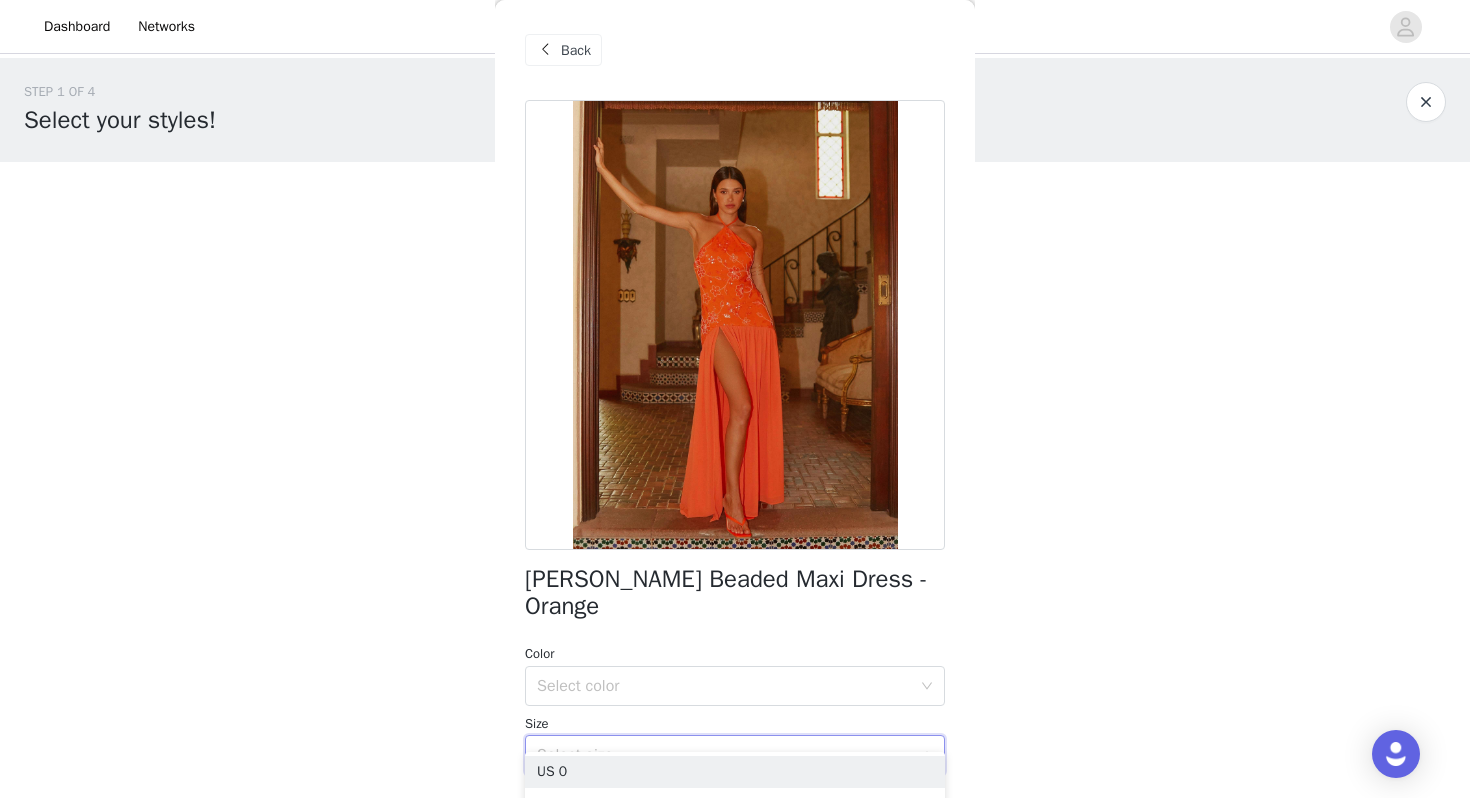 click on "Select size" at bounding box center [735, 755] 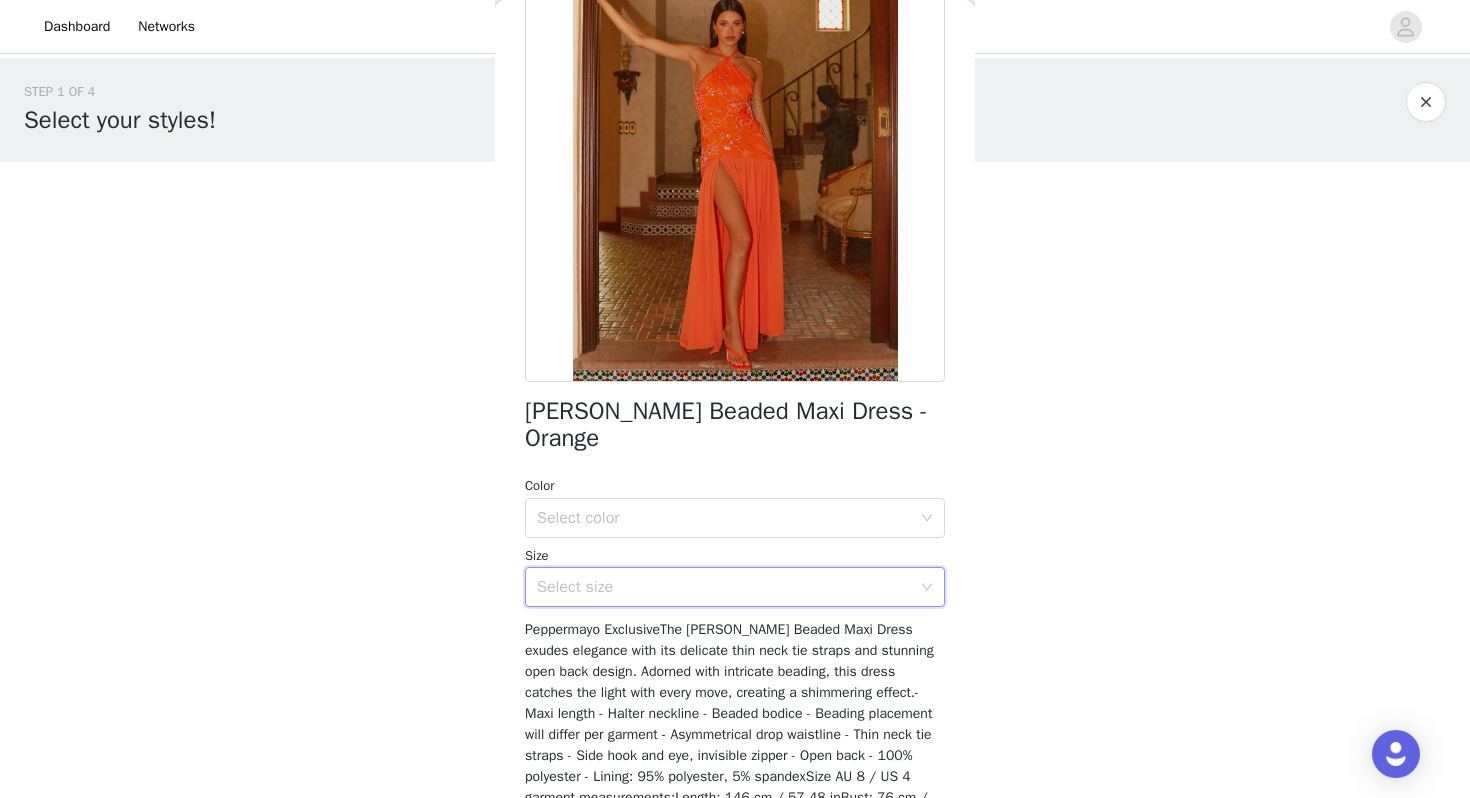 scroll, scrollTop: 172, scrollLeft: 0, axis: vertical 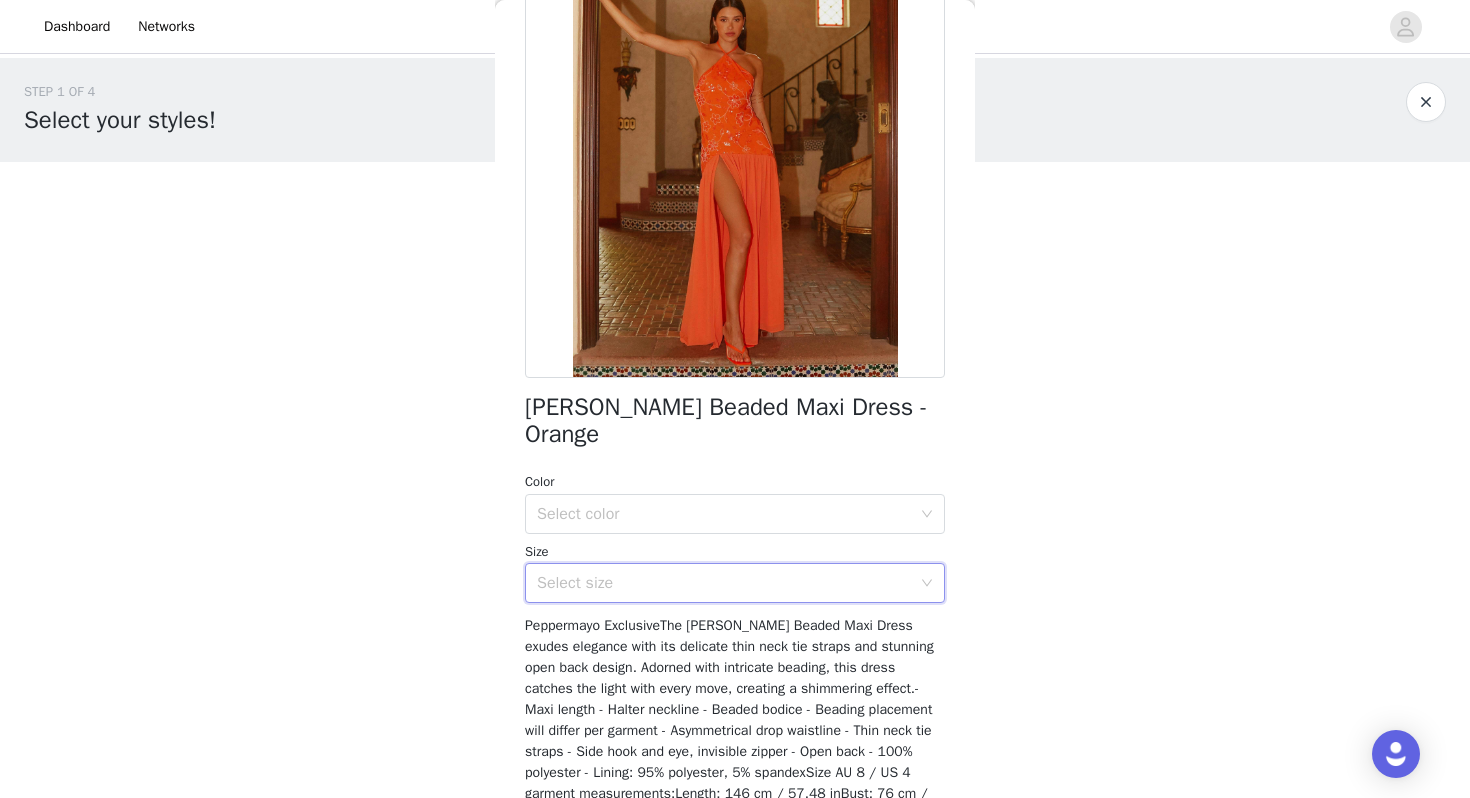 click on "Select size" at bounding box center (724, 583) 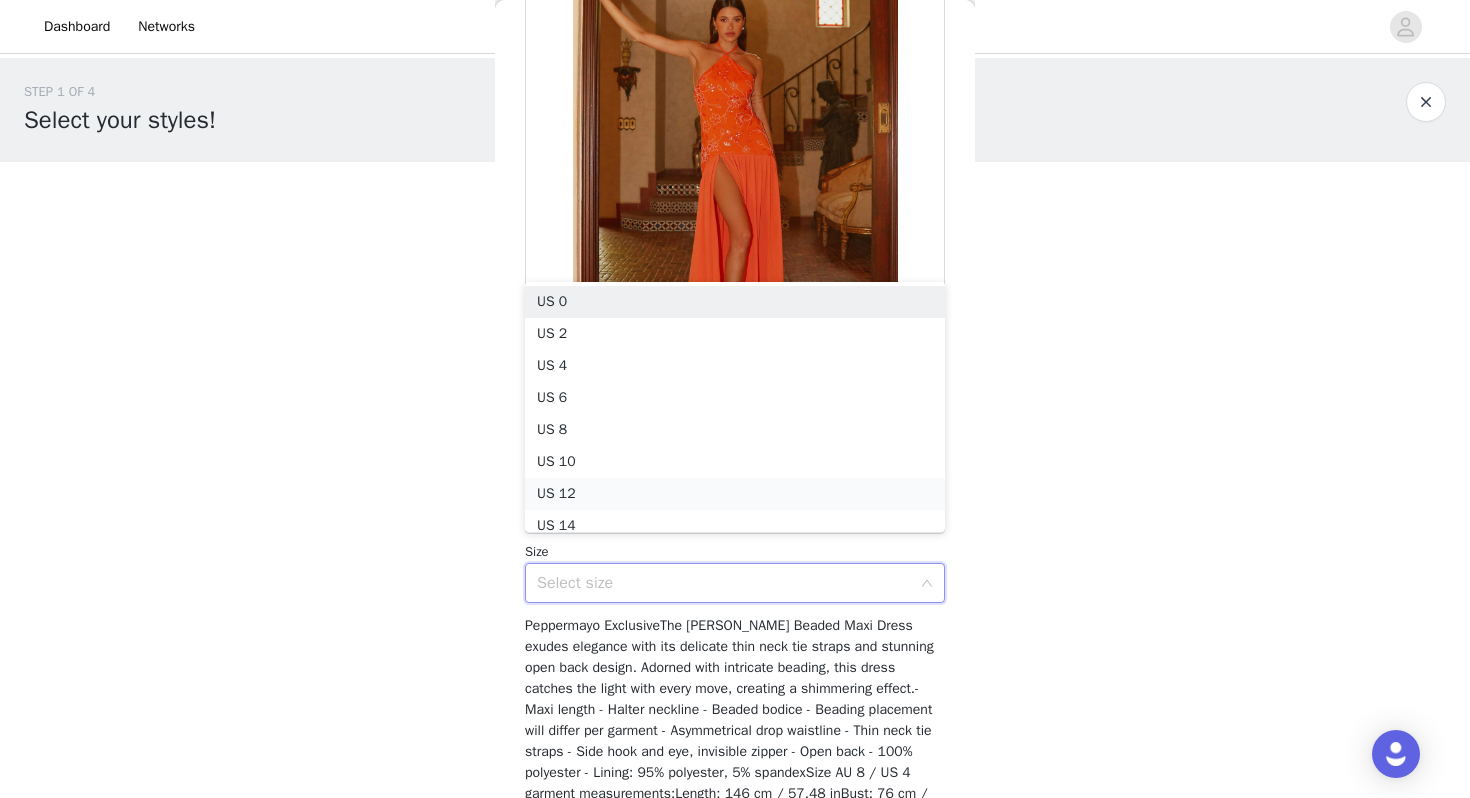 scroll, scrollTop: 10, scrollLeft: 0, axis: vertical 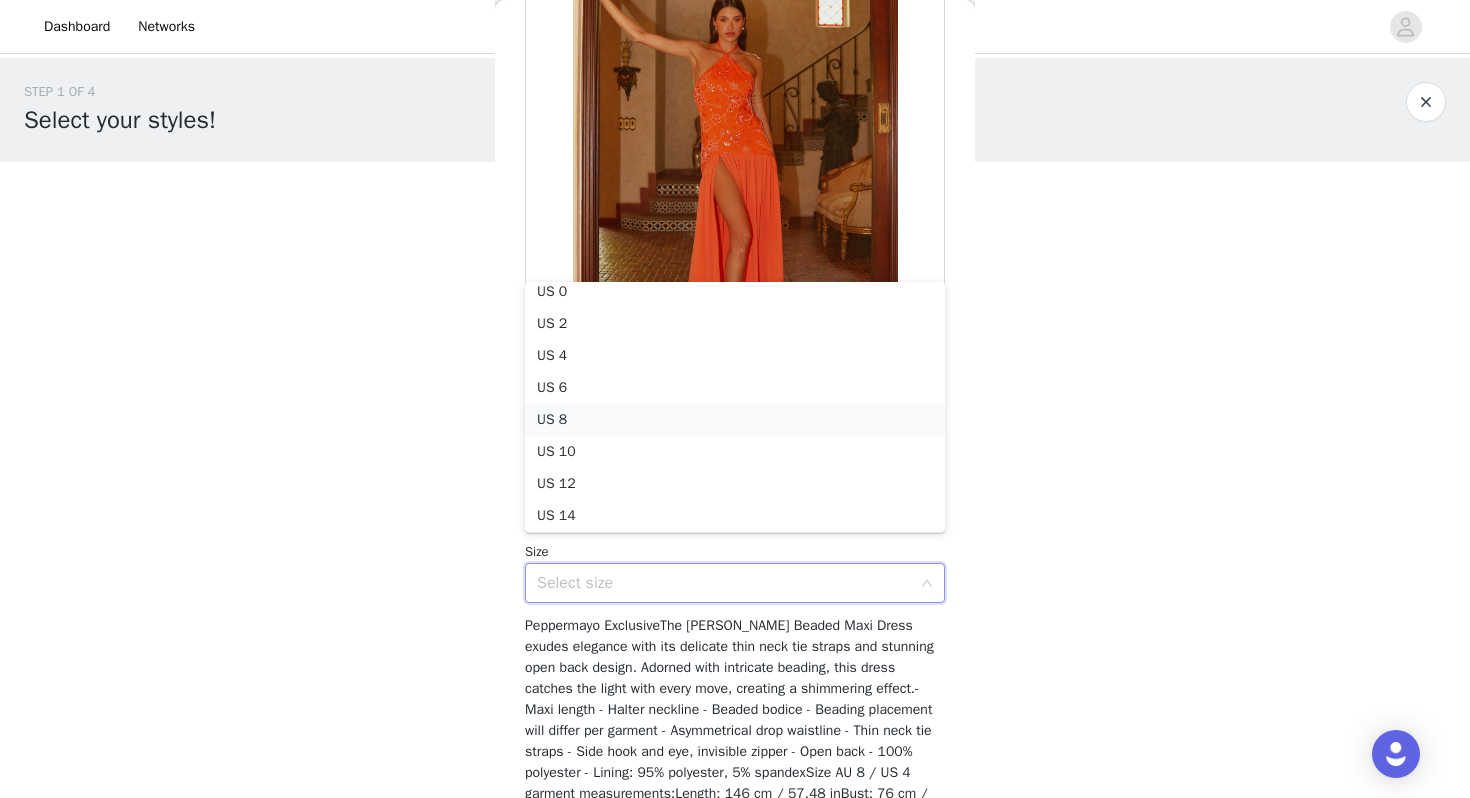 click on "US 8" at bounding box center (735, 420) 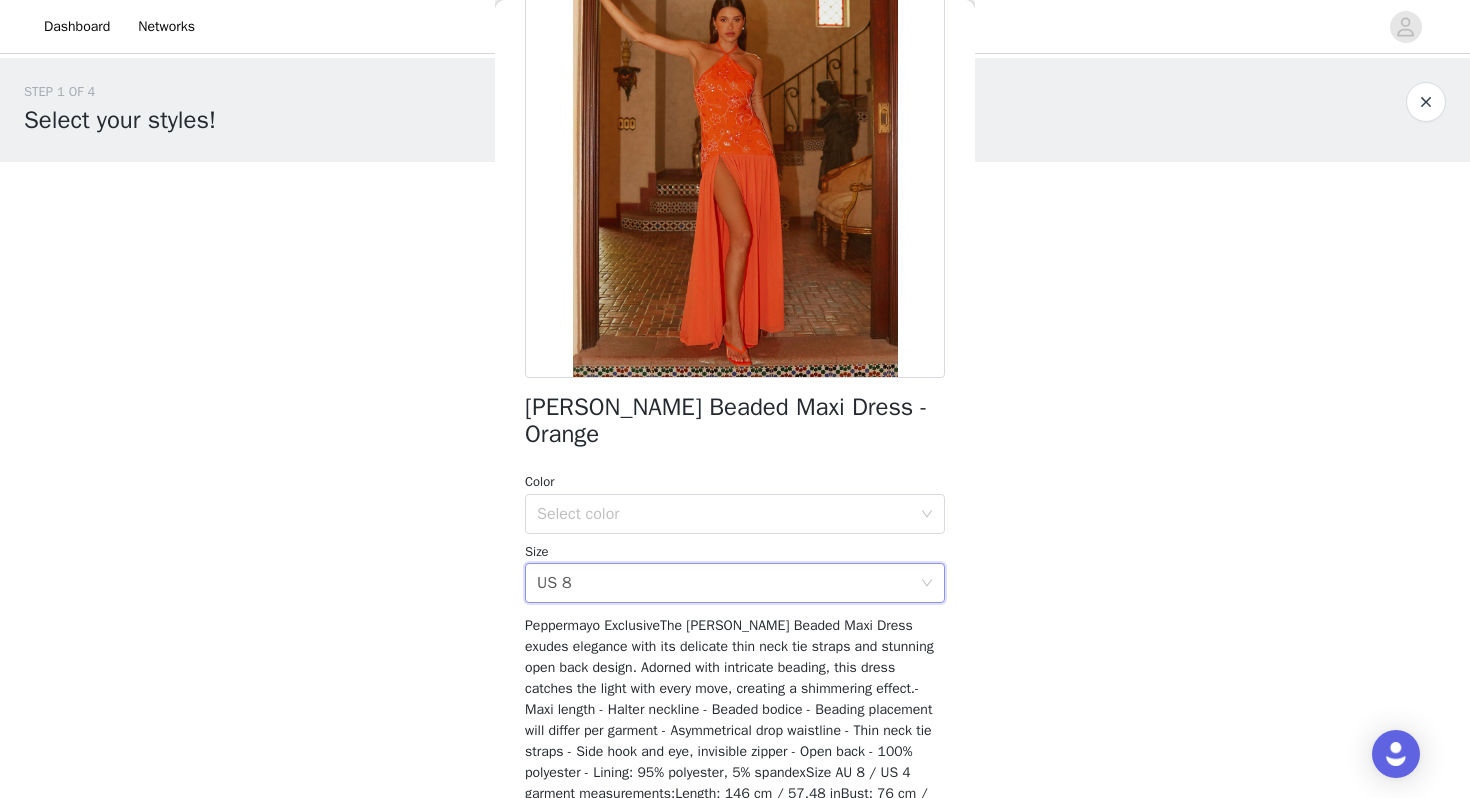 scroll, scrollTop: 298, scrollLeft: 0, axis: vertical 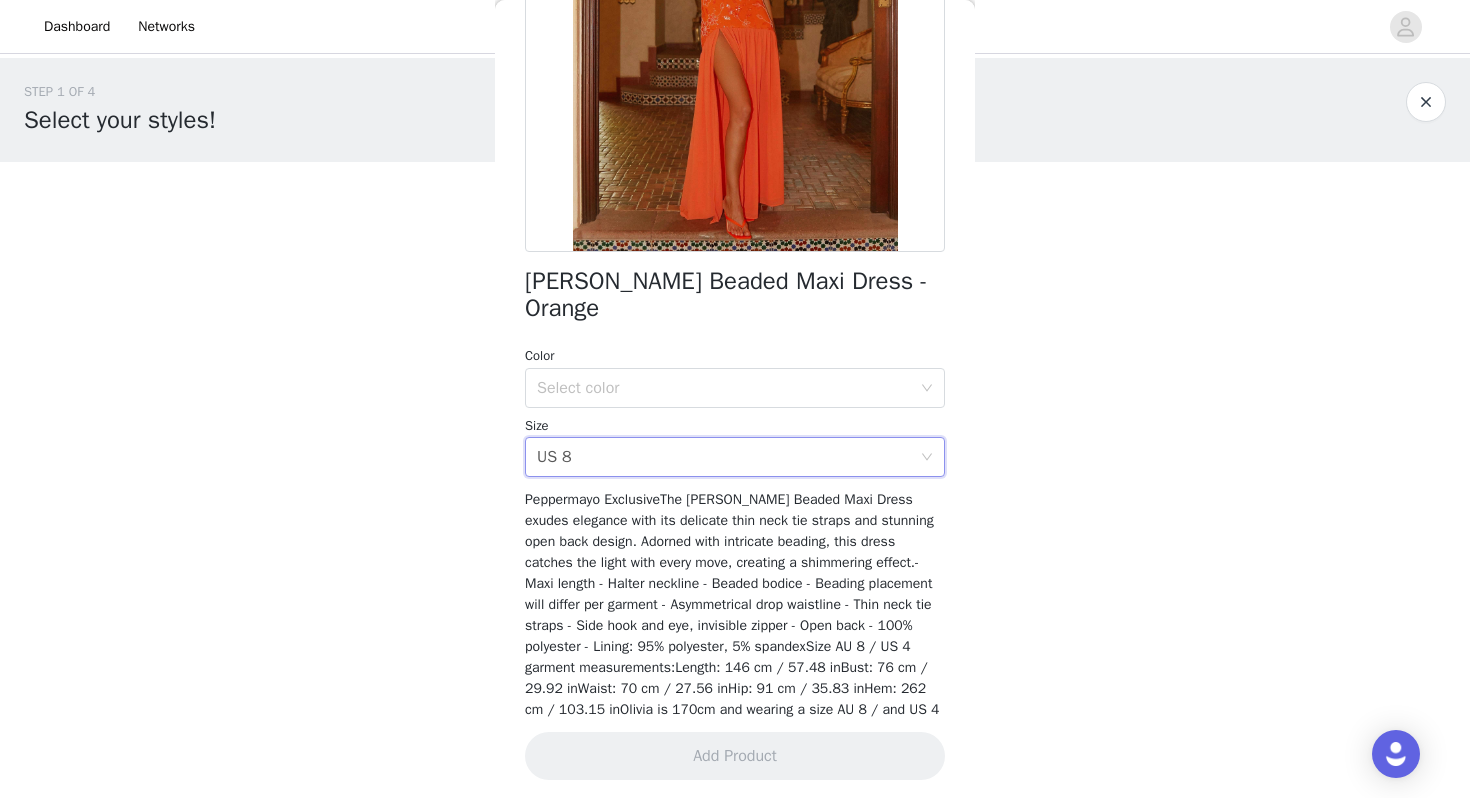 click on "Peppermayo ExclusiveThe [PERSON_NAME] Beaded Maxi Dress exudes elegance with its delicate thin neck tie straps and stunning open back design. Adorned with intricate beading, this dress catches the light with every move, creating a shimmering effect.- Maxi length - Halter neckline - Beaded bodice - Beading placement will differ per garment - Asymmetrical drop waistline - Thin neck tie straps - Side hook and eye, invisible zipper - Open back - 100% polyester - Lining: 95% polyester, 5% spandexSize AU 8 / US 4 garment measurements:Length: 146 cm / 57.48 inBust: 76 cm / 29.92 inWaist: 70 cm / 27.56 inHip: 91 cm / 35.83 inHem: 262 cm / 103.15 inOlivia is 170cm and wearing a size AU 8 / and US 4" at bounding box center [732, 604] 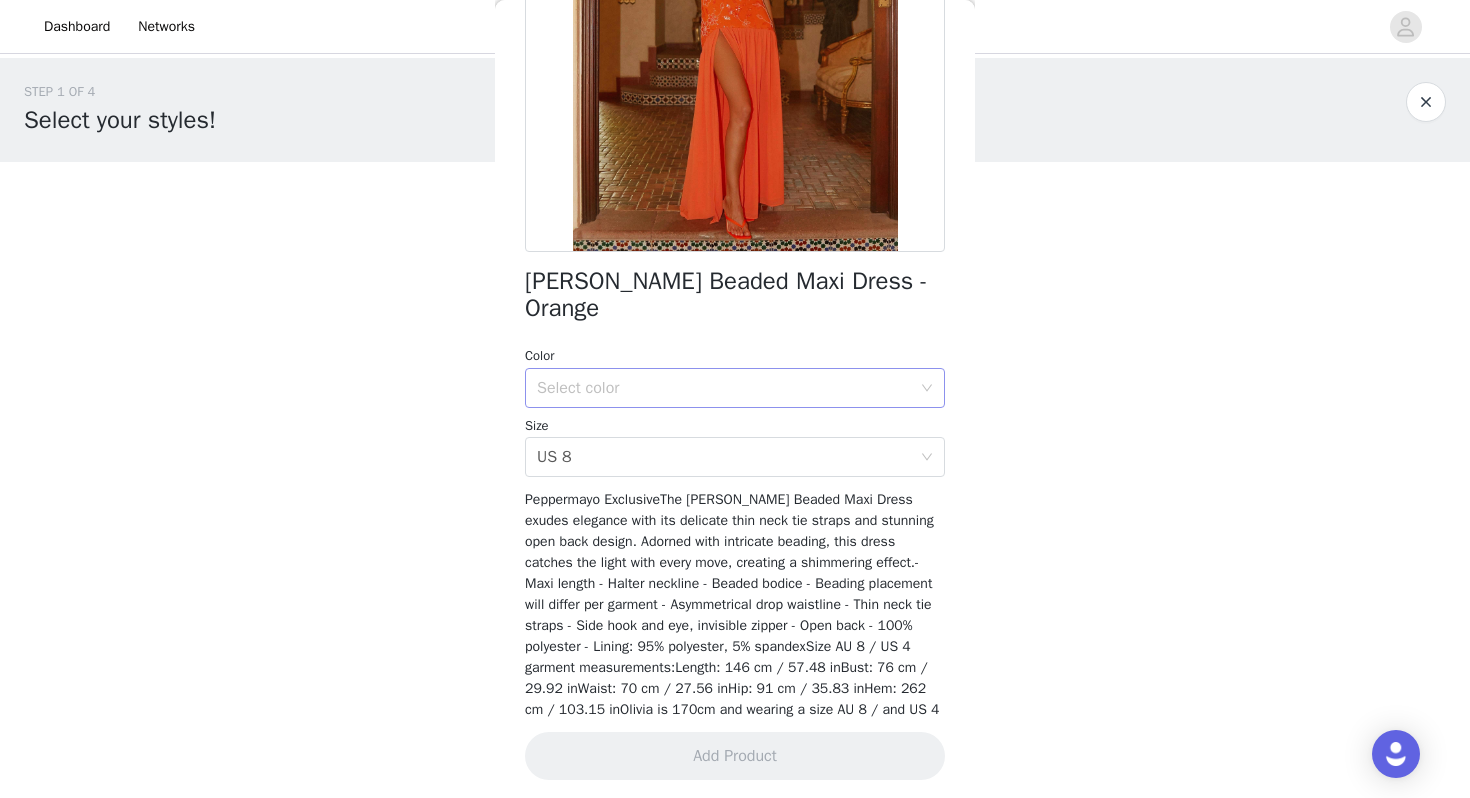 click on "Select color" at bounding box center [728, 388] 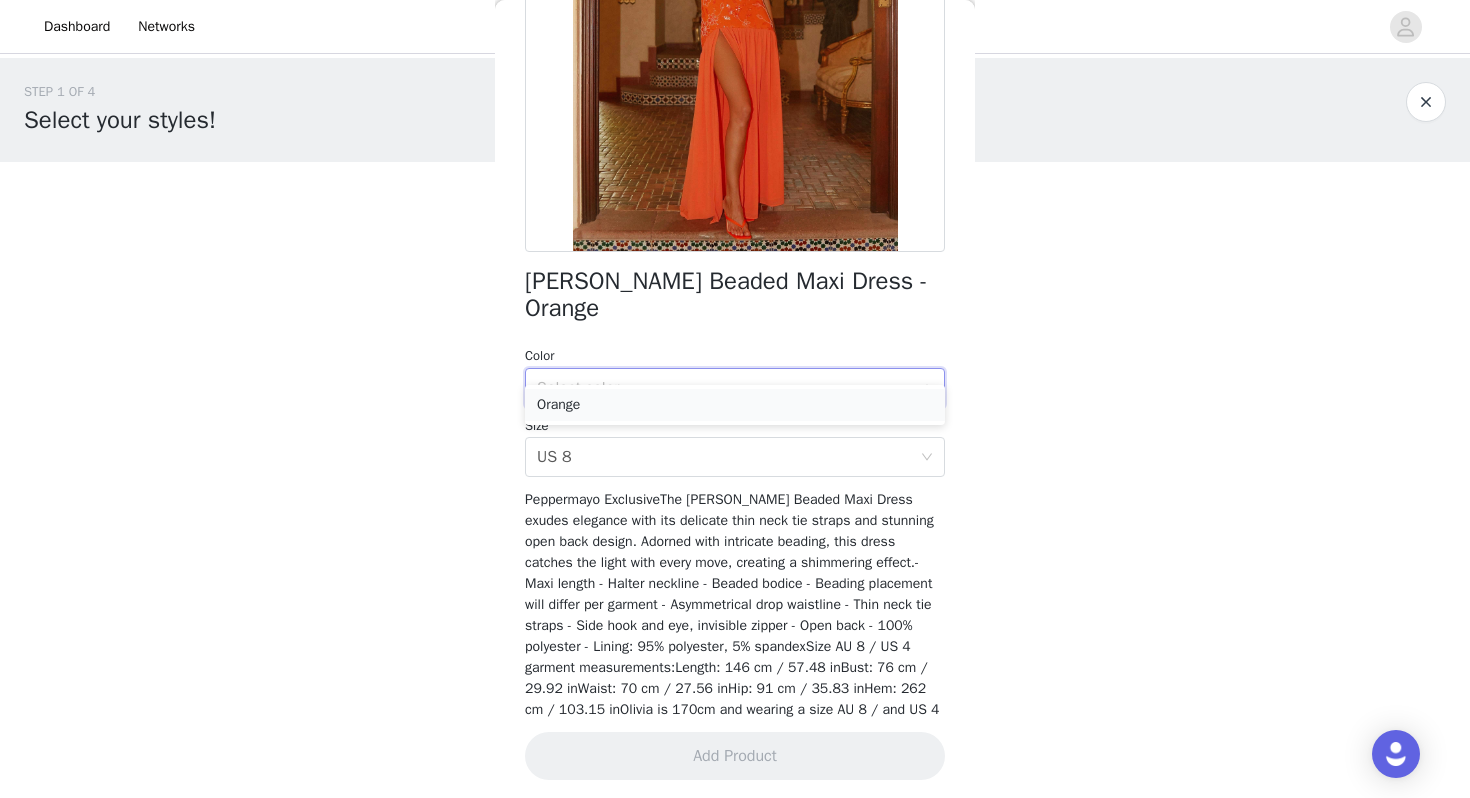 click on "Orange" at bounding box center [735, 405] 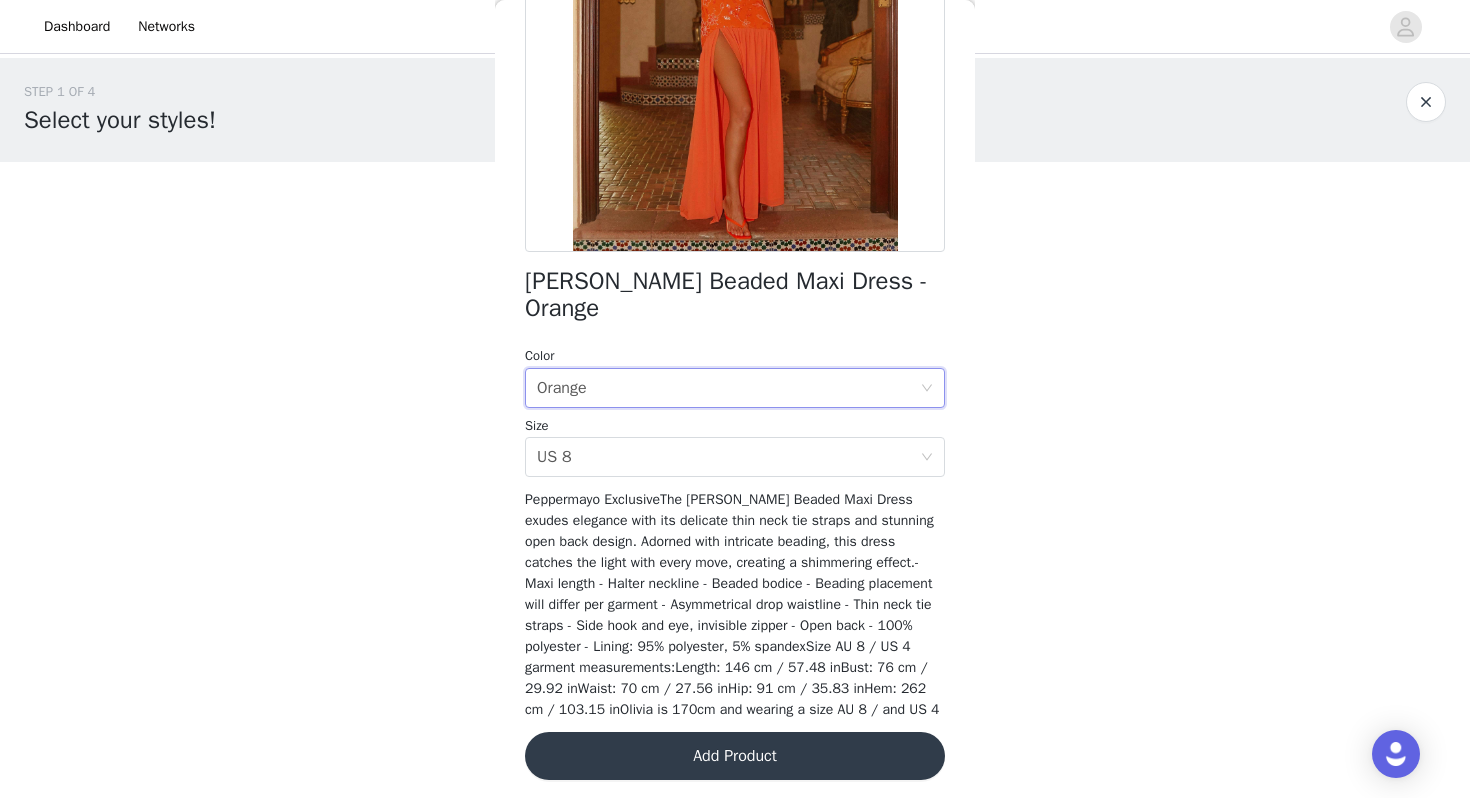 click on "Add Product" at bounding box center [735, 756] 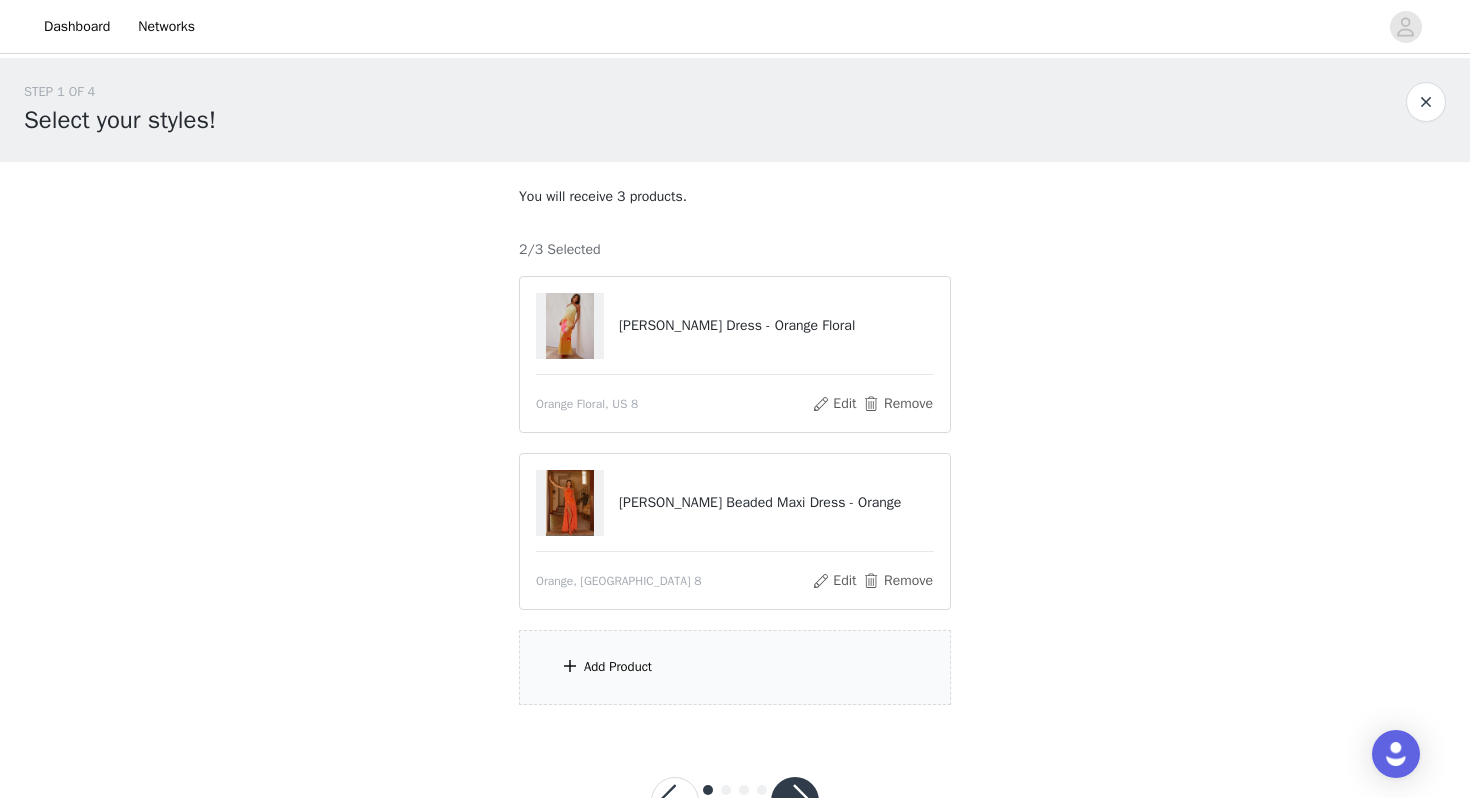click on "Add Product" at bounding box center [735, 667] 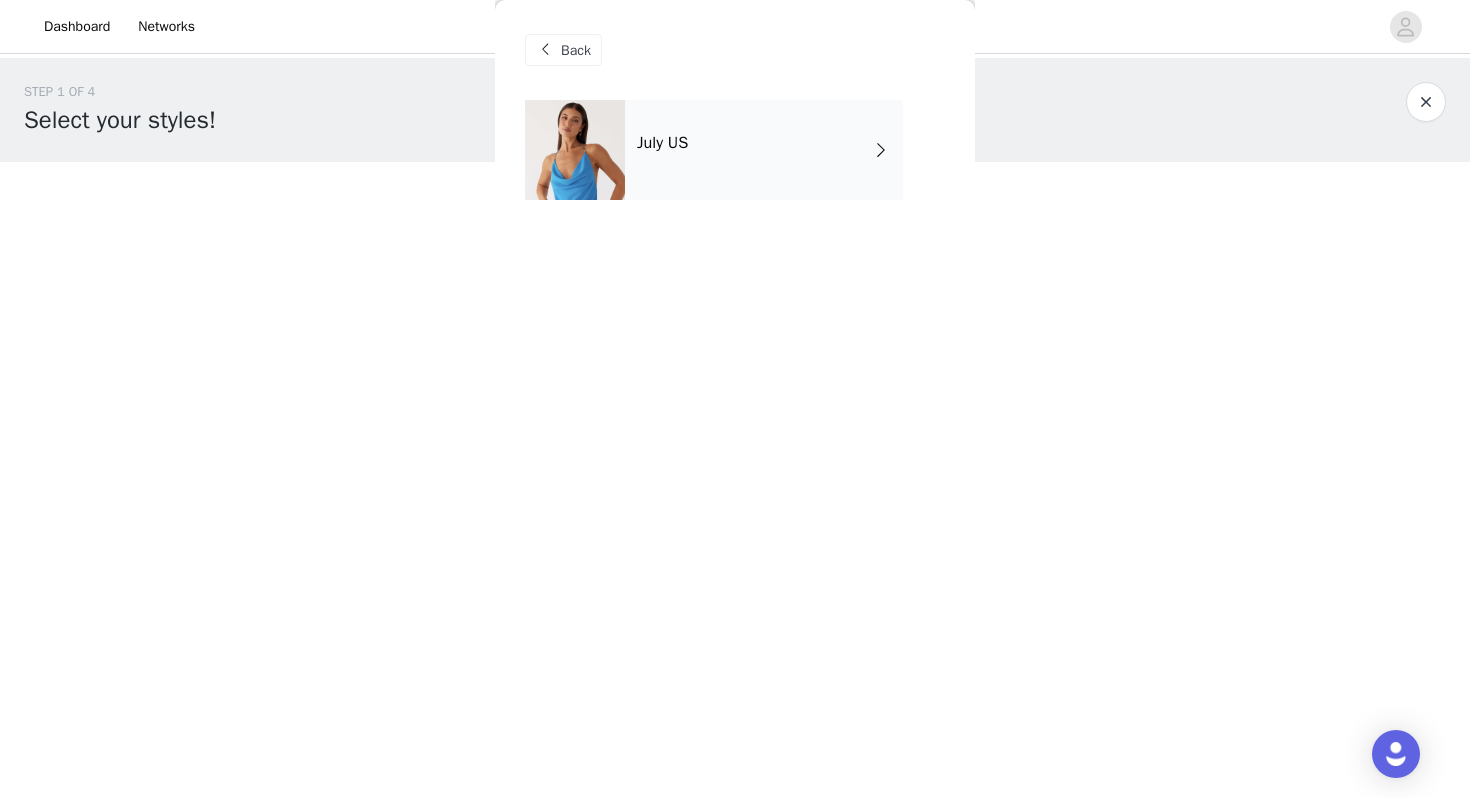 click on "July US" at bounding box center (764, 150) 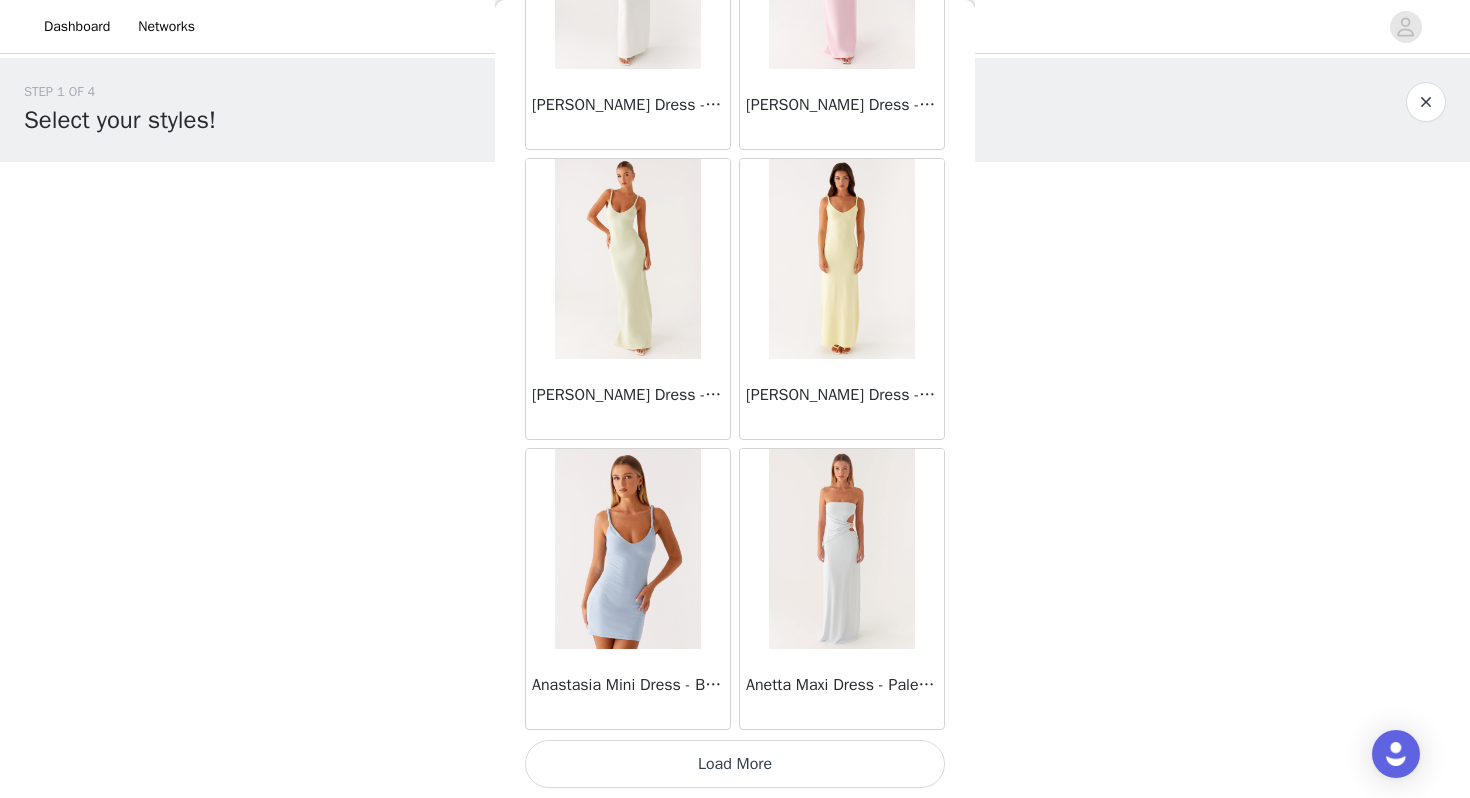 click on "Load More" at bounding box center (735, 764) 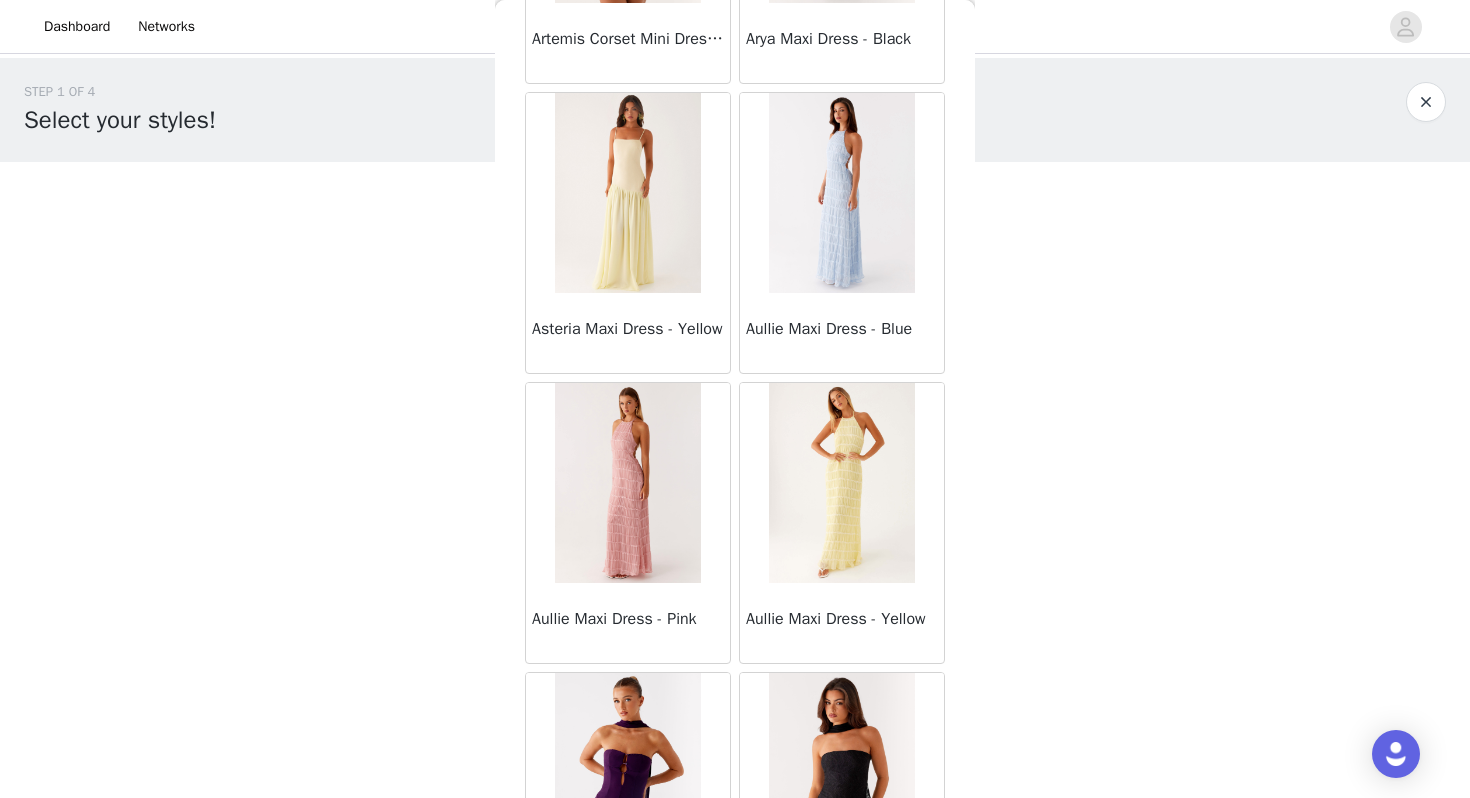 scroll, scrollTop: 5162, scrollLeft: 0, axis: vertical 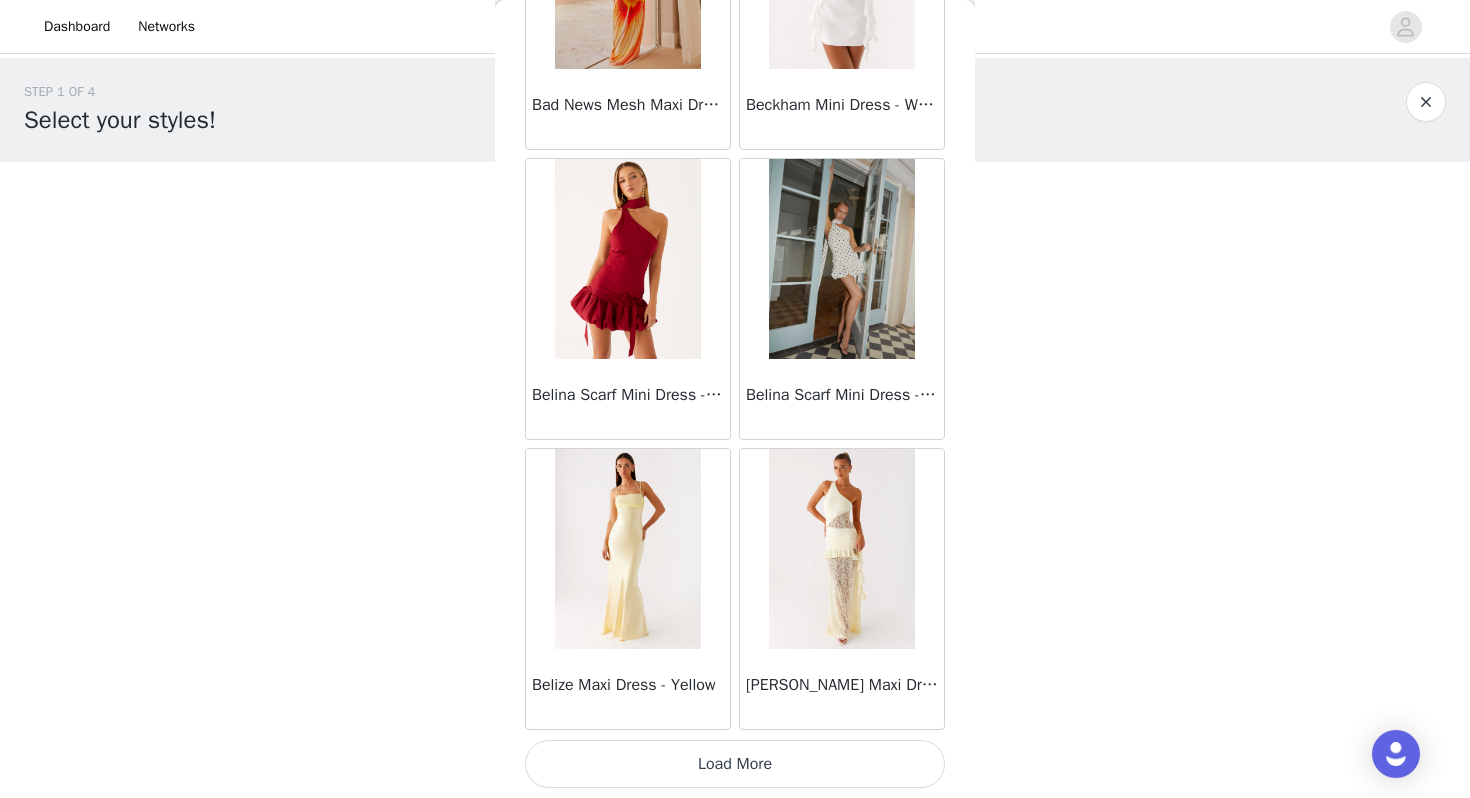 click on "Load More" at bounding box center (735, 764) 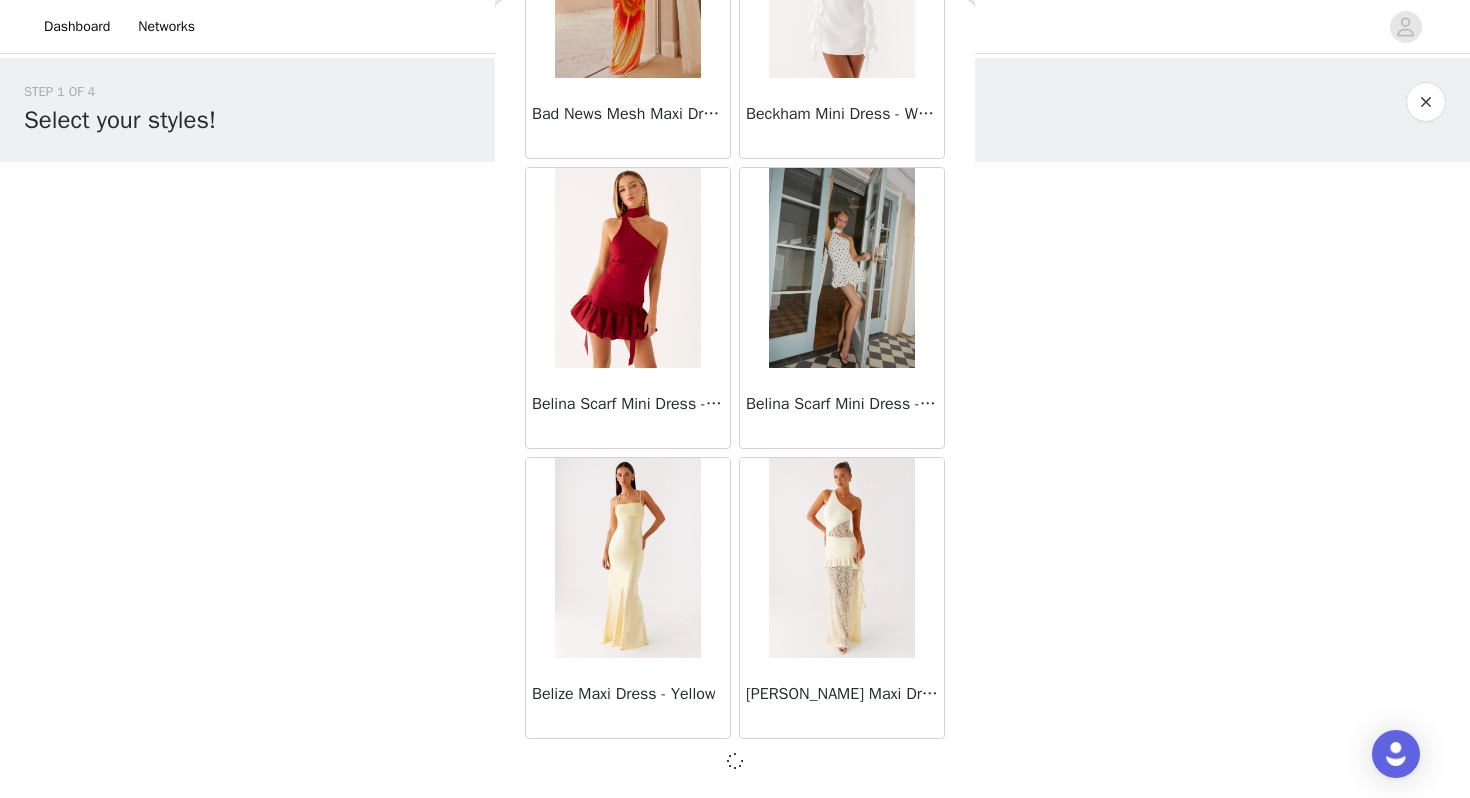 scroll, scrollTop: 5153, scrollLeft: 0, axis: vertical 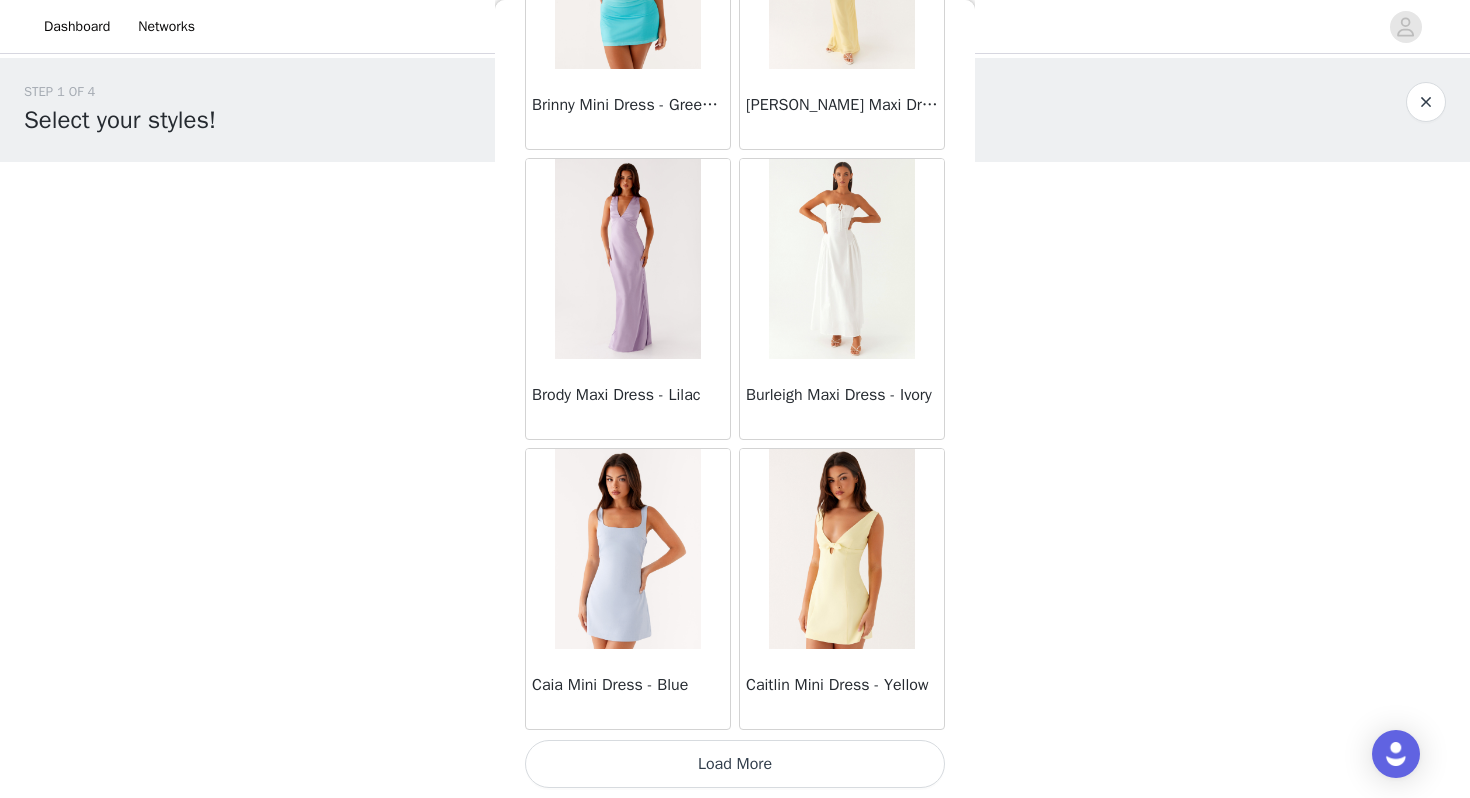 click on "Load More" at bounding box center [735, 764] 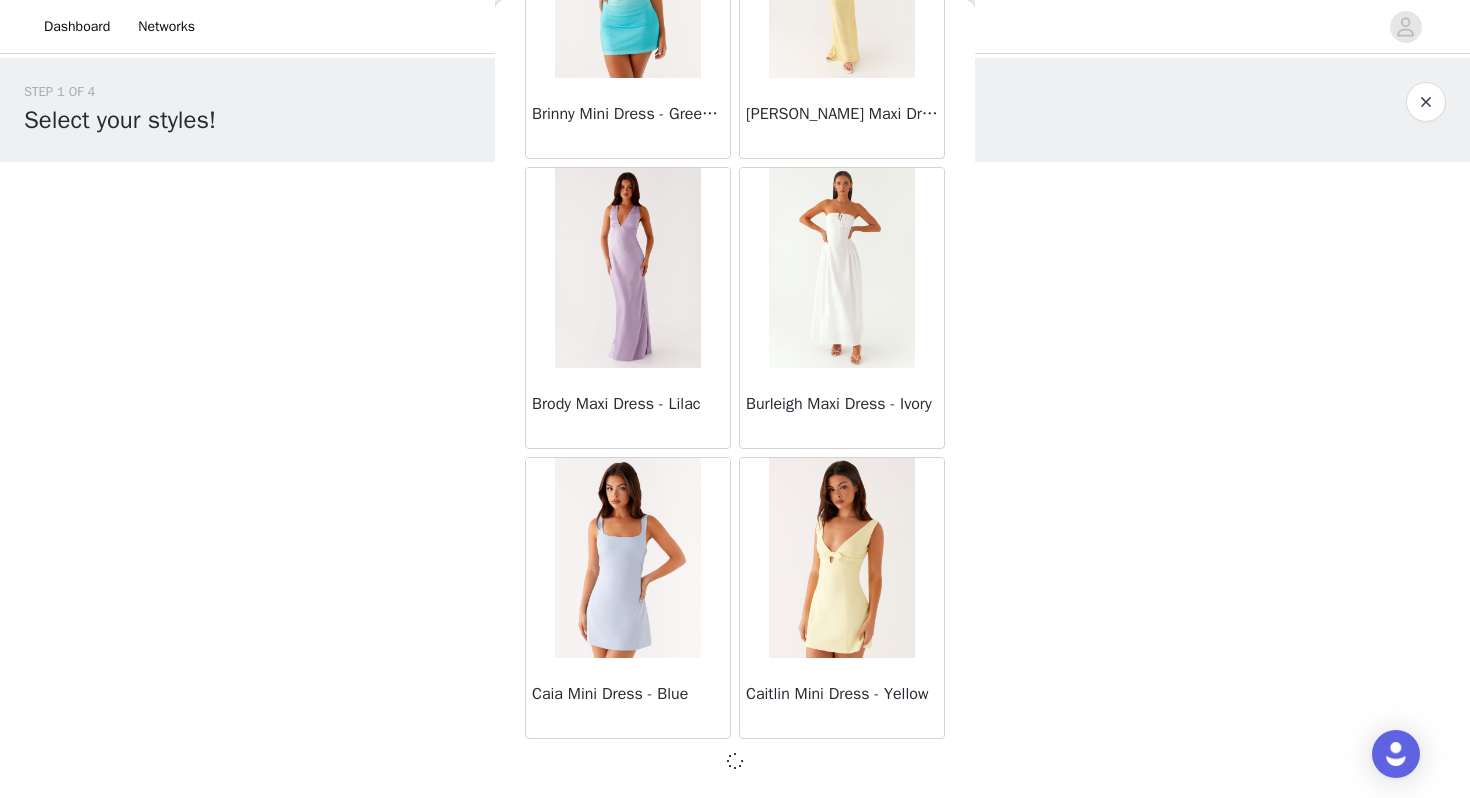 scroll, scrollTop: 8053, scrollLeft: 0, axis: vertical 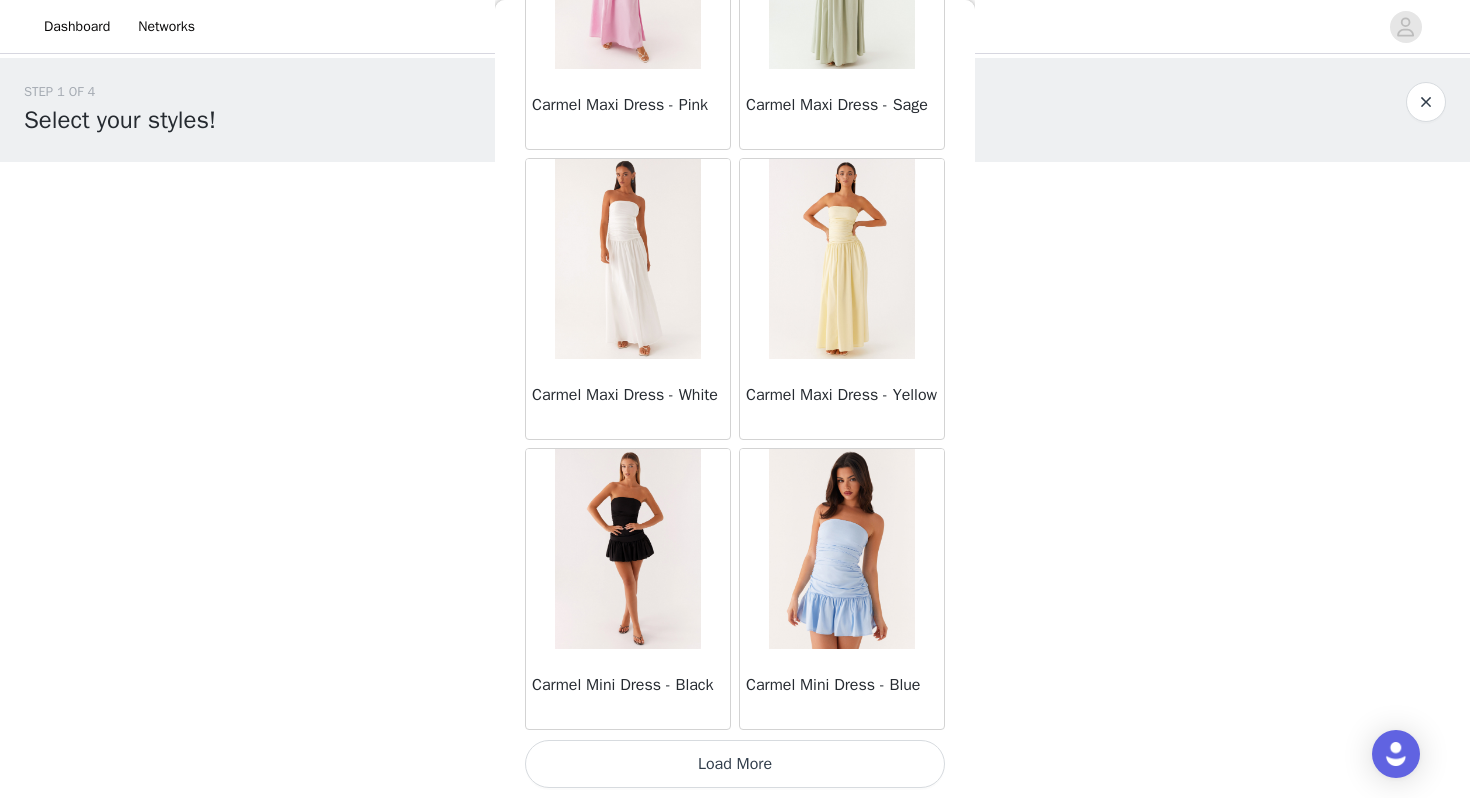 click on "Load More" at bounding box center [735, 764] 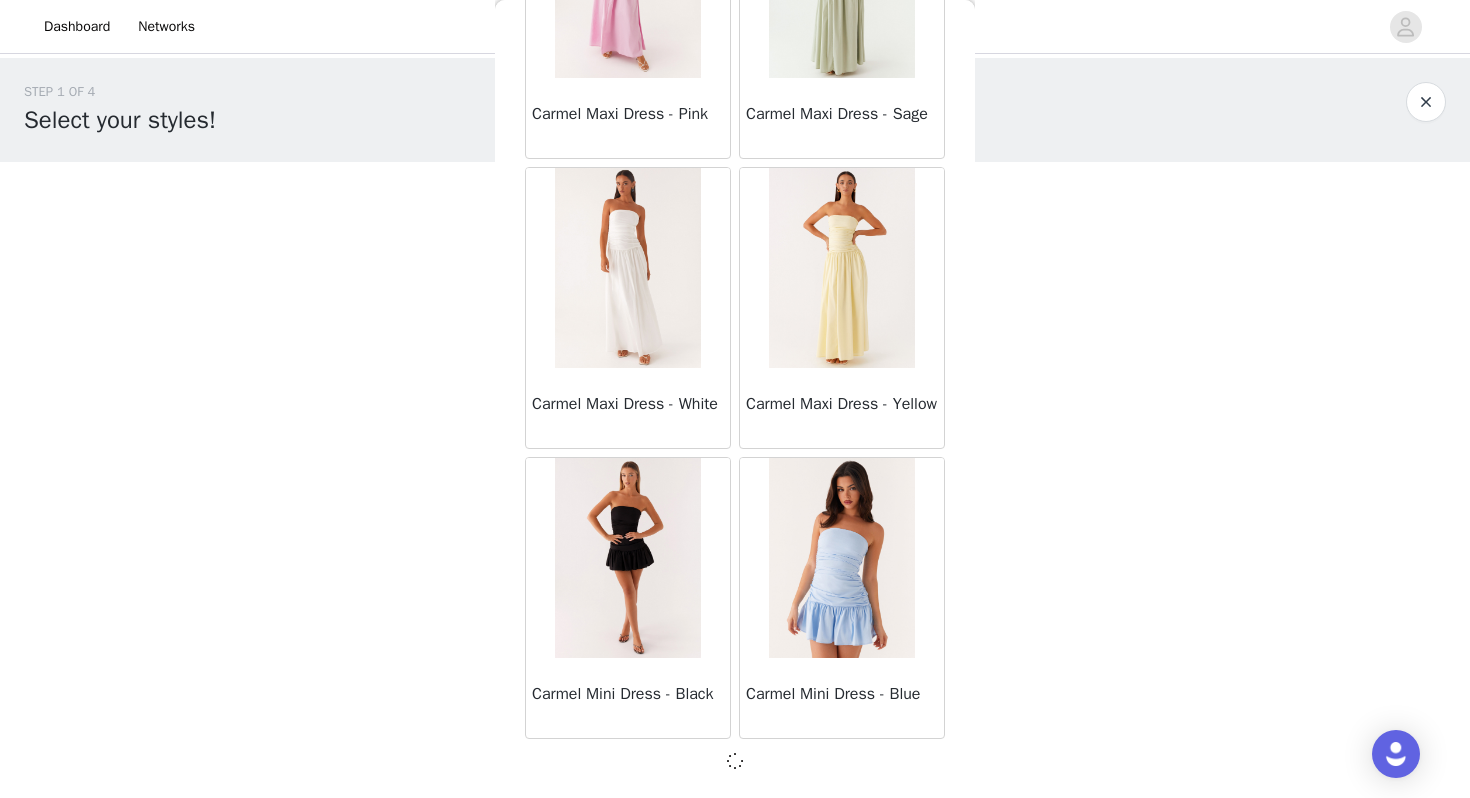 scroll, scrollTop: 10953, scrollLeft: 0, axis: vertical 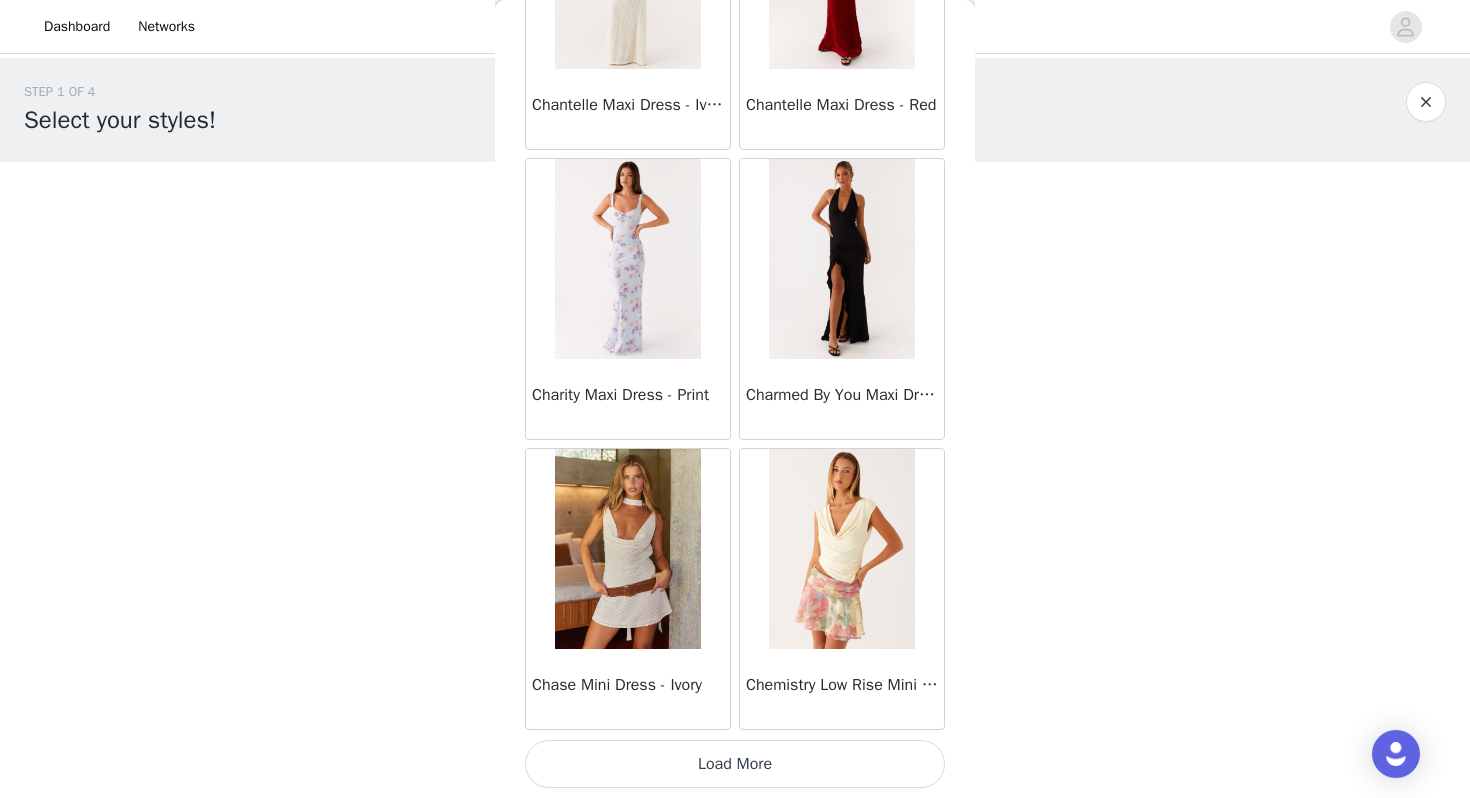 click on "Load More" at bounding box center [735, 764] 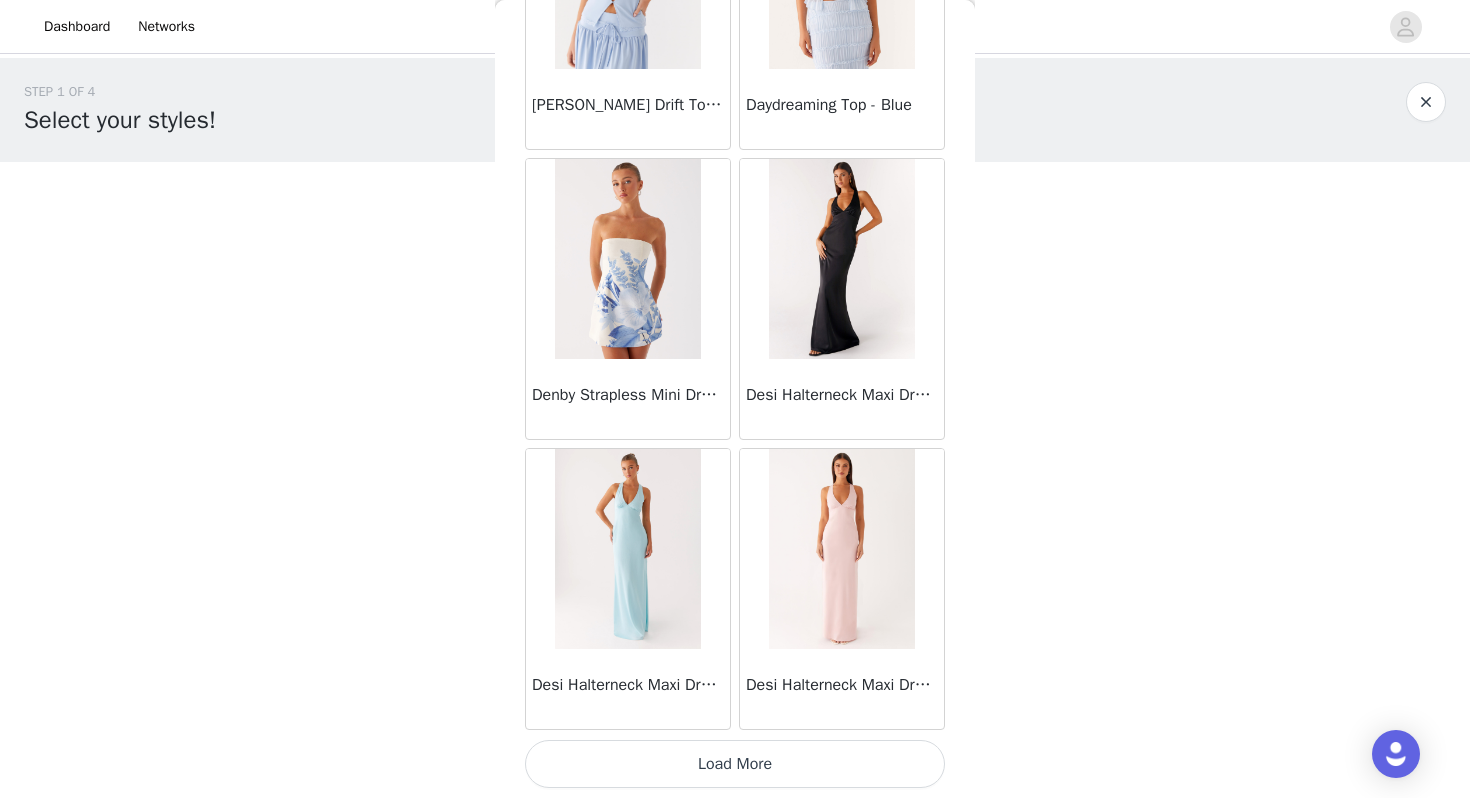 click on "Load More" at bounding box center [735, 764] 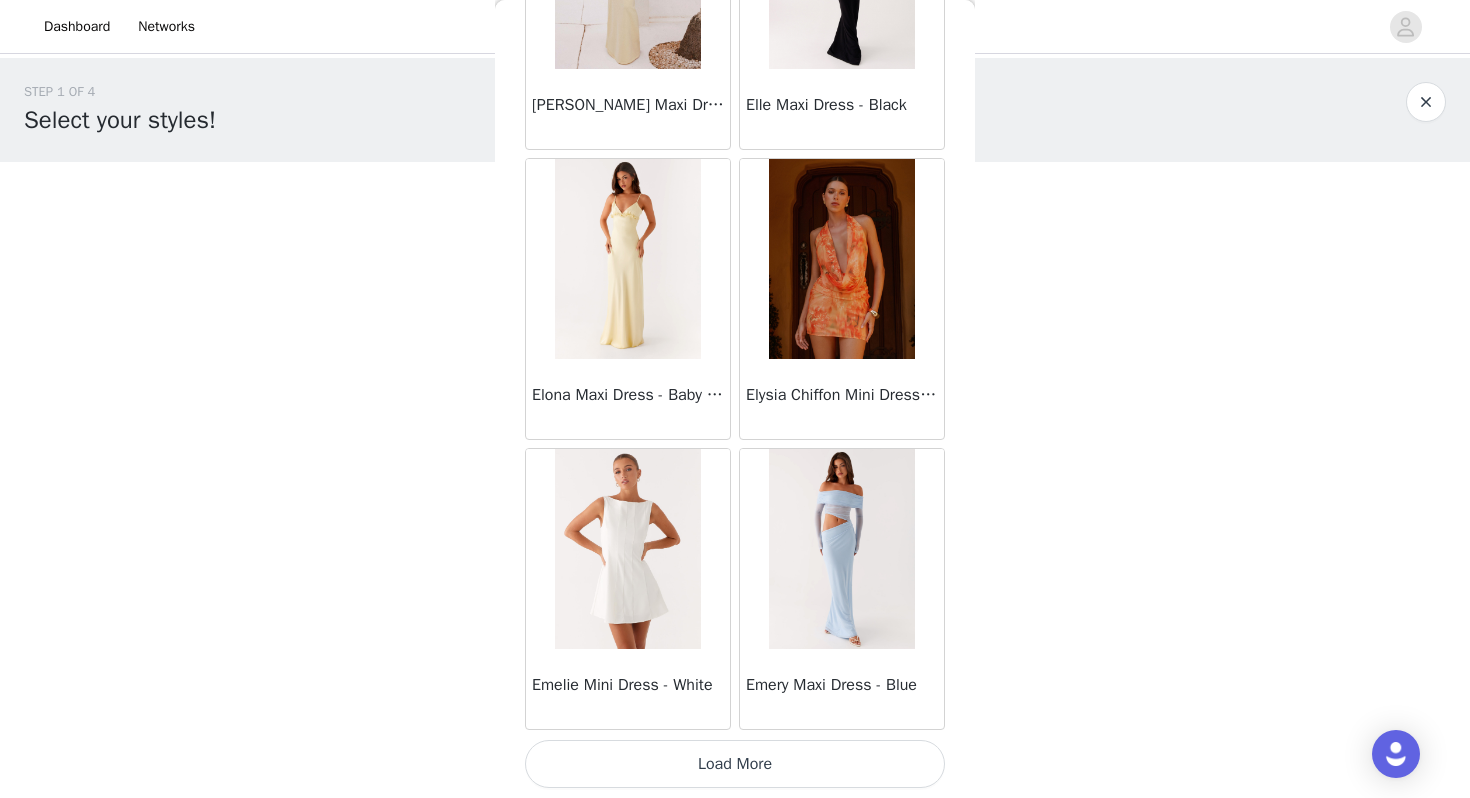 click on "Load More" at bounding box center (735, 764) 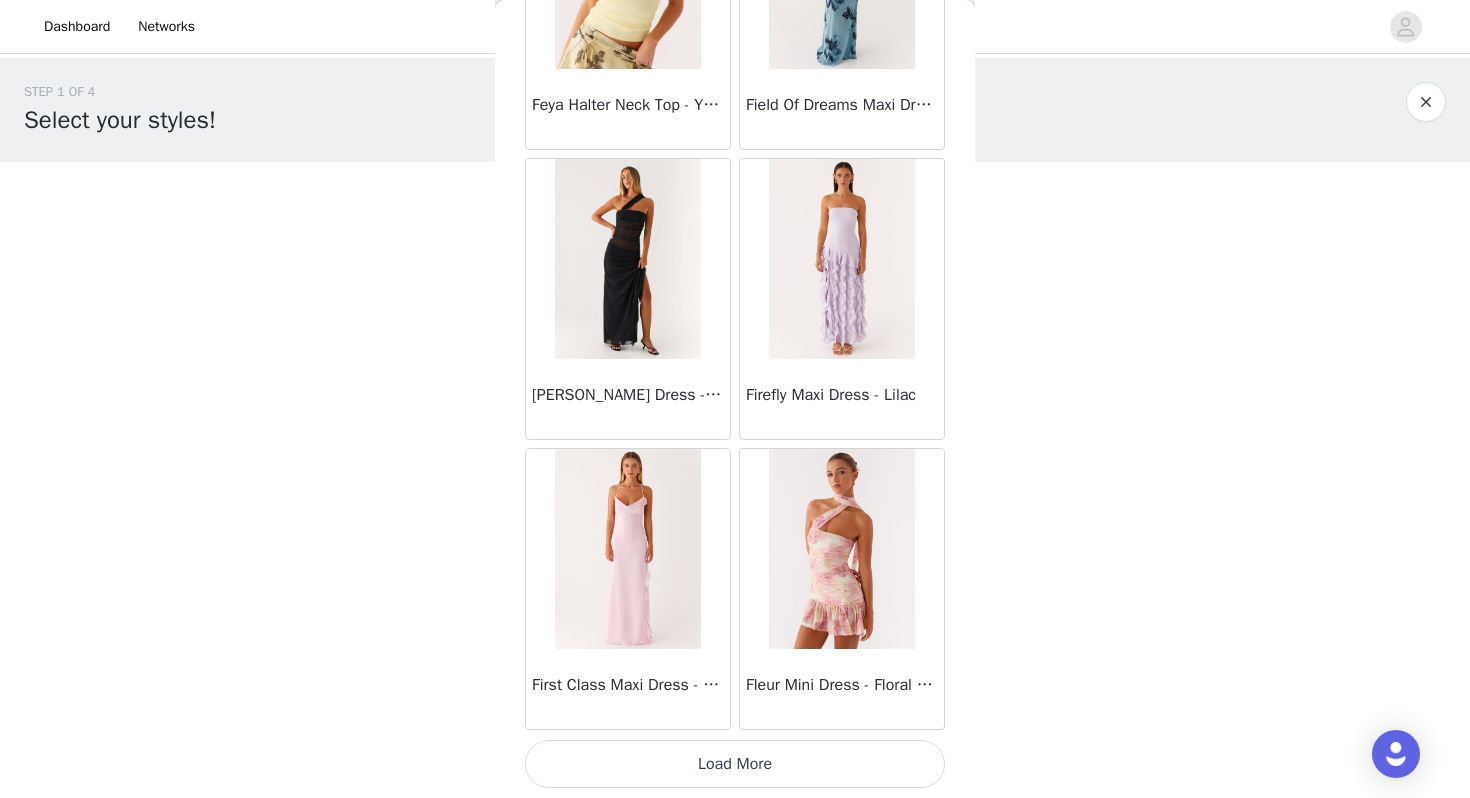 click on "Load More" at bounding box center [735, 764] 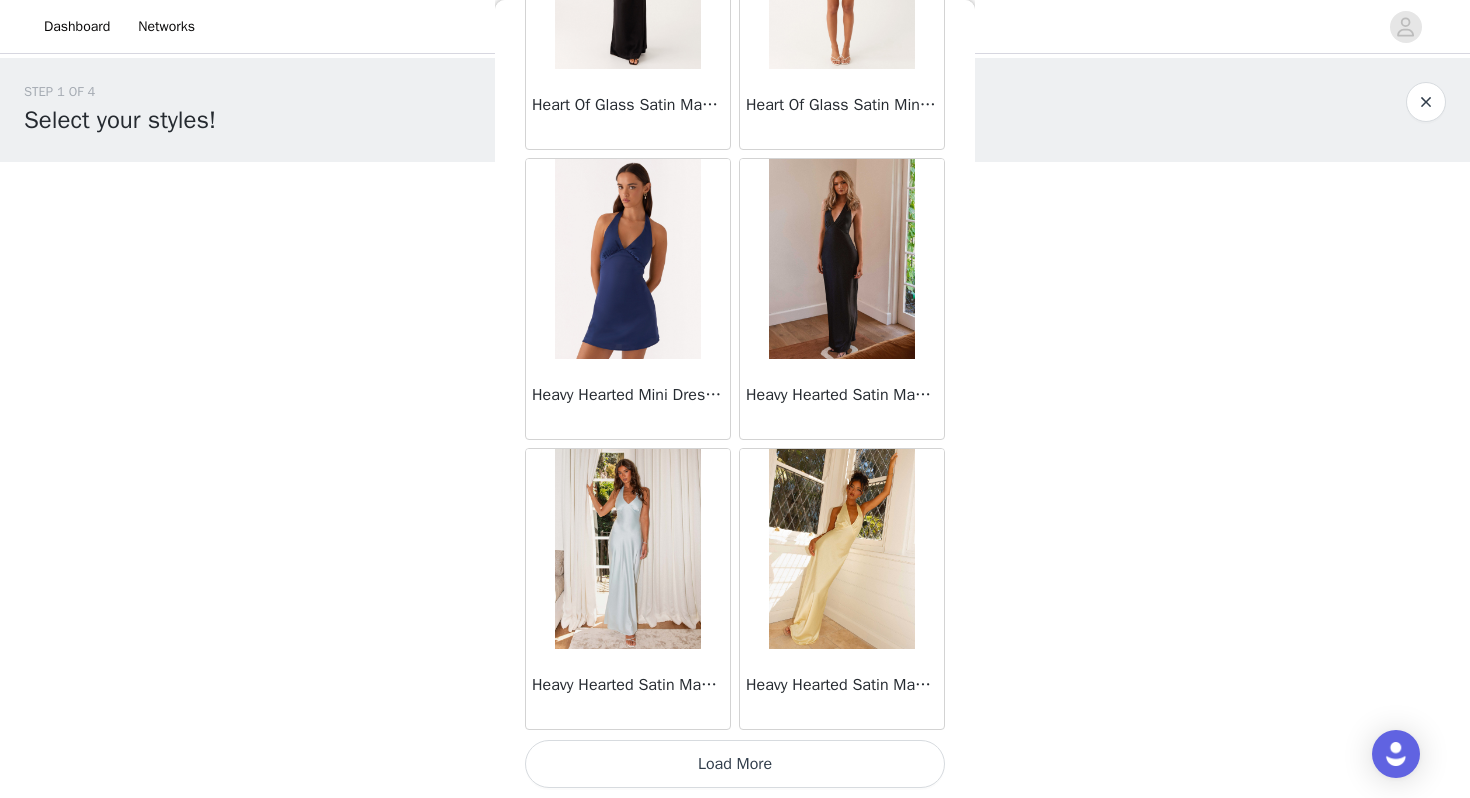 click on "Load More" at bounding box center (735, 764) 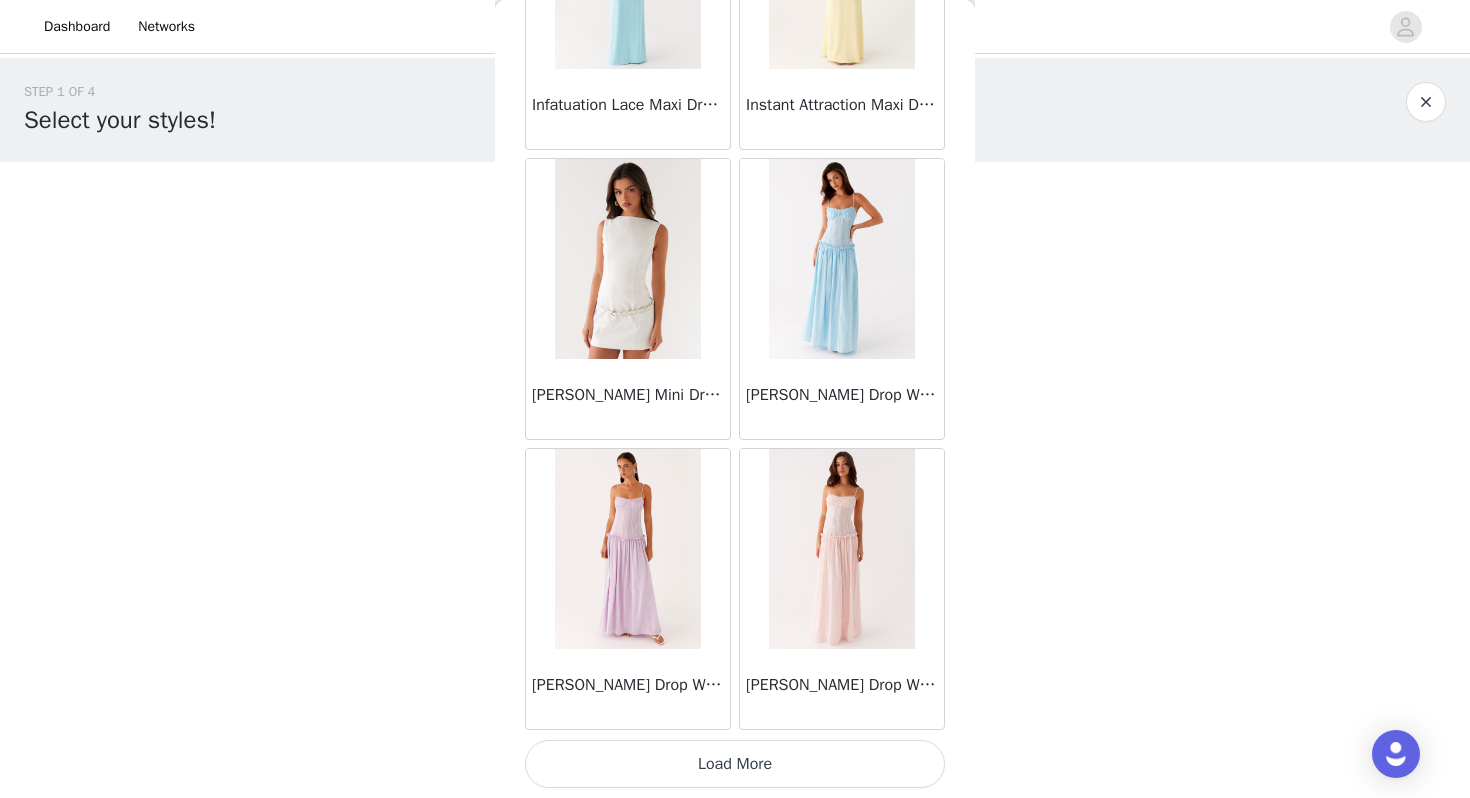click on "Load More" at bounding box center (735, 764) 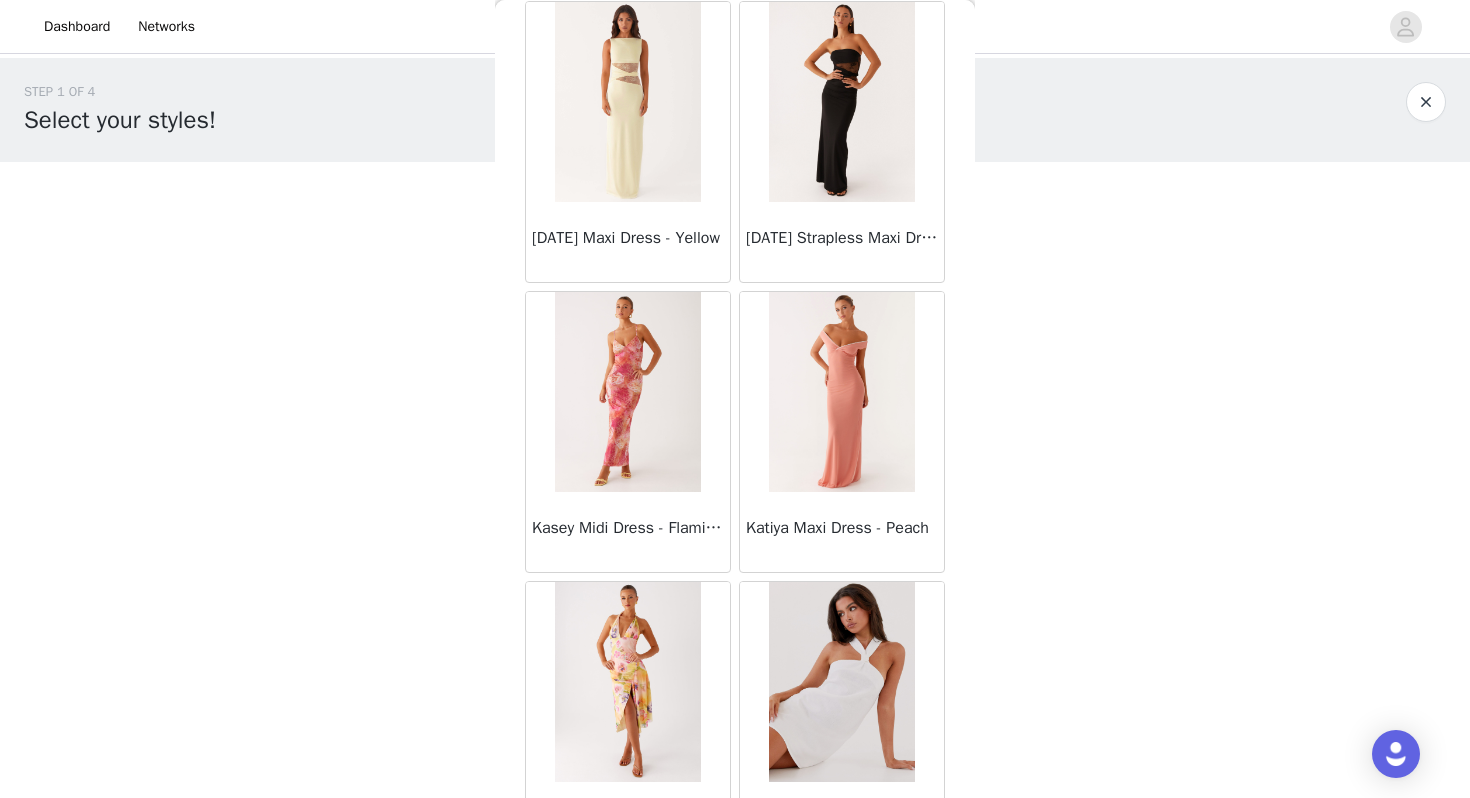 scroll, scrollTop: 31262, scrollLeft: 0, axis: vertical 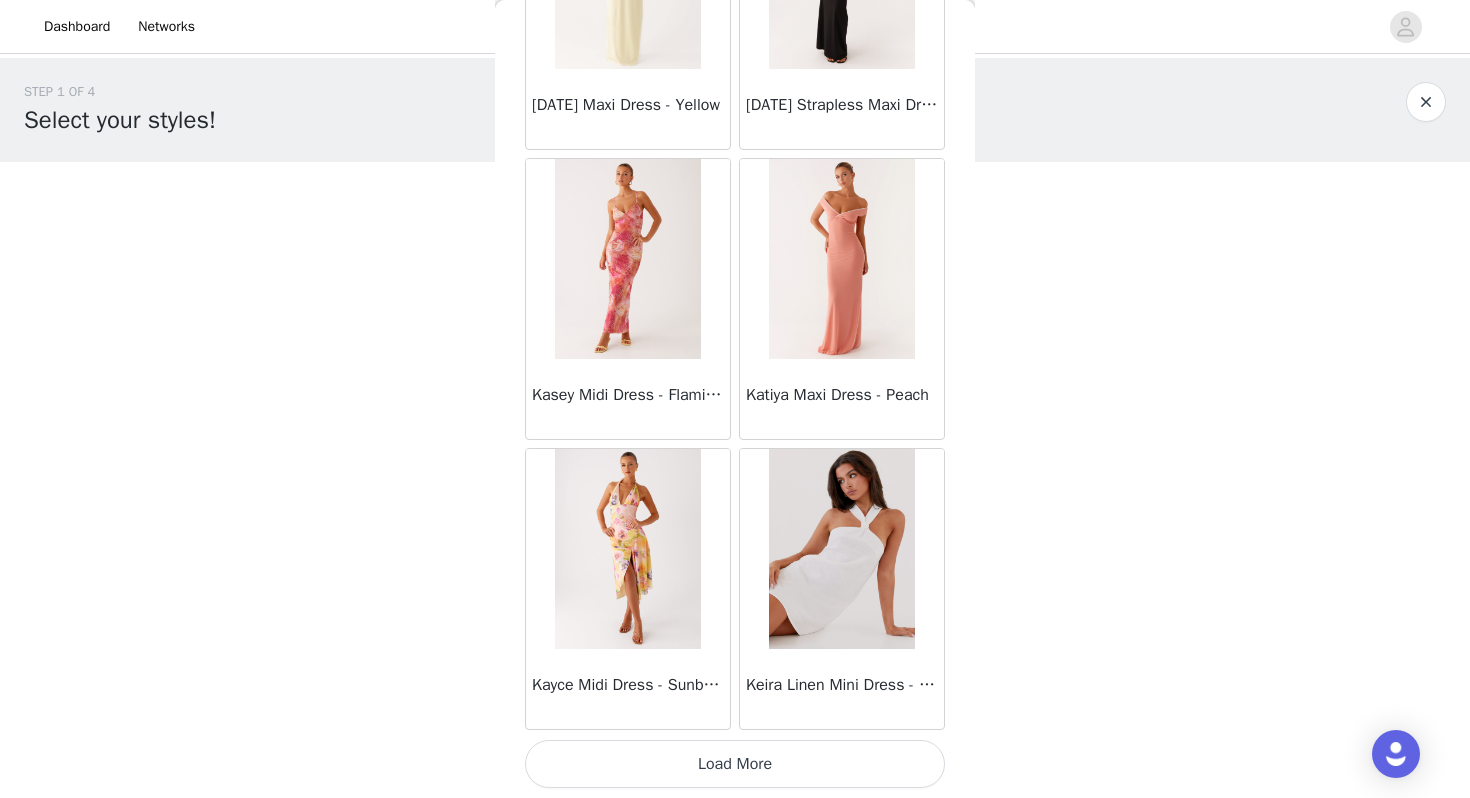click on "Load More" at bounding box center [735, 764] 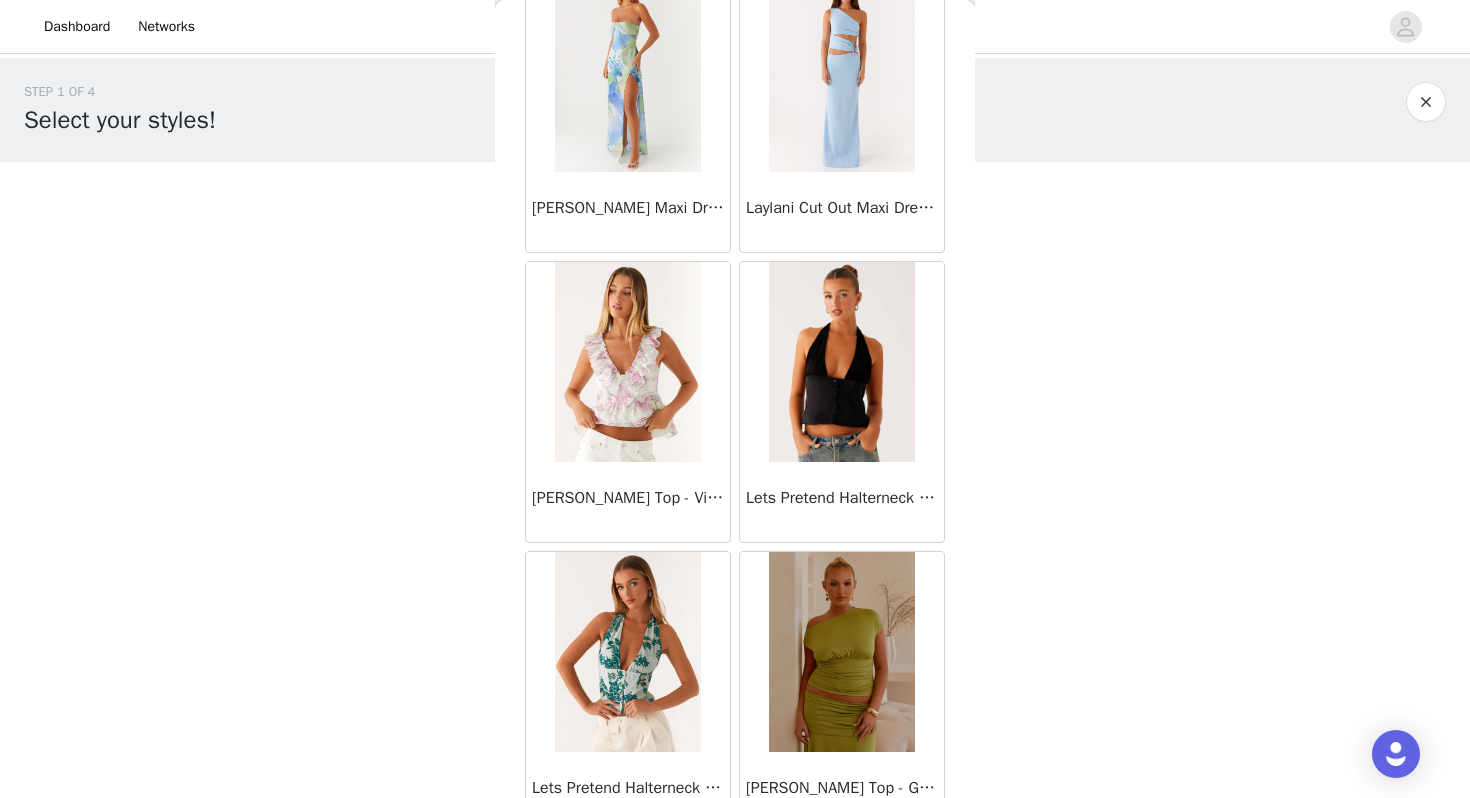 scroll, scrollTop: 34162, scrollLeft: 0, axis: vertical 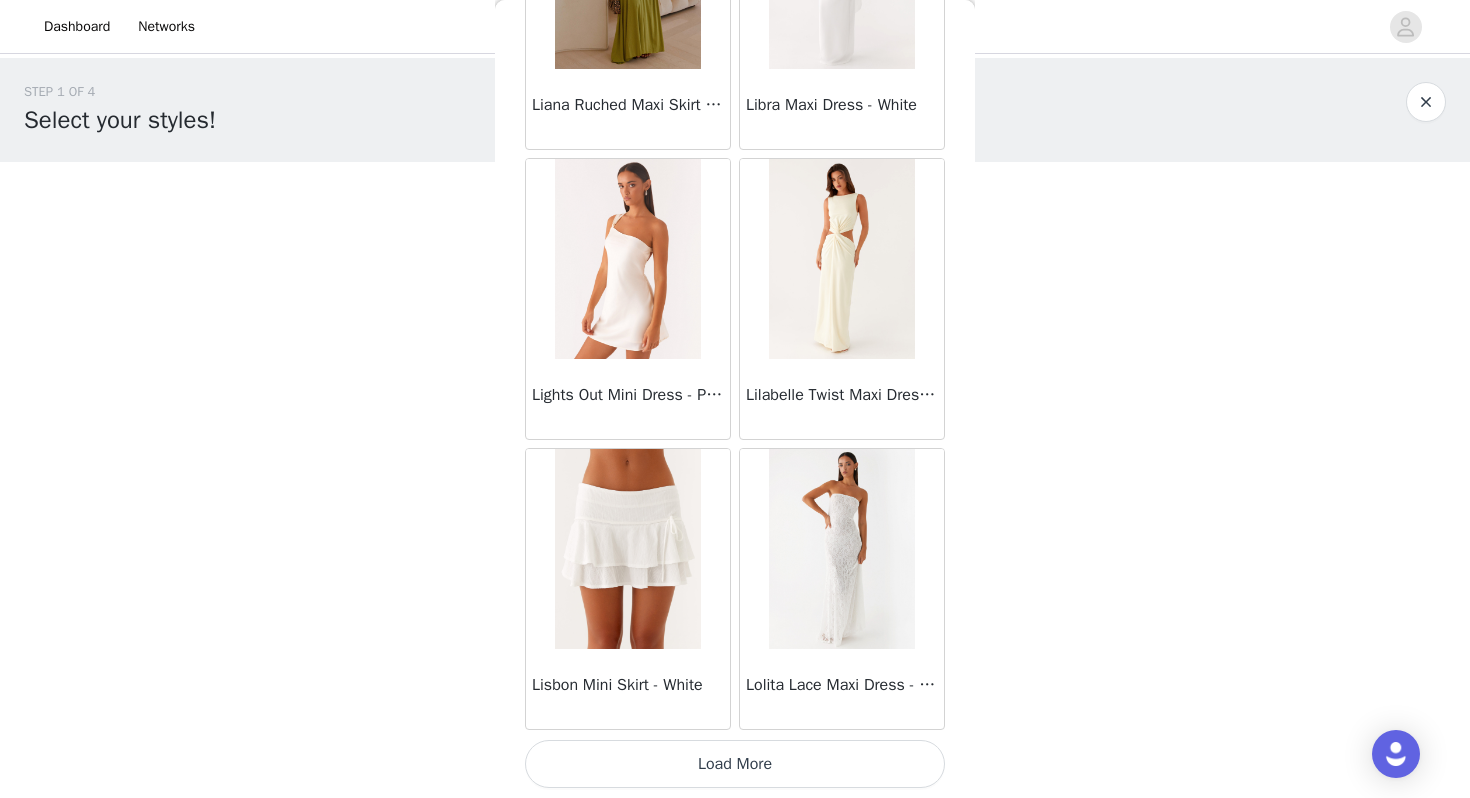 click on "Load More" at bounding box center (735, 764) 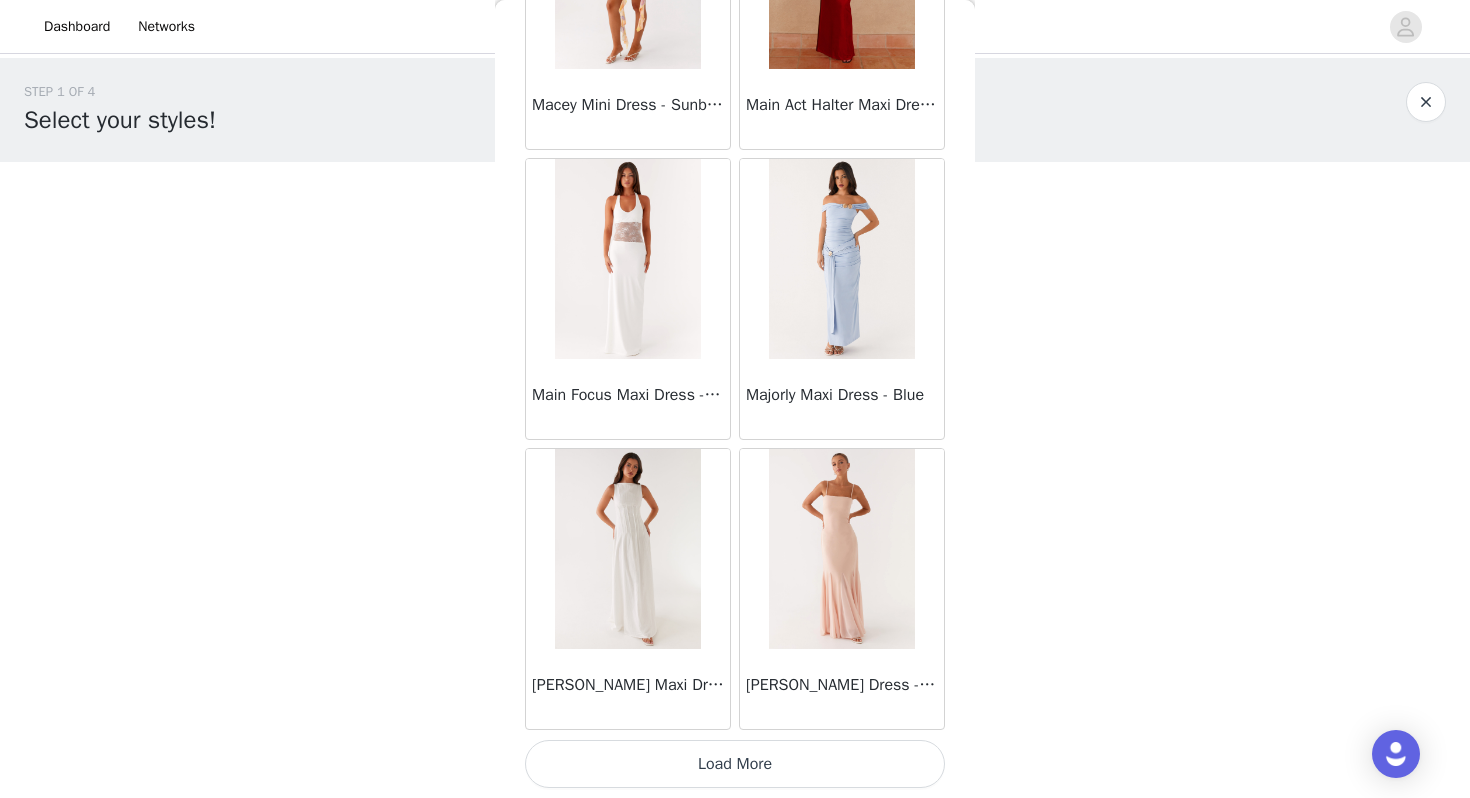 click on "Load More" at bounding box center [735, 764] 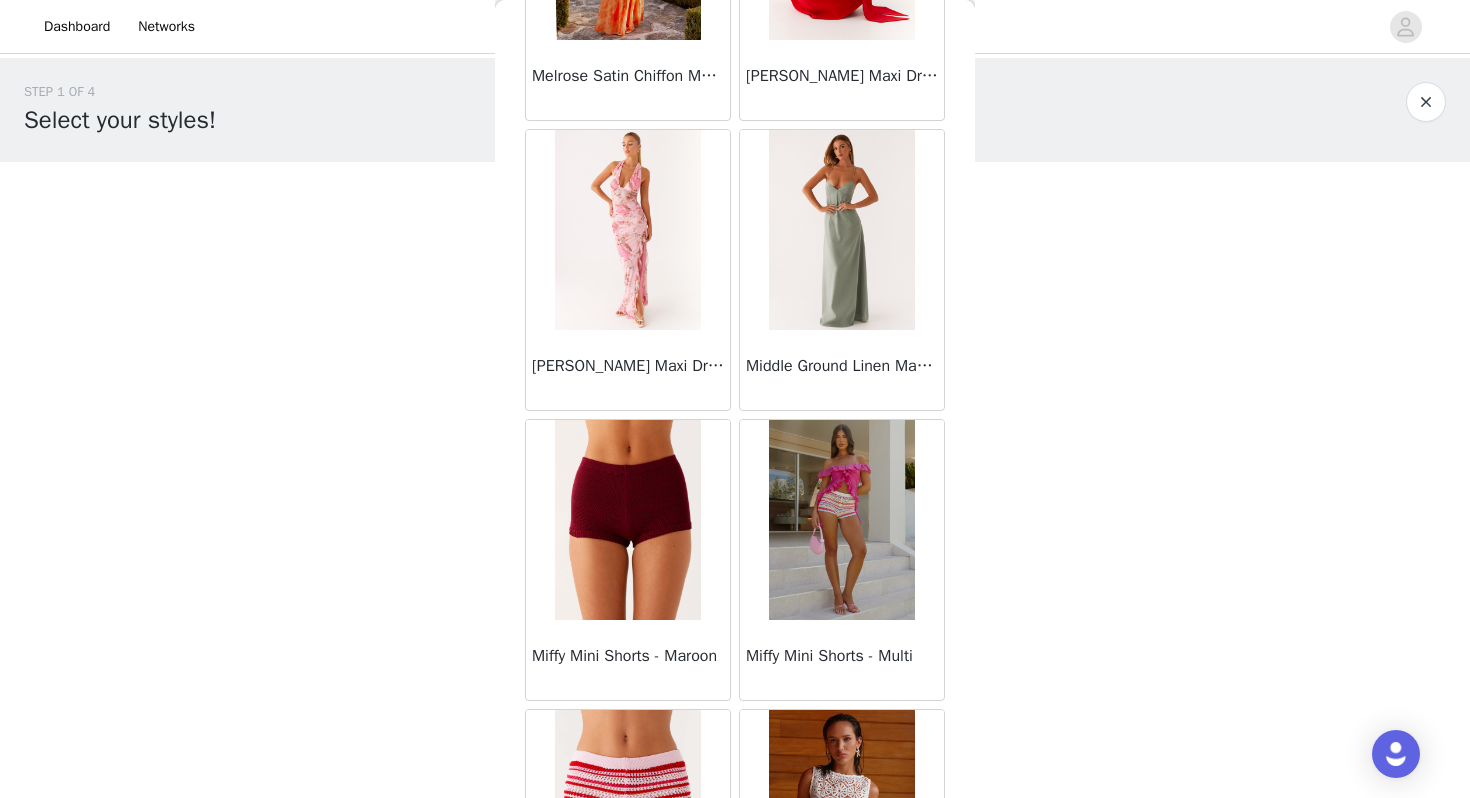 scroll, scrollTop: 39962, scrollLeft: 0, axis: vertical 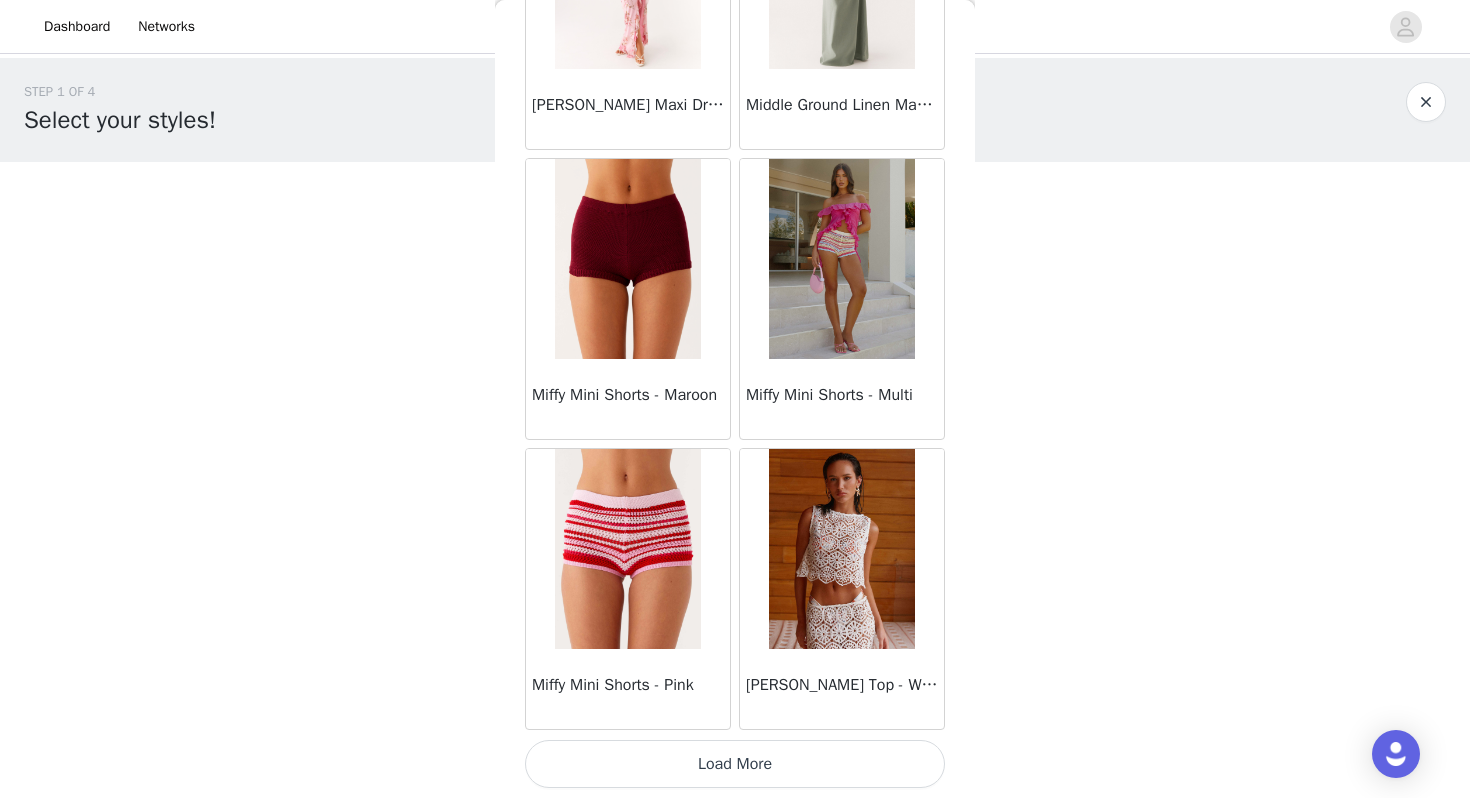click on "Load More" at bounding box center (735, 764) 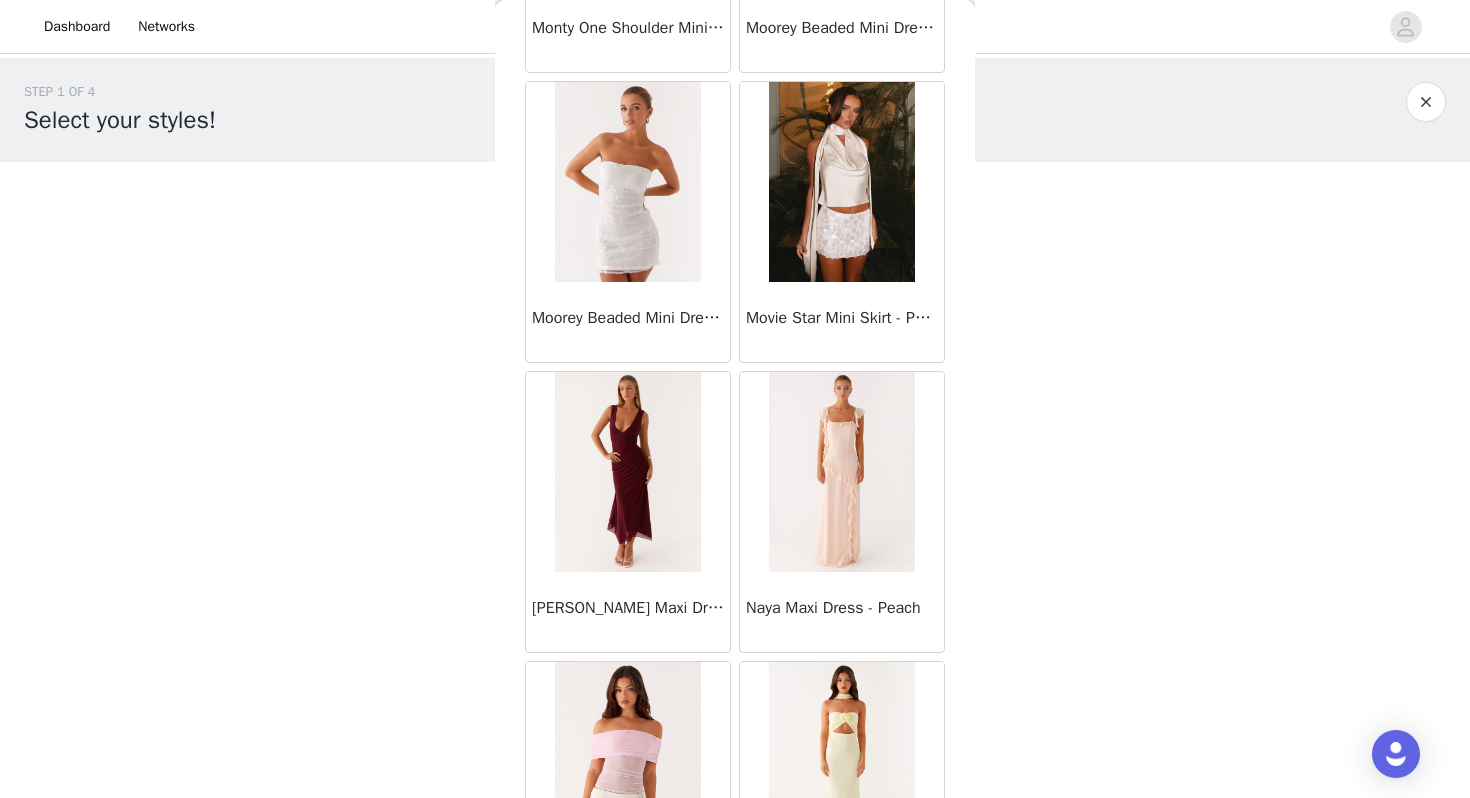 scroll, scrollTop: 42862, scrollLeft: 0, axis: vertical 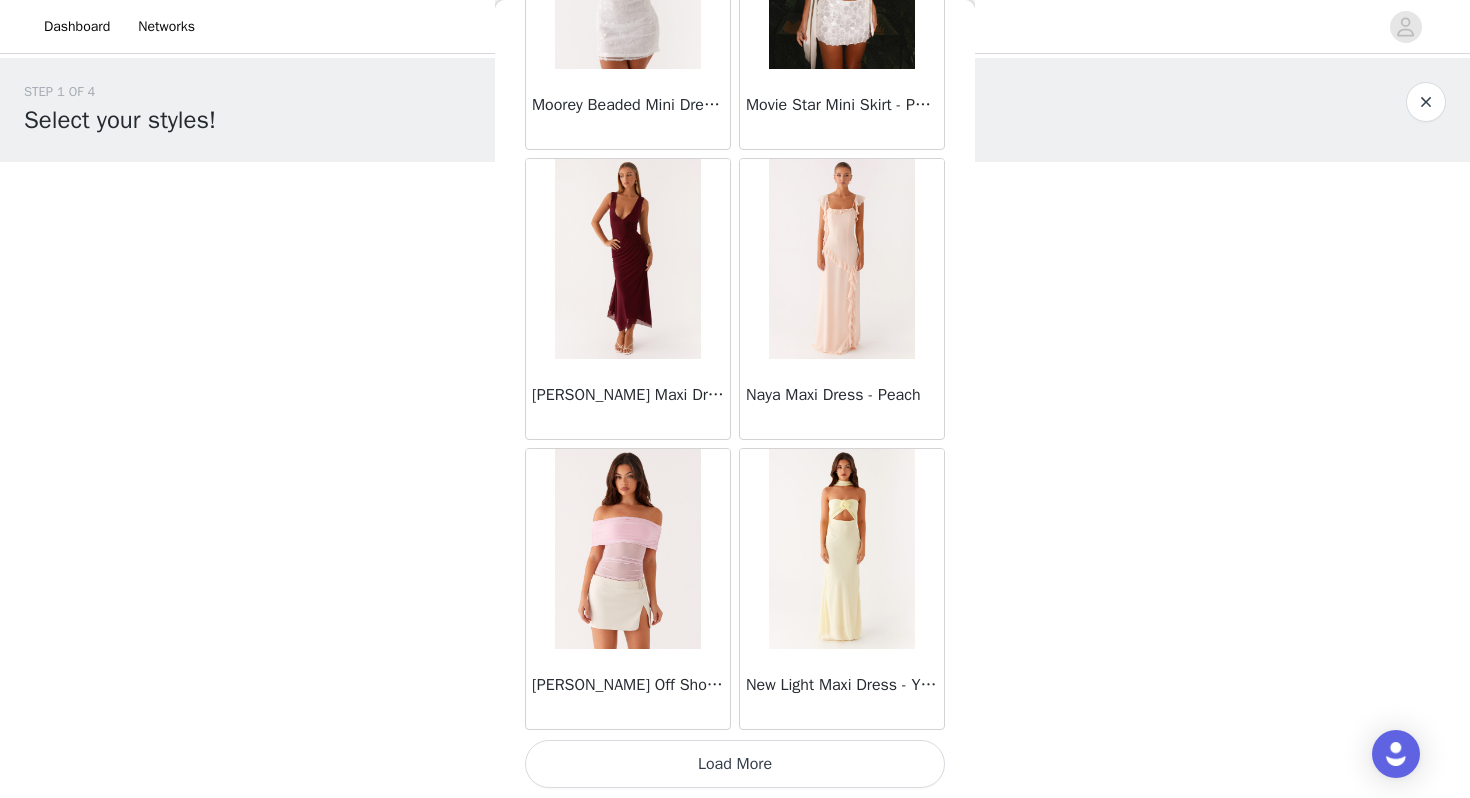 click on "Load More" at bounding box center (735, 764) 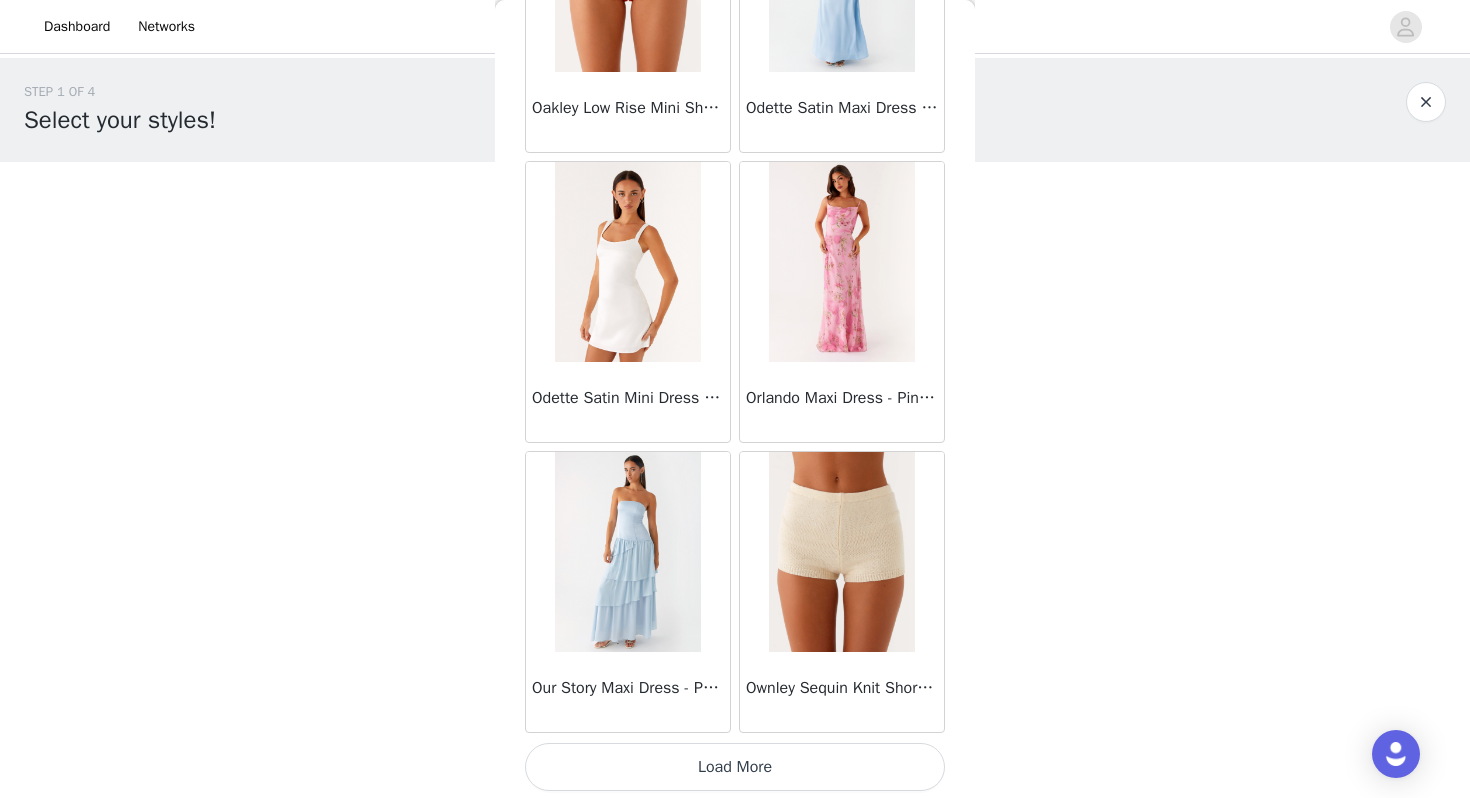 click on "Load More" at bounding box center [735, 767] 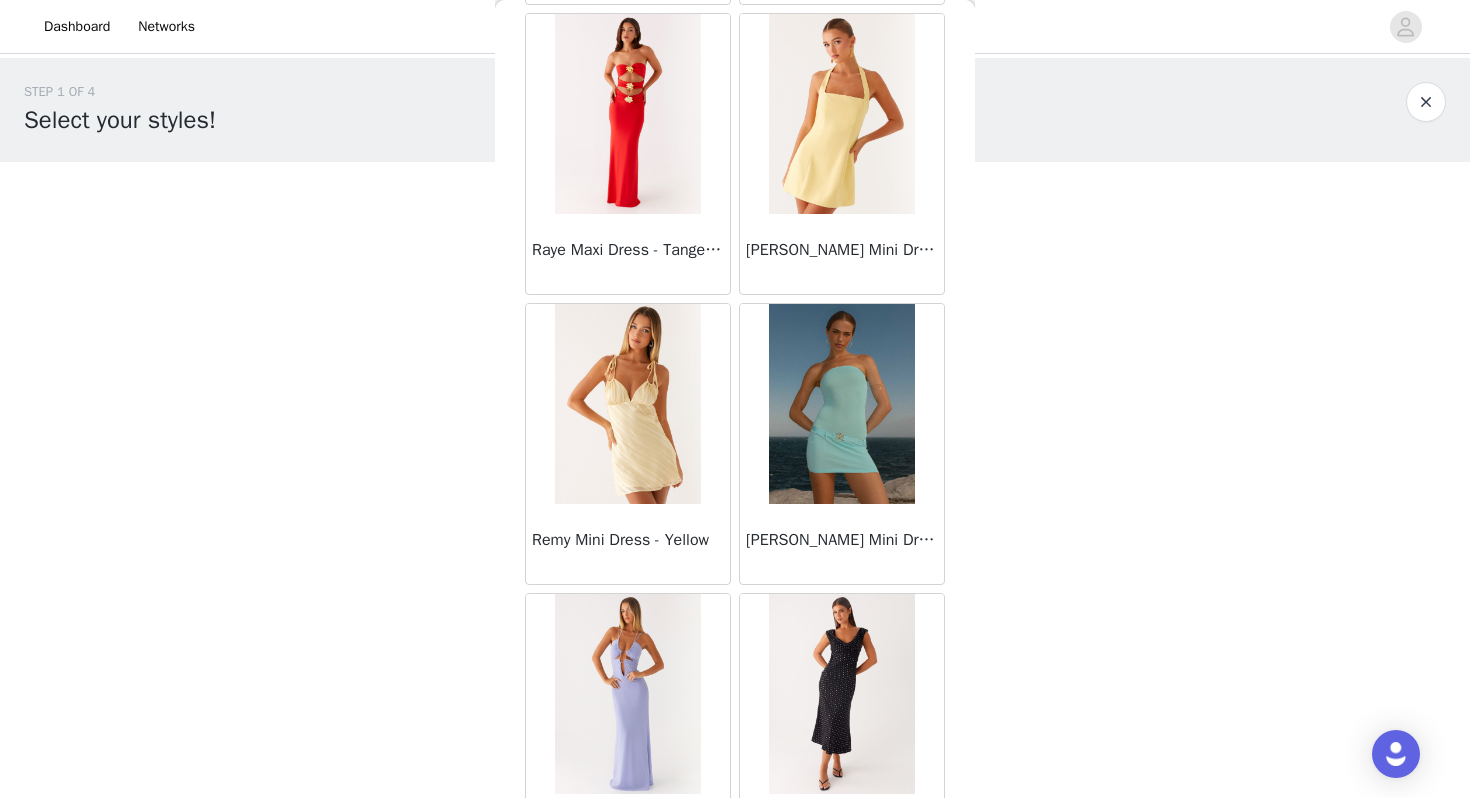 scroll, scrollTop: 48662, scrollLeft: 0, axis: vertical 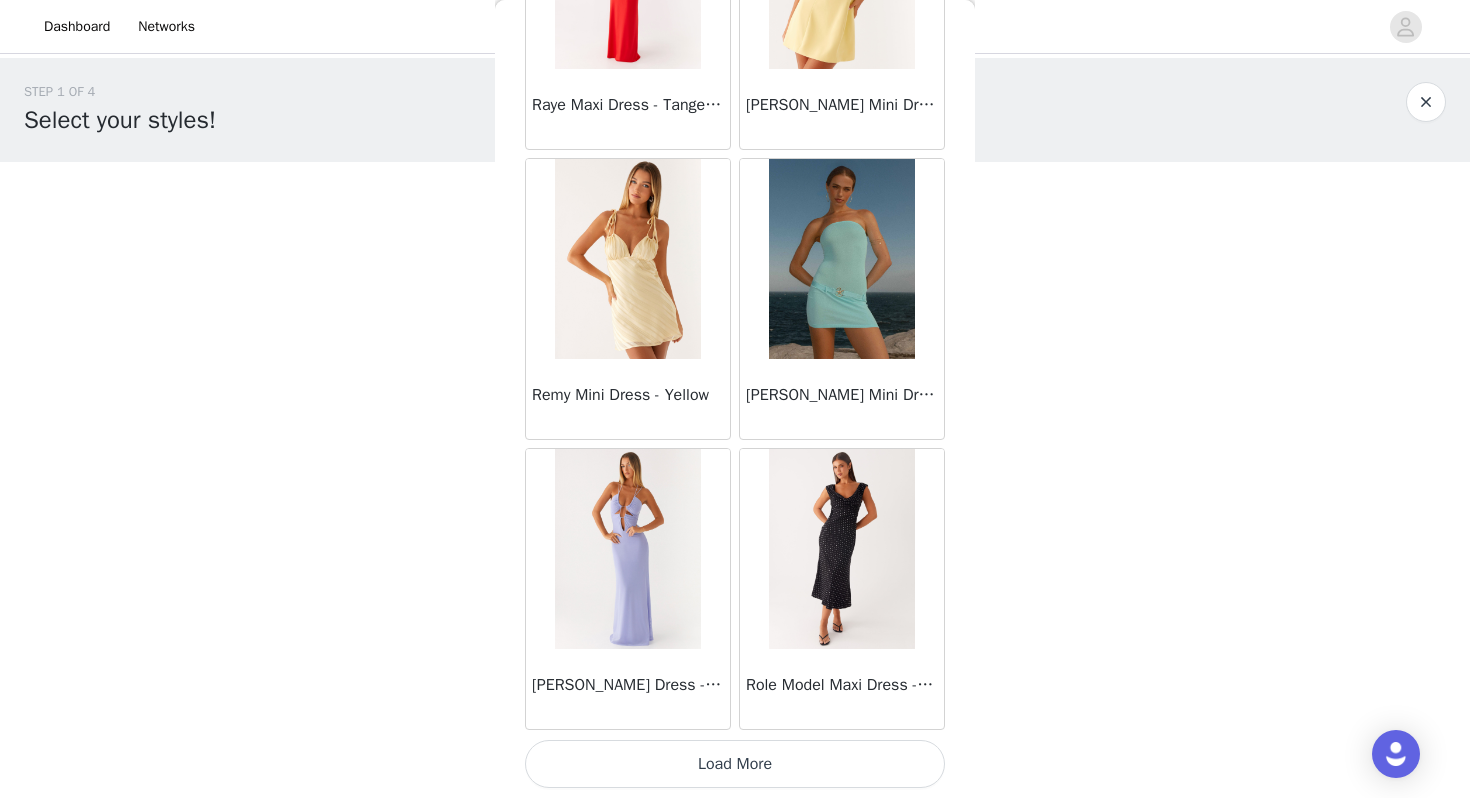 click on "Load More" at bounding box center (735, 764) 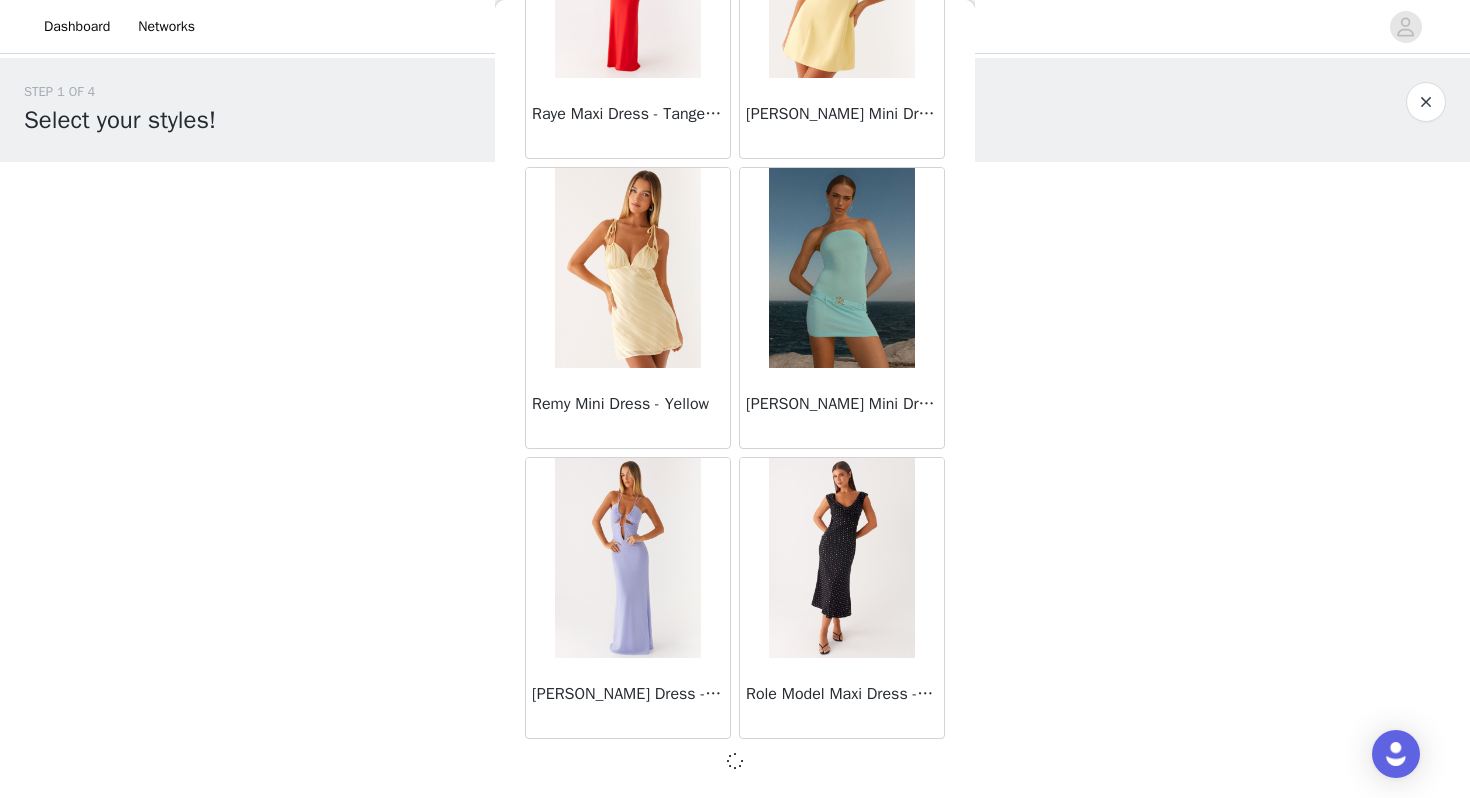 scroll, scrollTop: 48653, scrollLeft: 0, axis: vertical 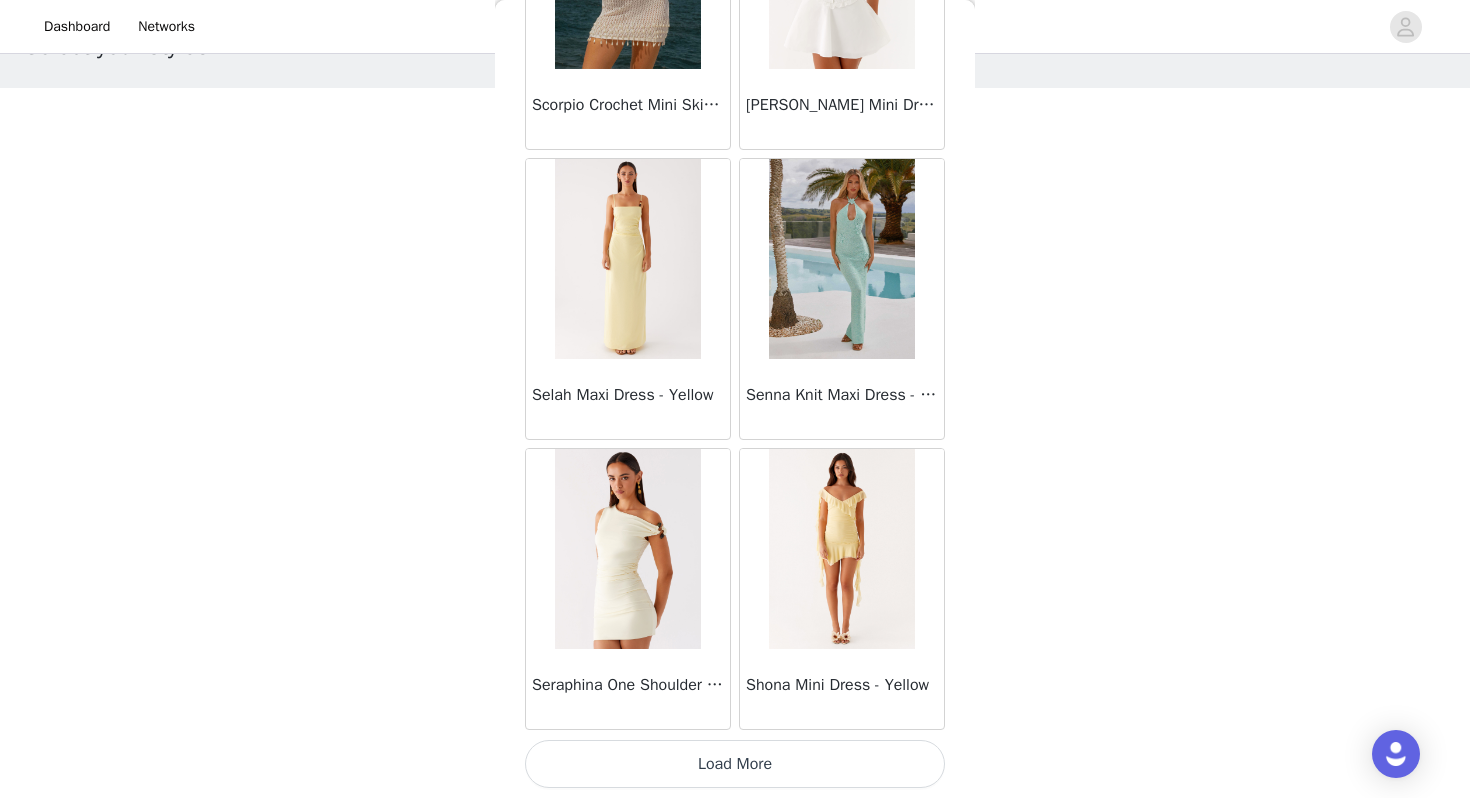 click on "Load More" at bounding box center (735, 764) 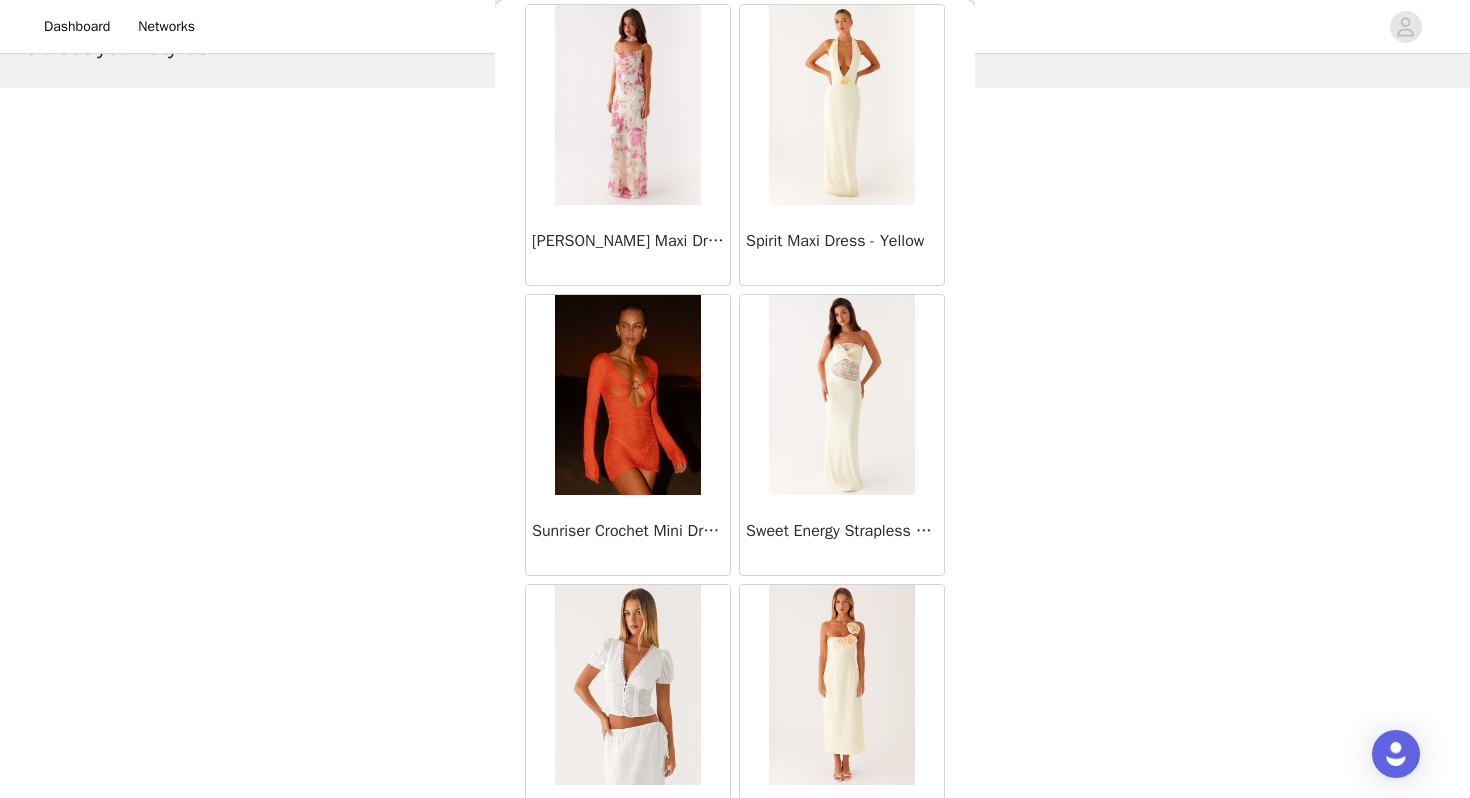 scroll, scrollTop: 54462, scrollLeft: 0, axis: vertical 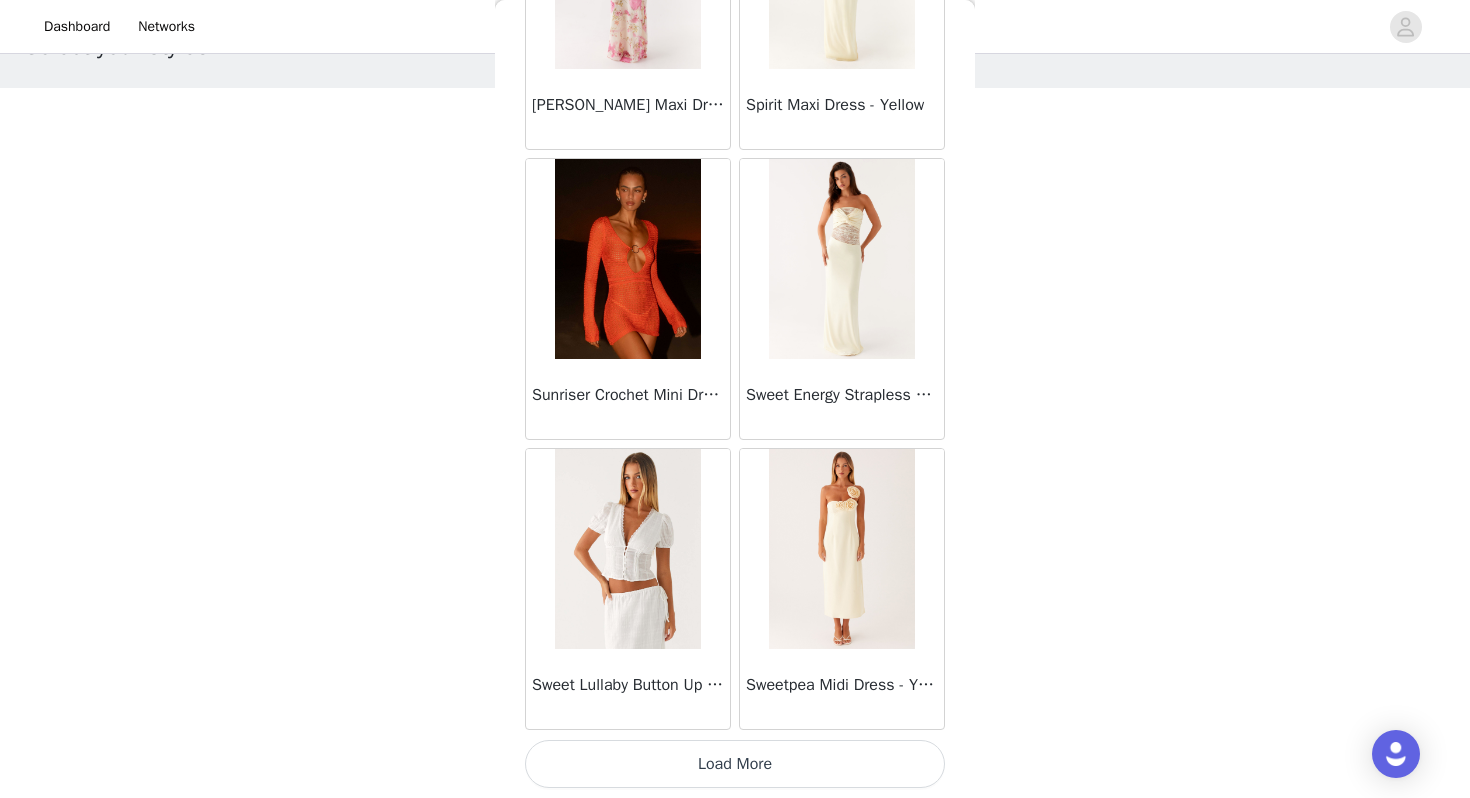 click on "Load More" at bounding box center (735, 764) 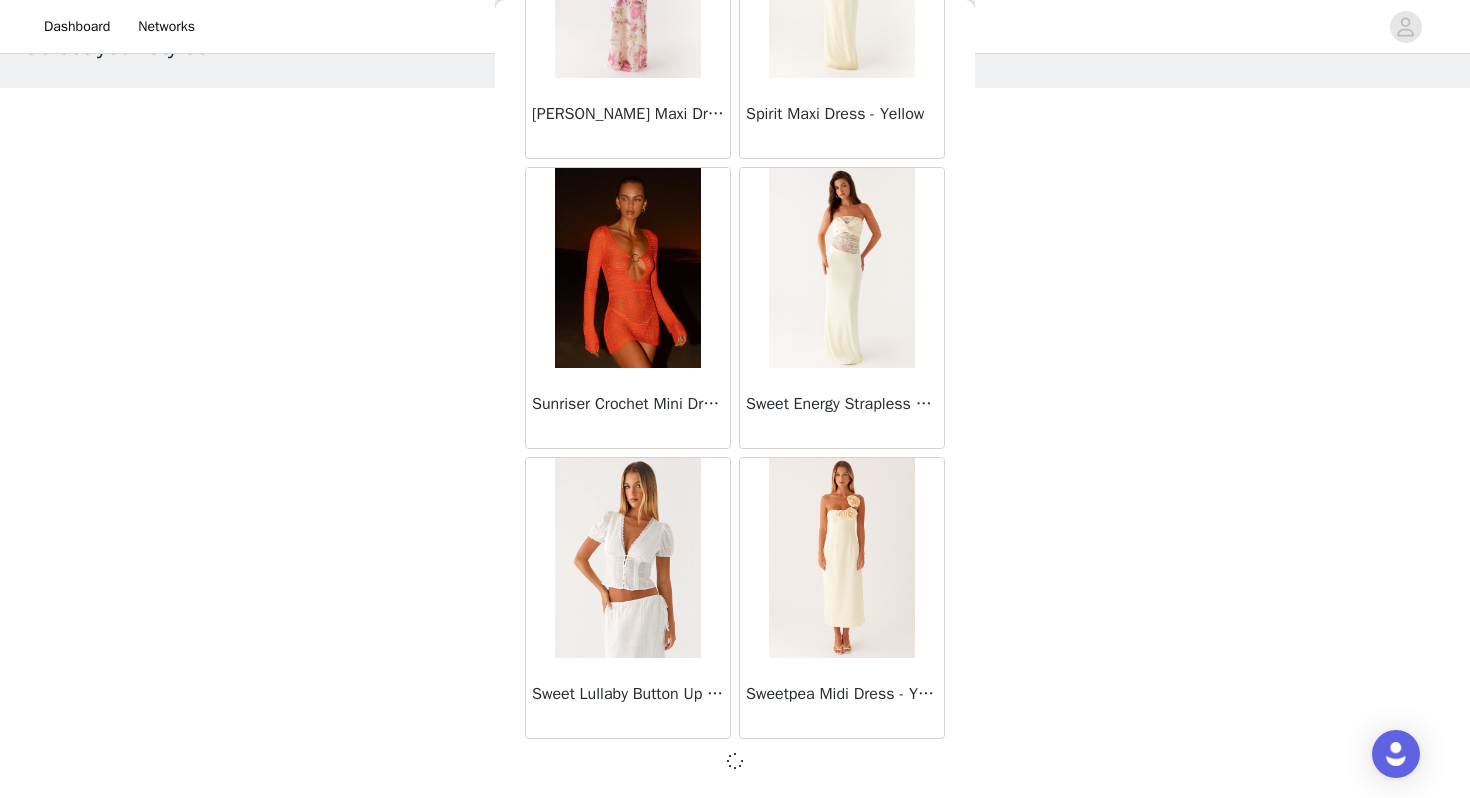 scroll, scrollTop: 54453, scrollLeft: 0, axis: vertical 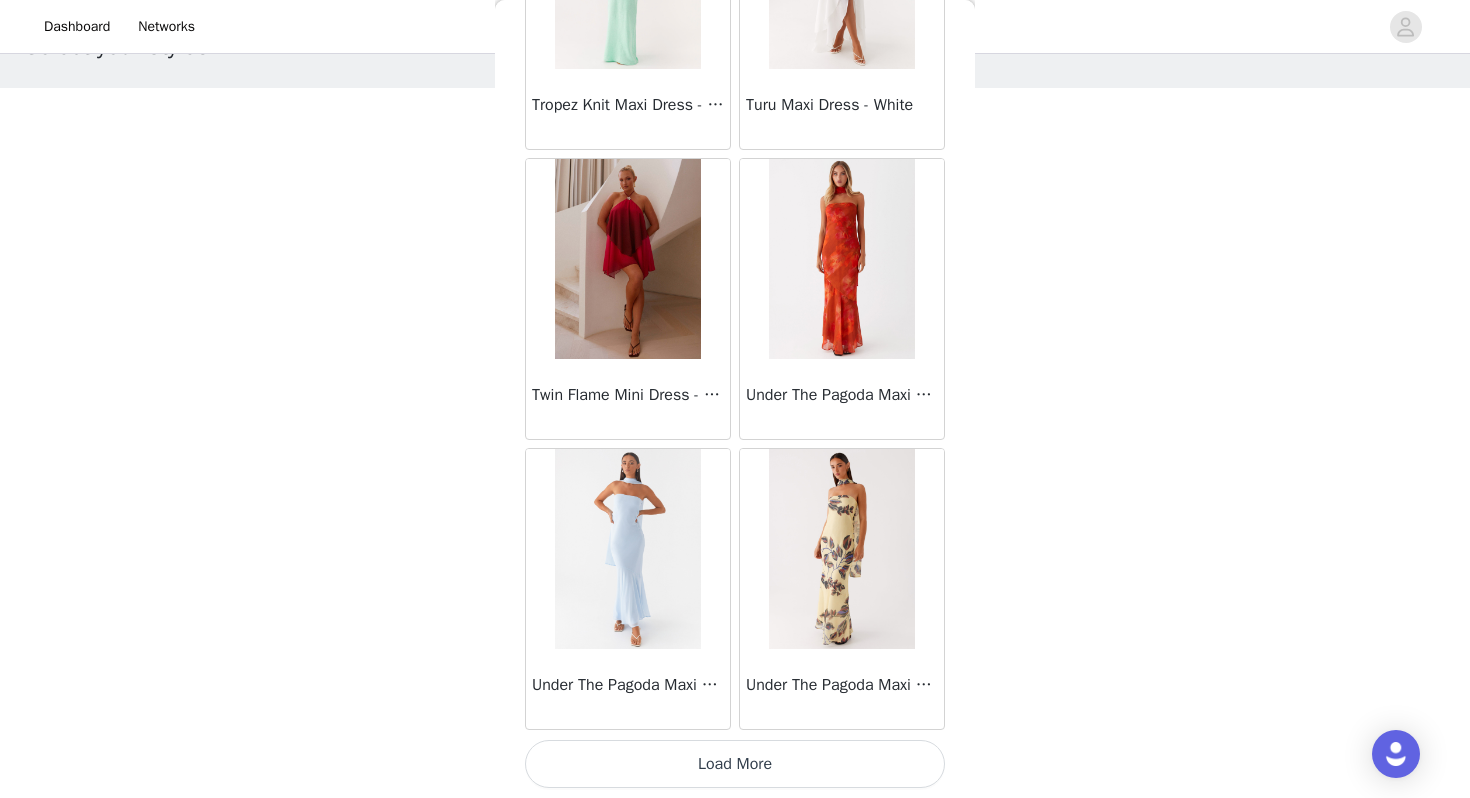 click on "Load More" at bounding box center [735, 764] 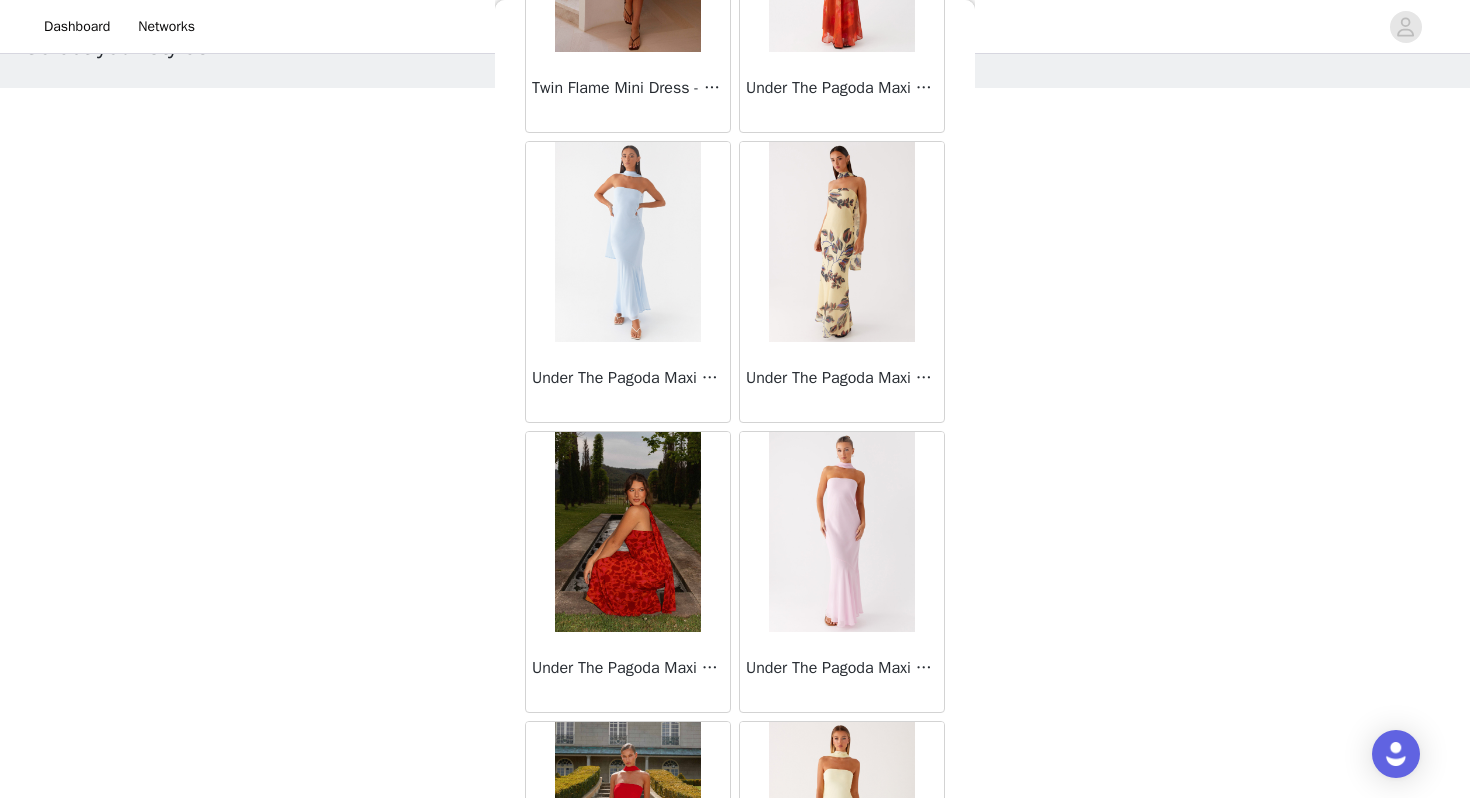 scroll, scrollTop: 57947, scrollLeft: 0, axis: vertical 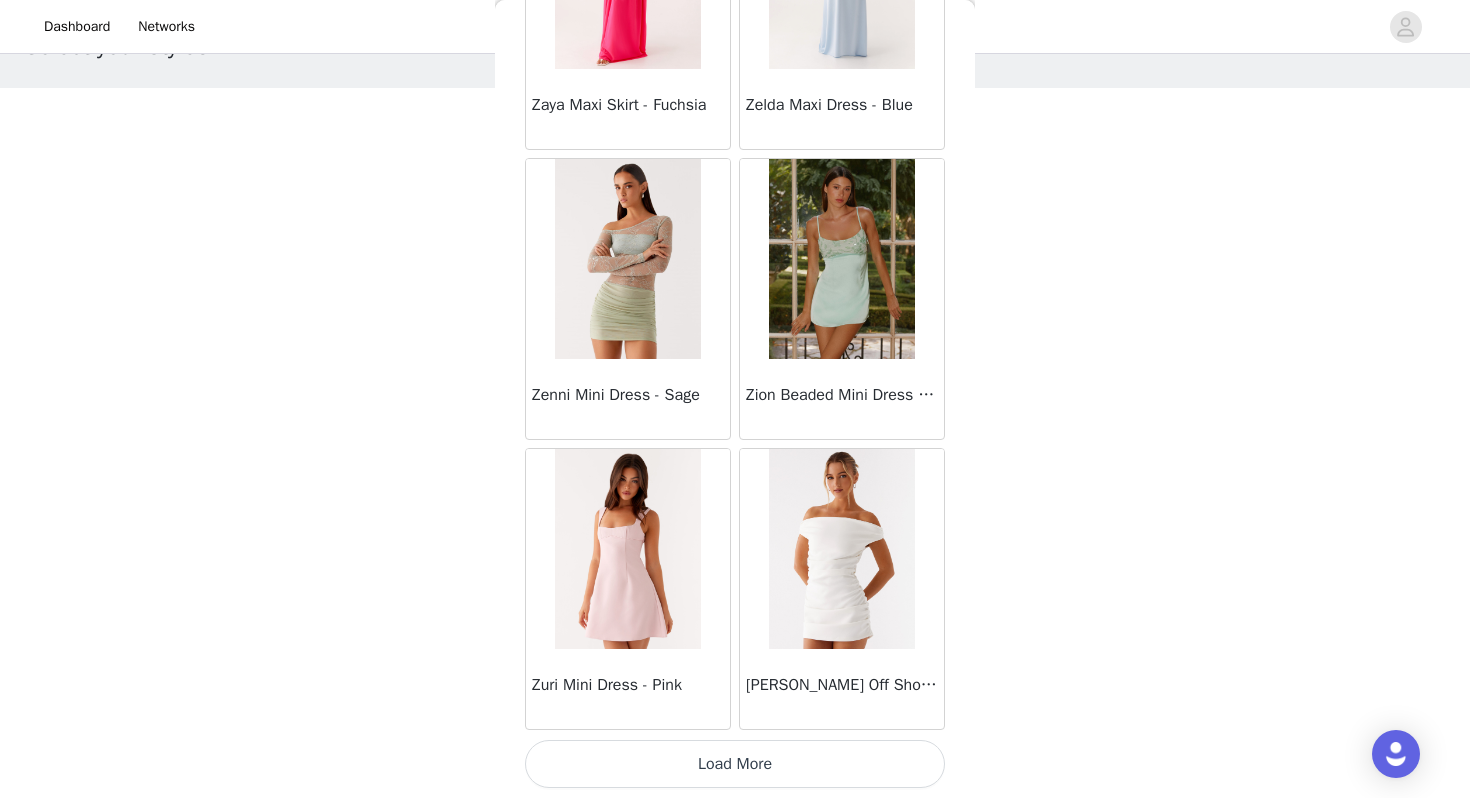click on "Load More" at bounding box center [735, 764] 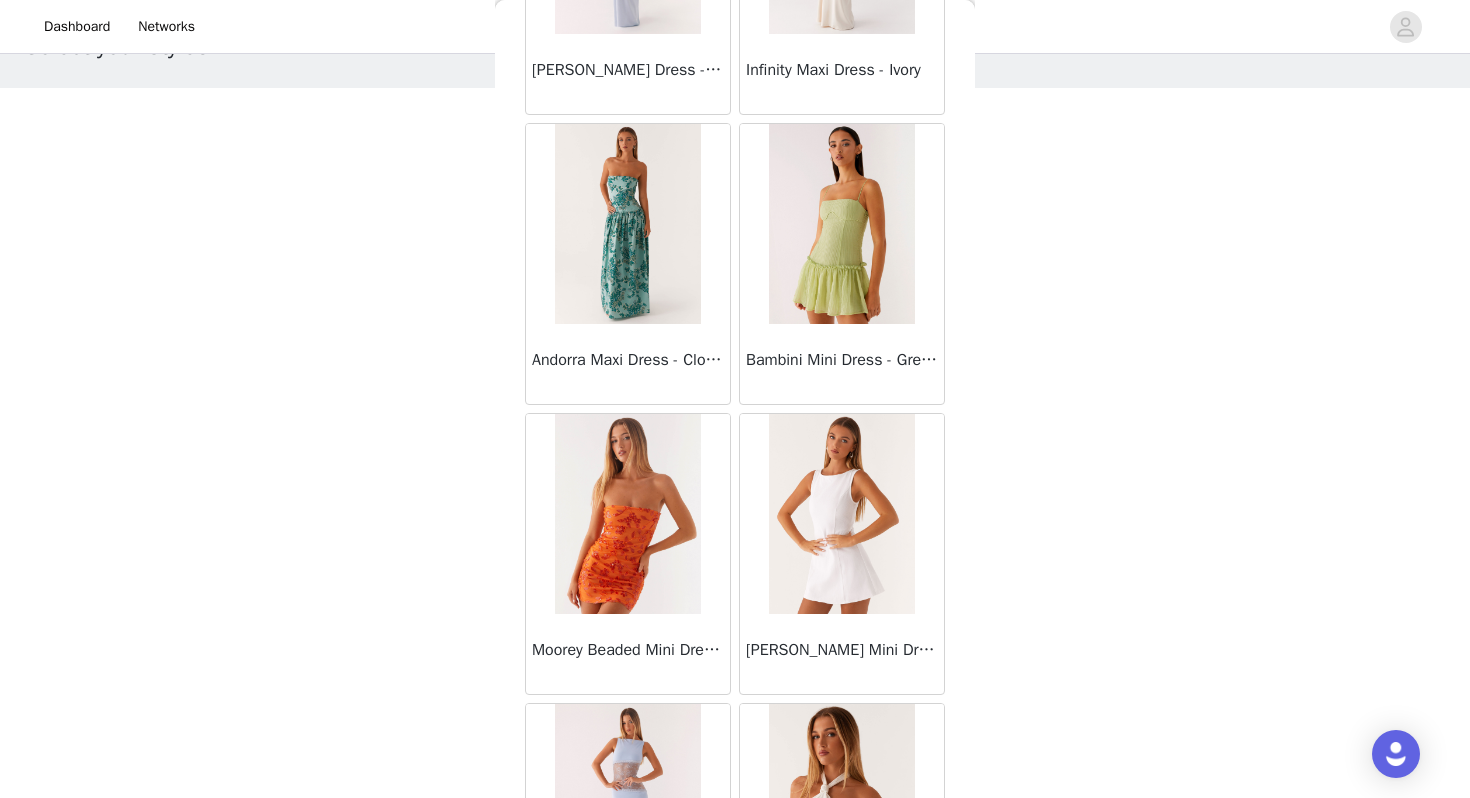 scroll, scrollTop: 63162, scrollLeft: 0, axis: vertical 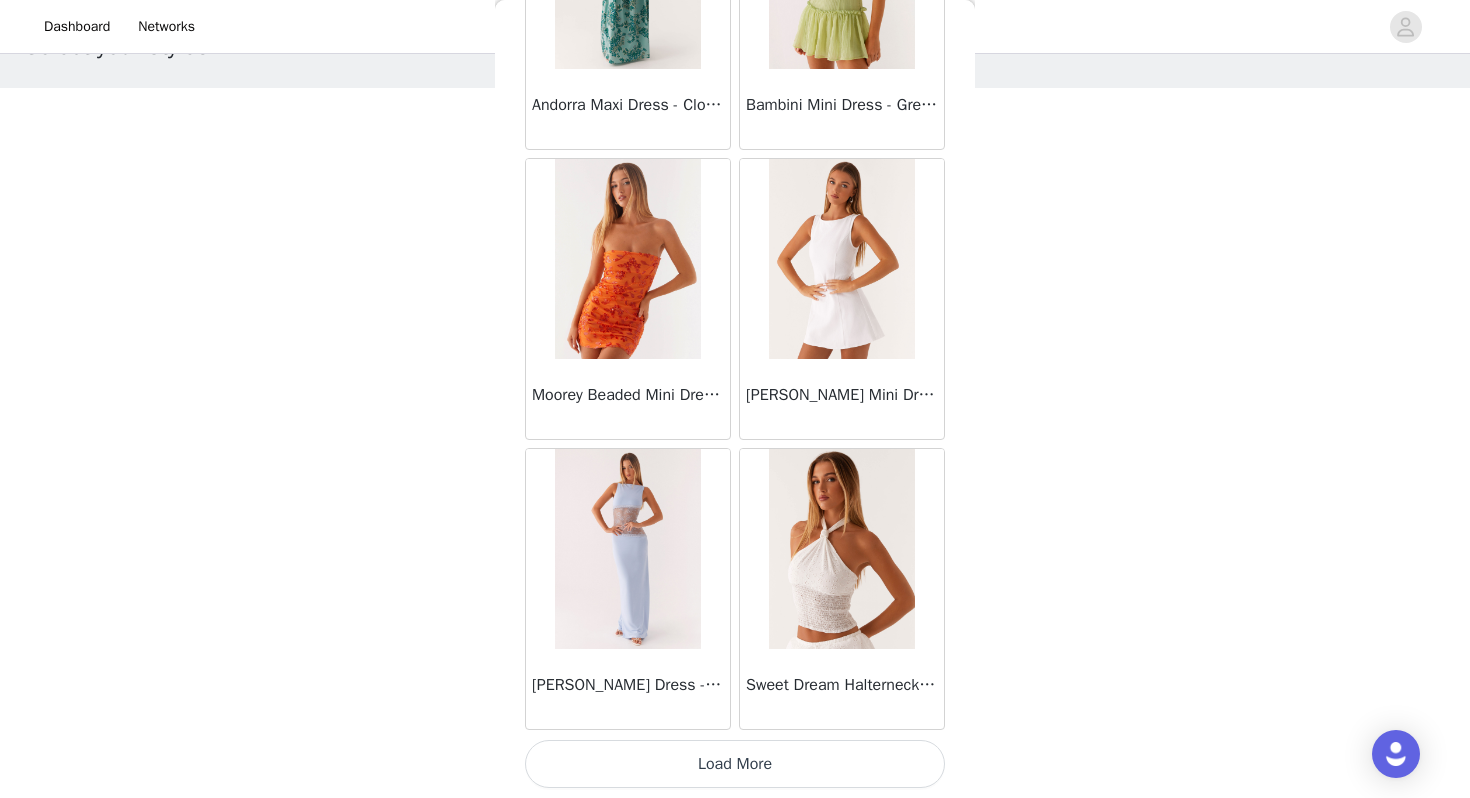 click on "Load More" at bounding box center (735, 764) 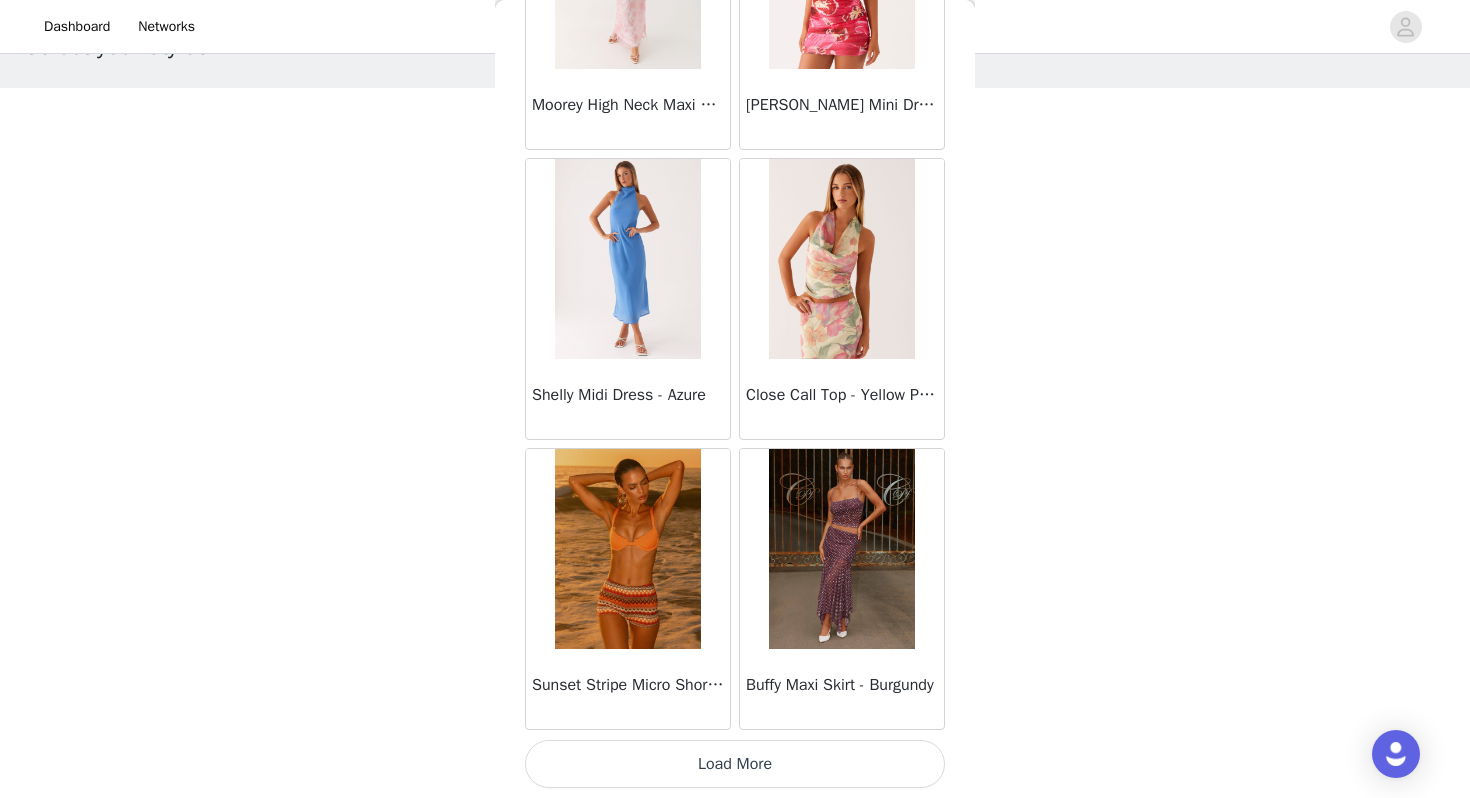 click on "Load More" at bounding box center (735, 764) 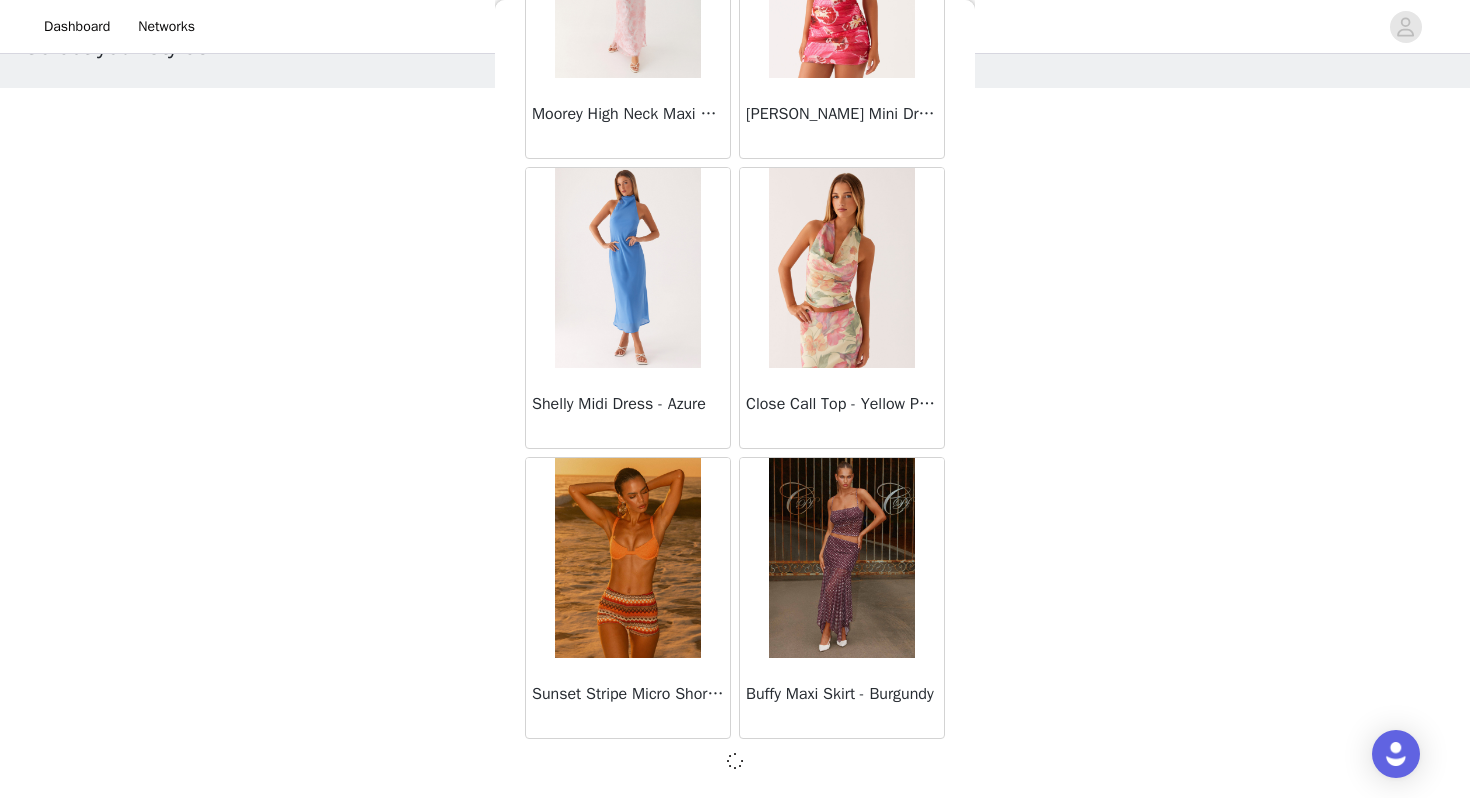 scroll, scrollTop: 66053, scrollLeft: 0, axis: vertical 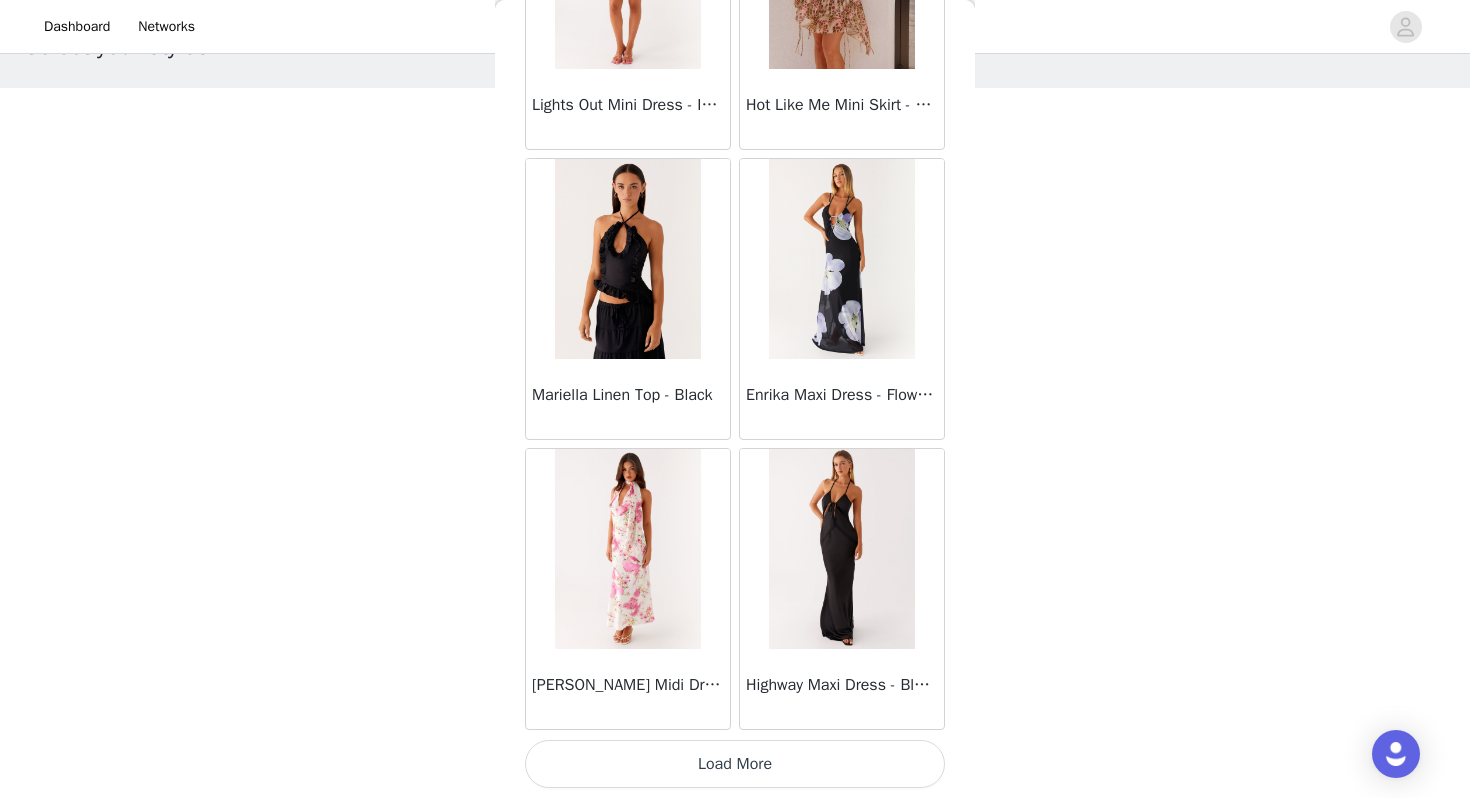 click on "Load More" at bounding box center (735, 764) 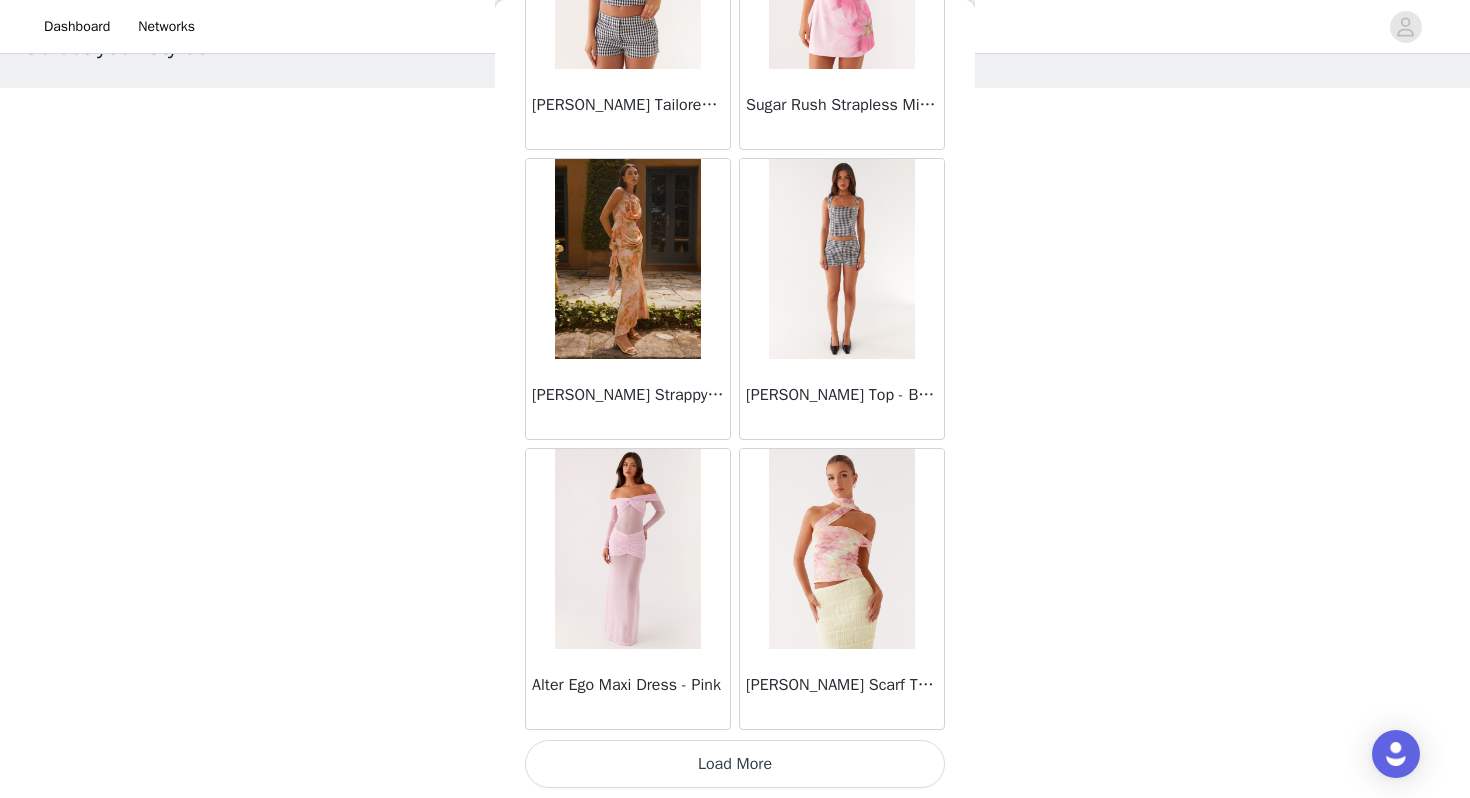 scroll, scrollTop: 71861, scrollLeft: 0, axis: vertical 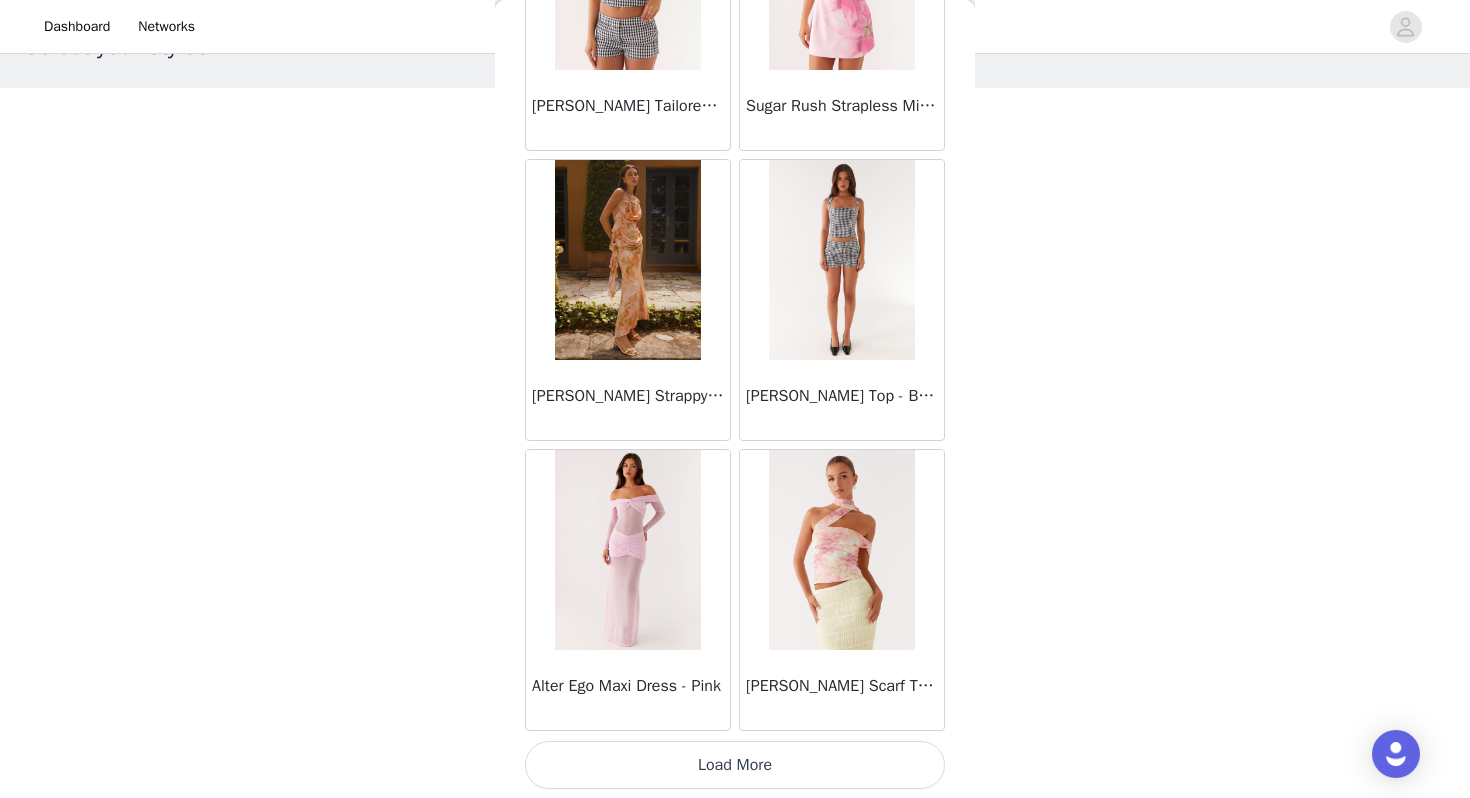 click on "Load More" at bounding box center (735, 765) 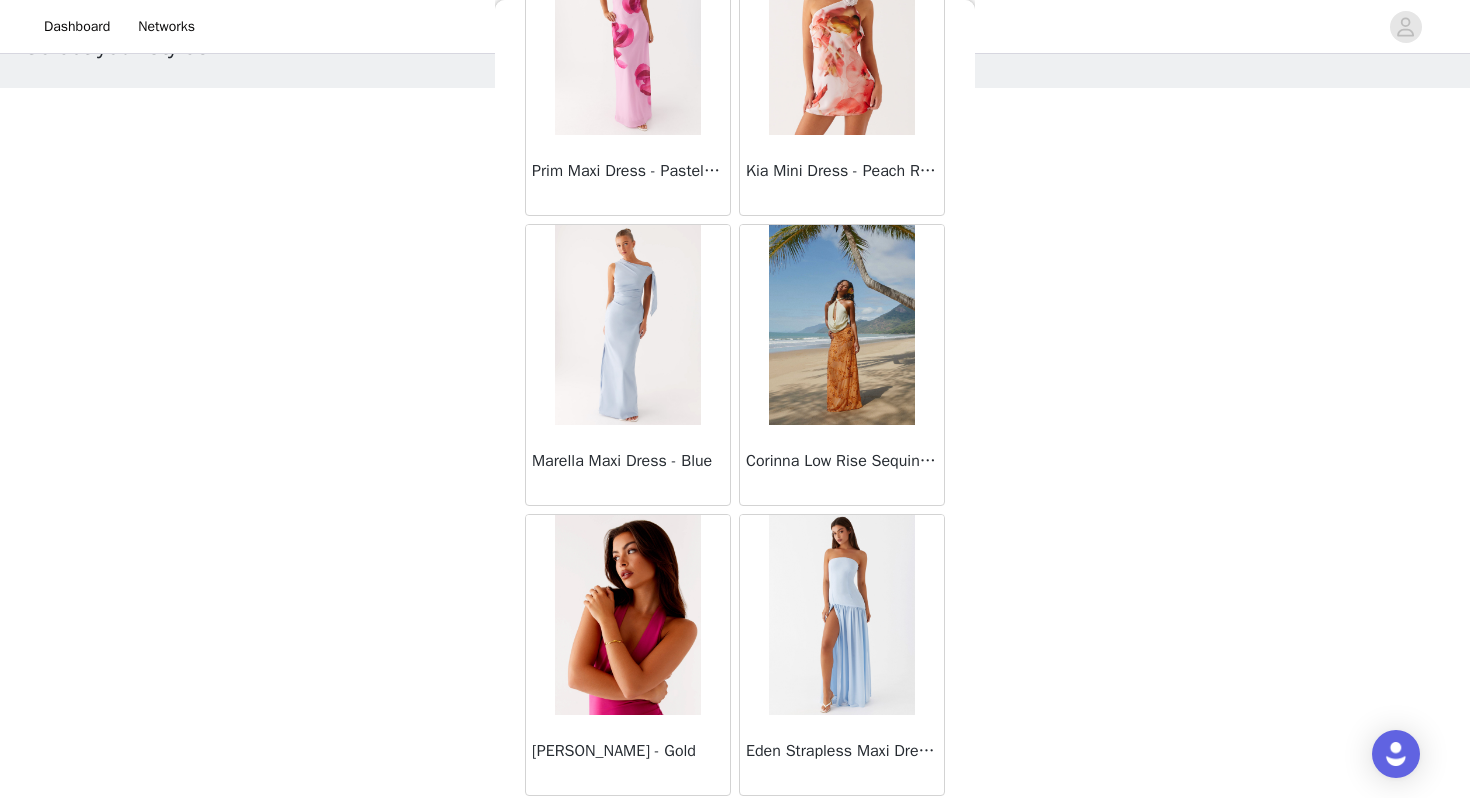 scroll, scrollTop: 74762, scrollLeft: 0, axis: vertical 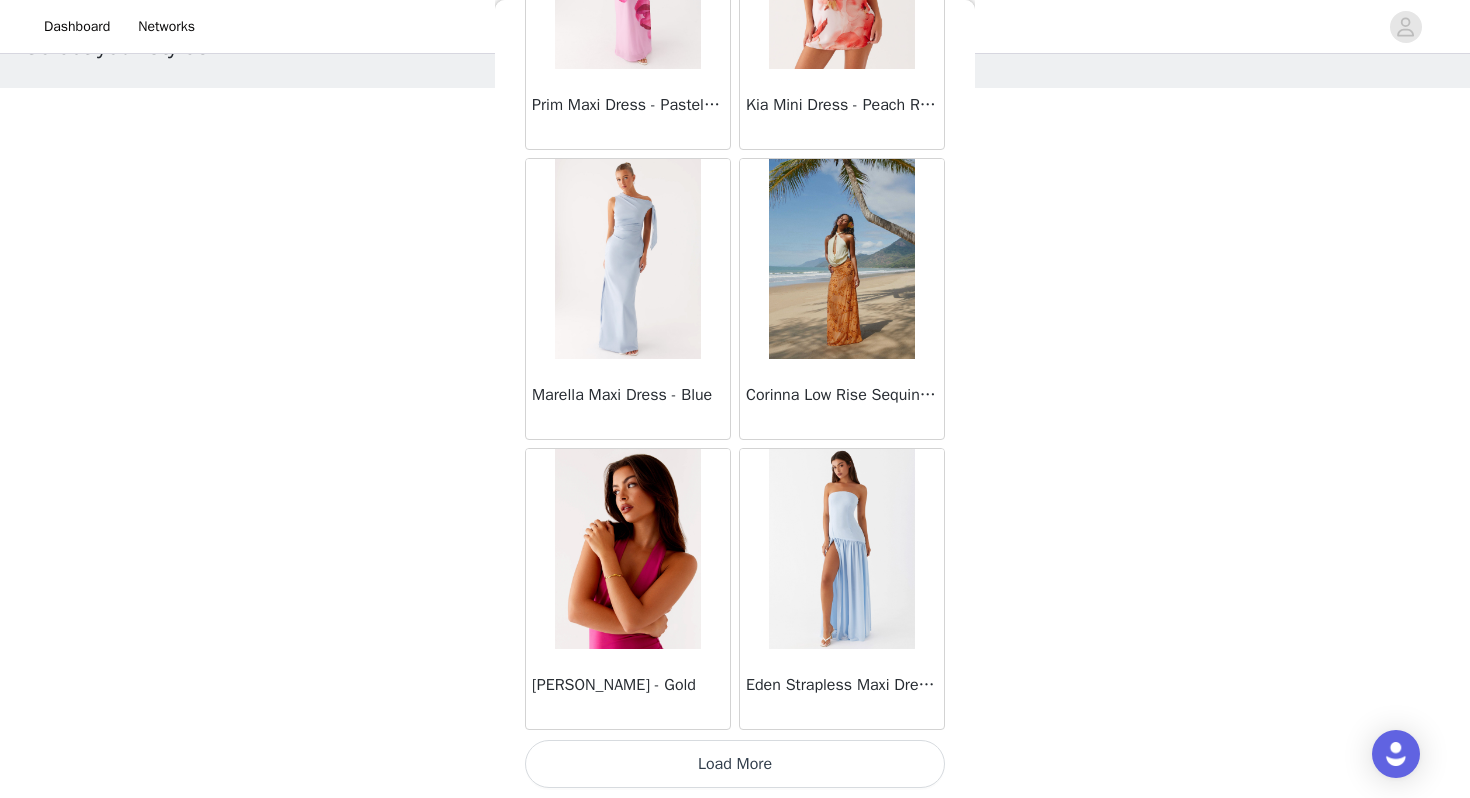 click on "Load More" at bounding box center [735, 764] 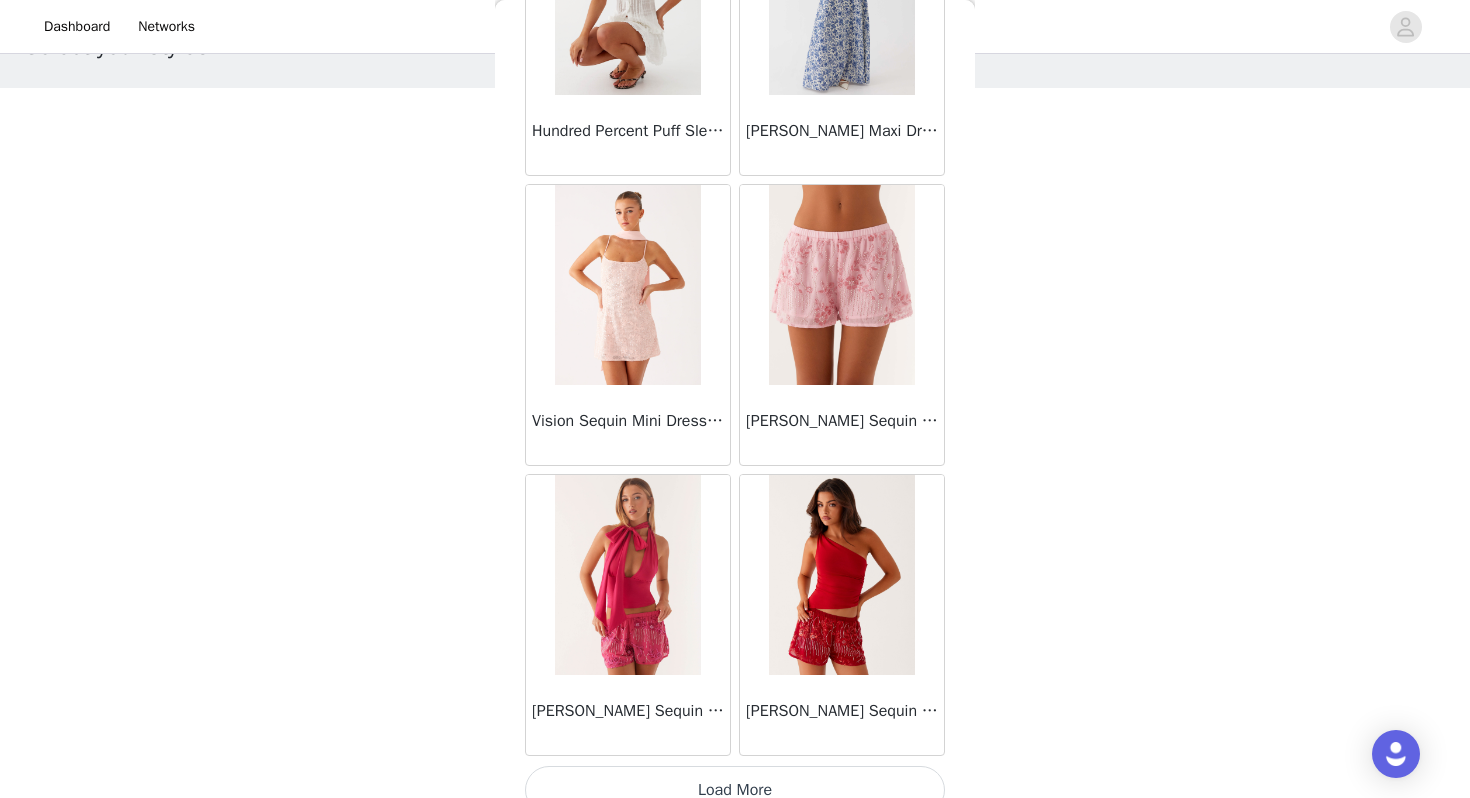 scroll, scrollTop: 77662, scrollLeft: 0, axis: vertical 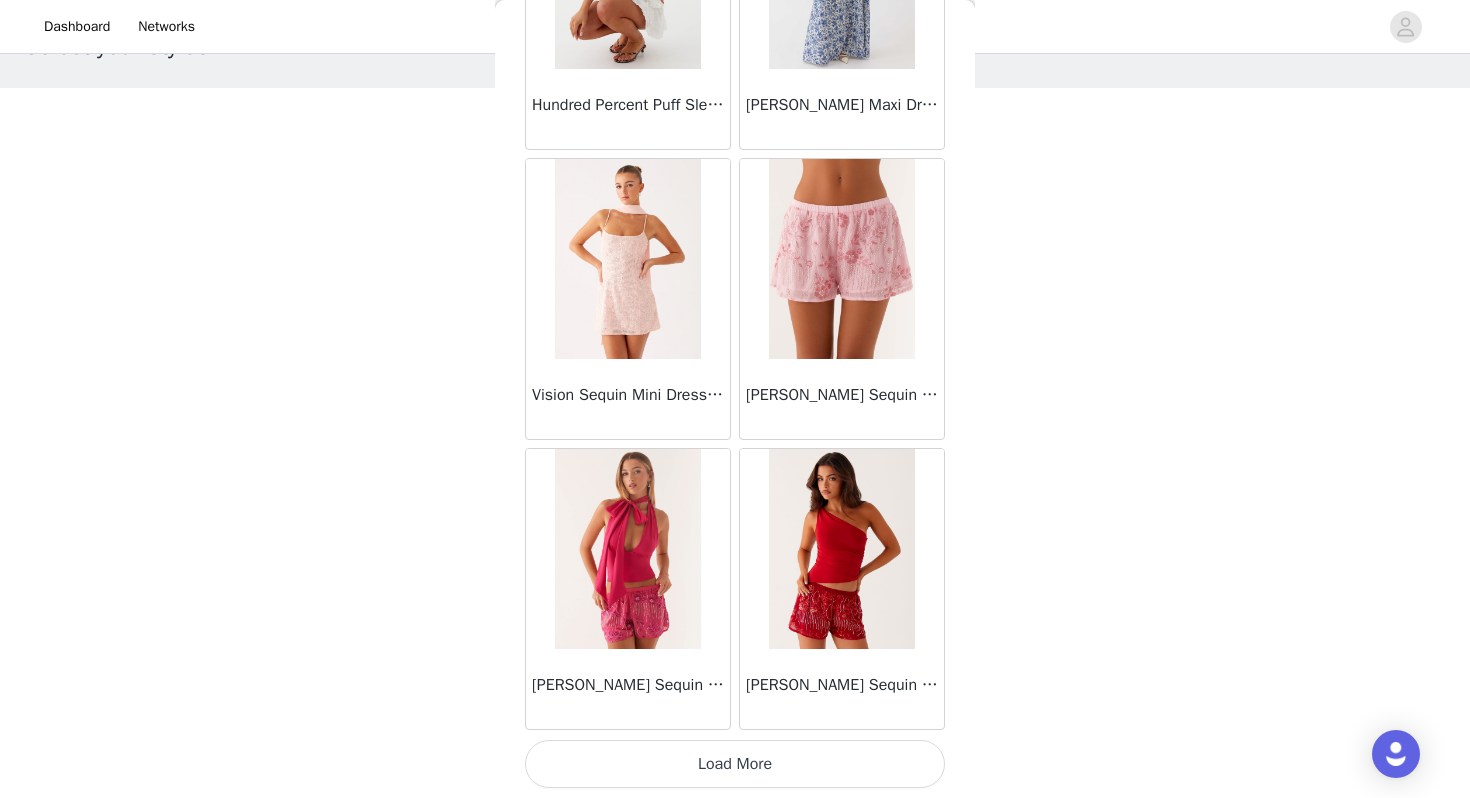 click on "Load More" at bounding box center (735, 764) 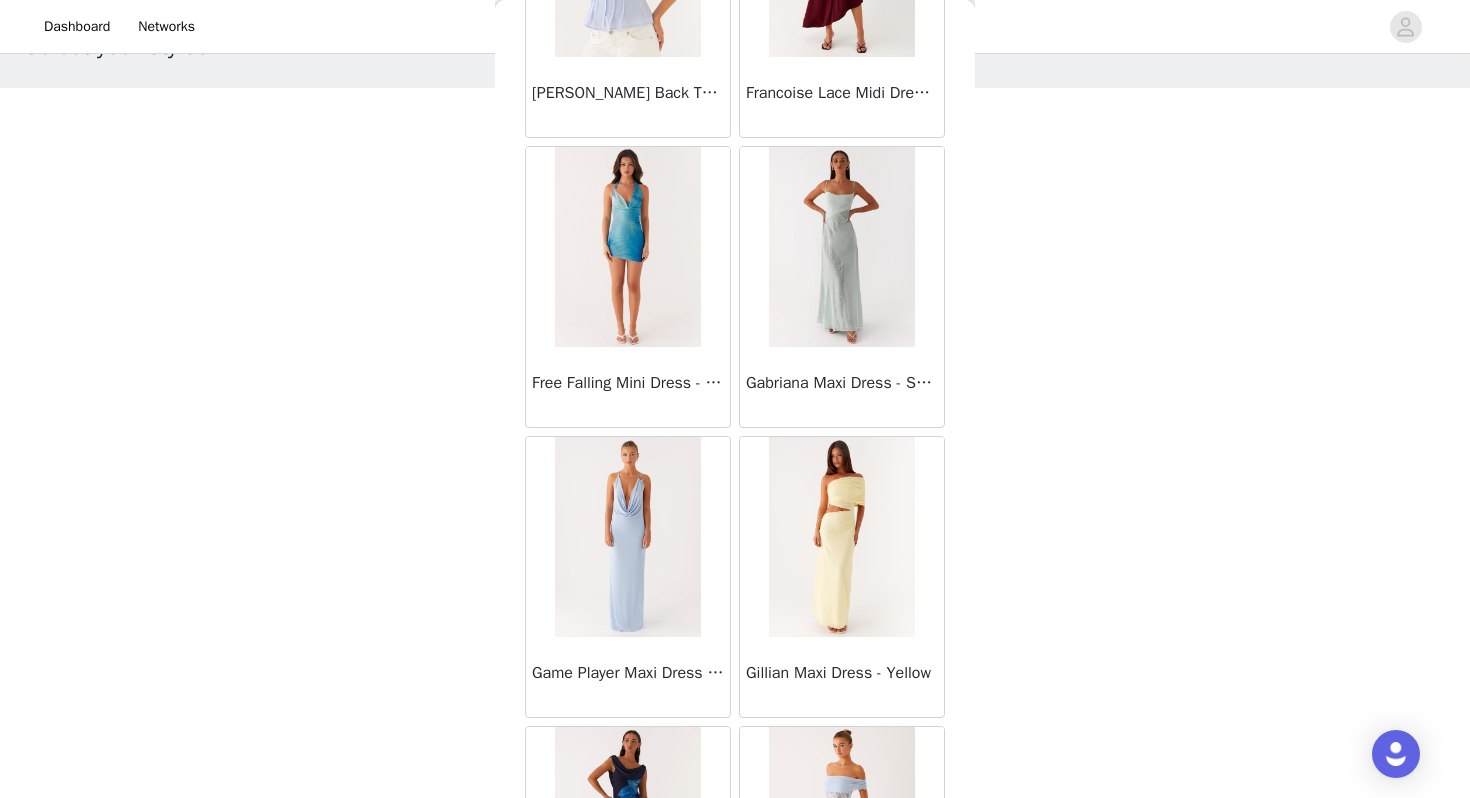 scroll, scrollTop: 24088, scrollLeft: 0, axis: vertical 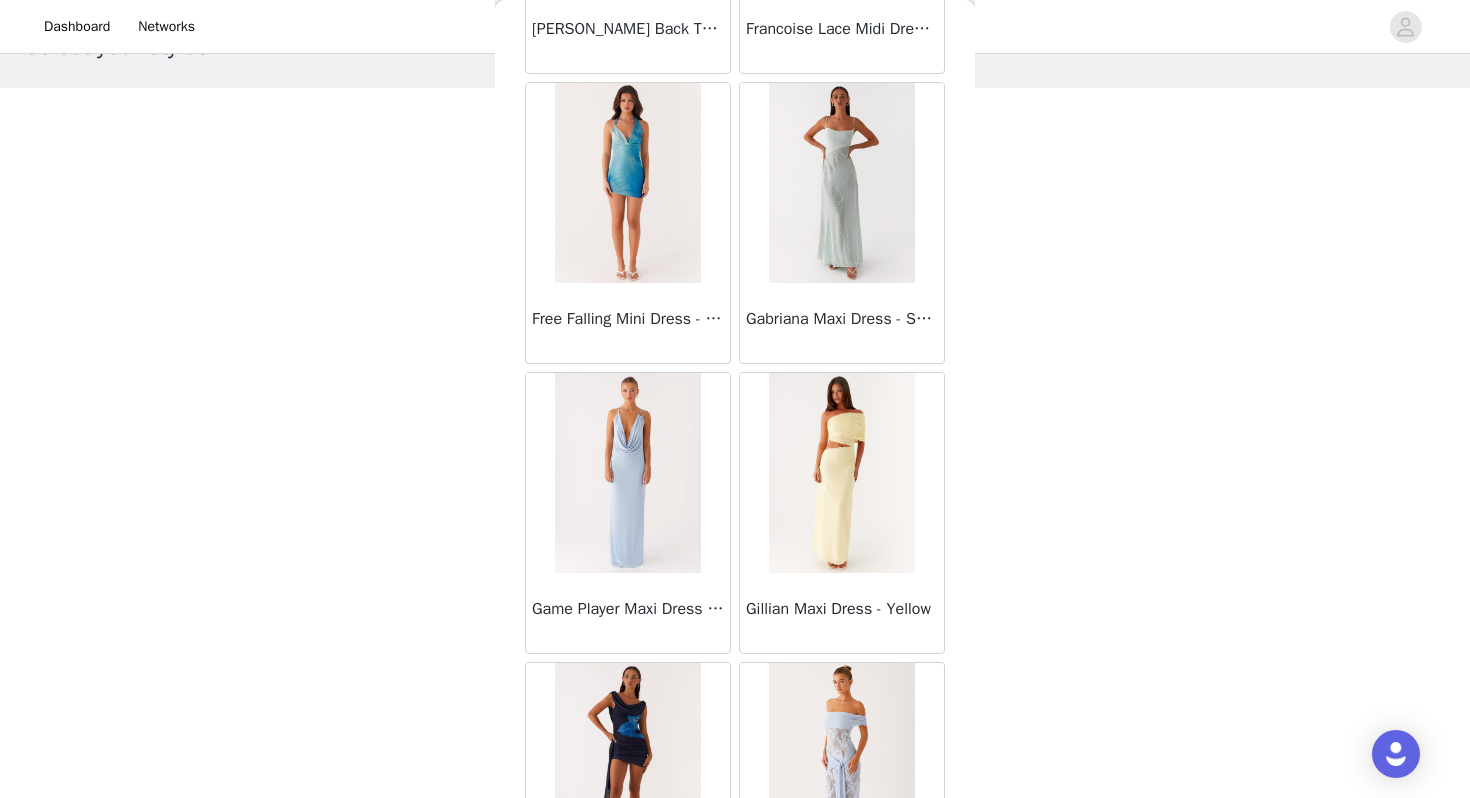 click at bounding box center (627, 763) 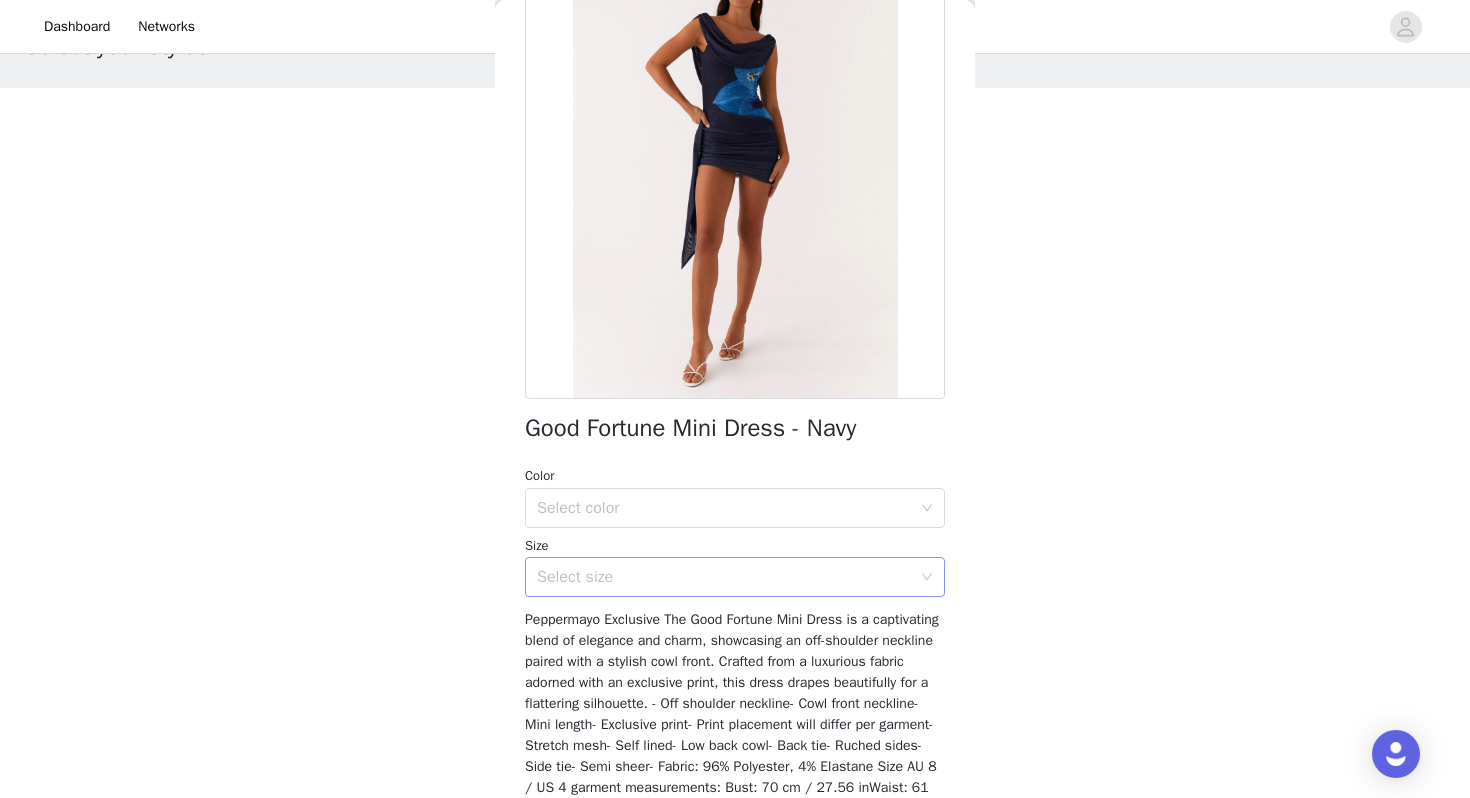 scroll, scrollTop: 154, scrollLeft: 0, axis: vertical 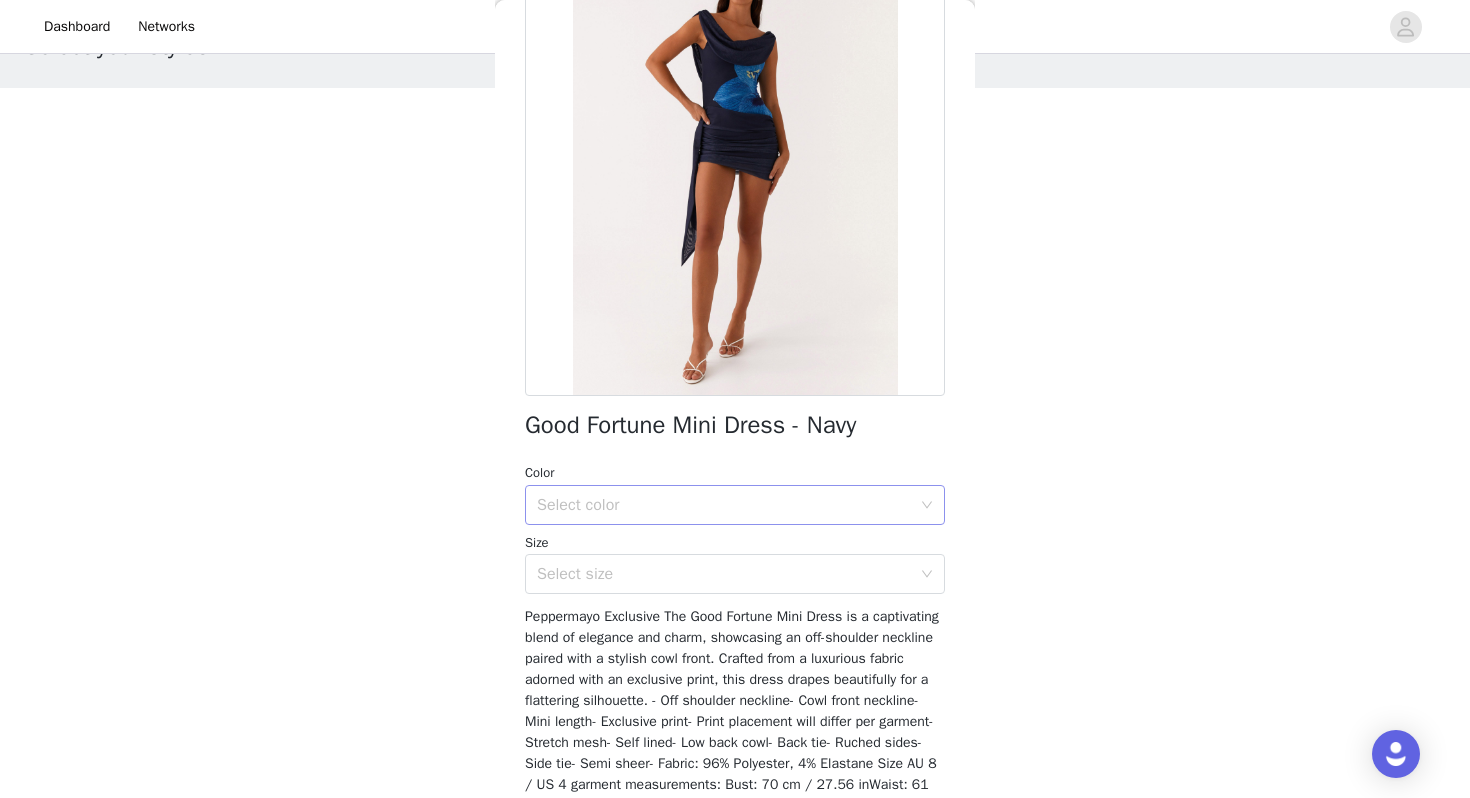 click on "Select color" at bounding box center (724, 505) 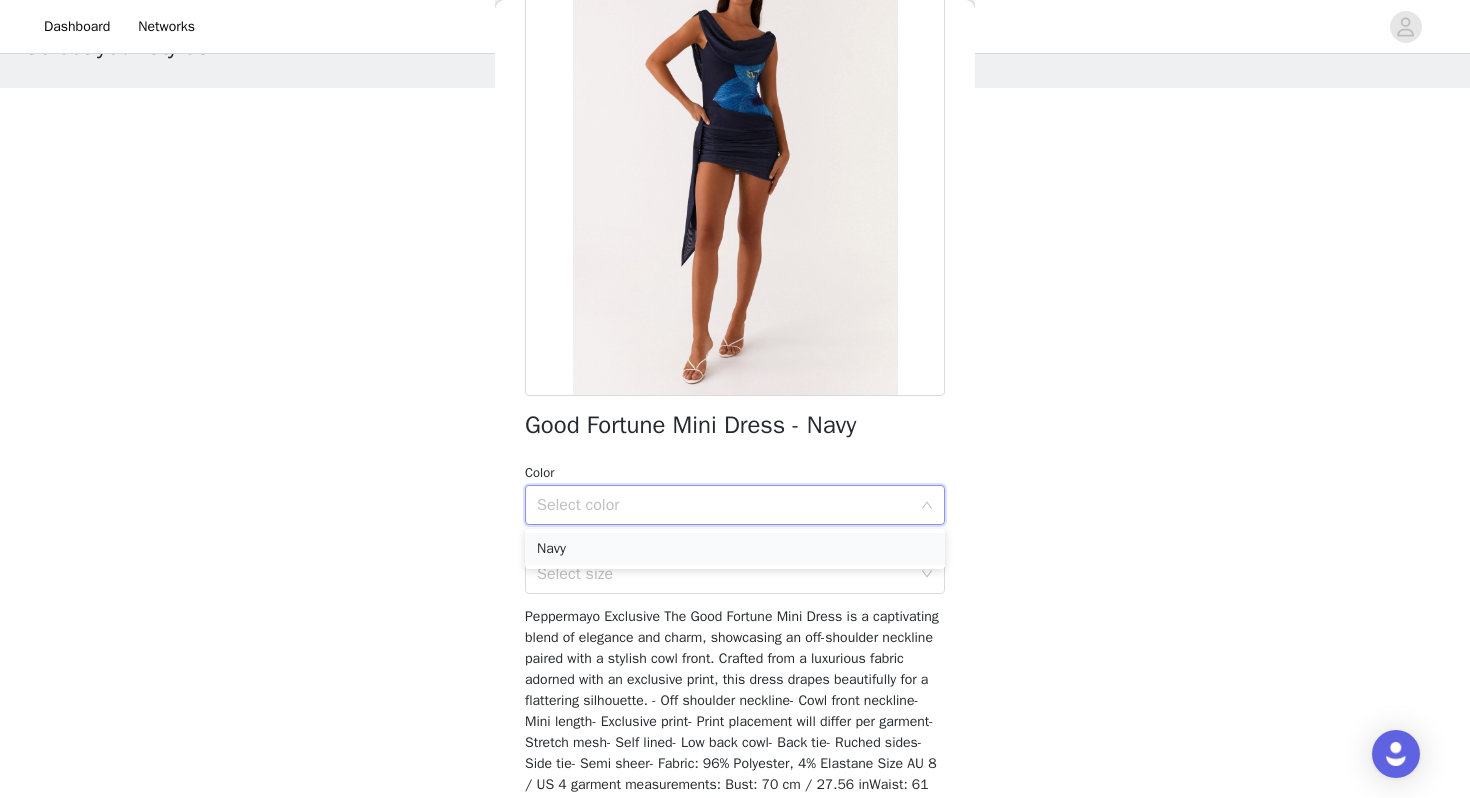 click on "Navy" at bounding box center [735, 549] 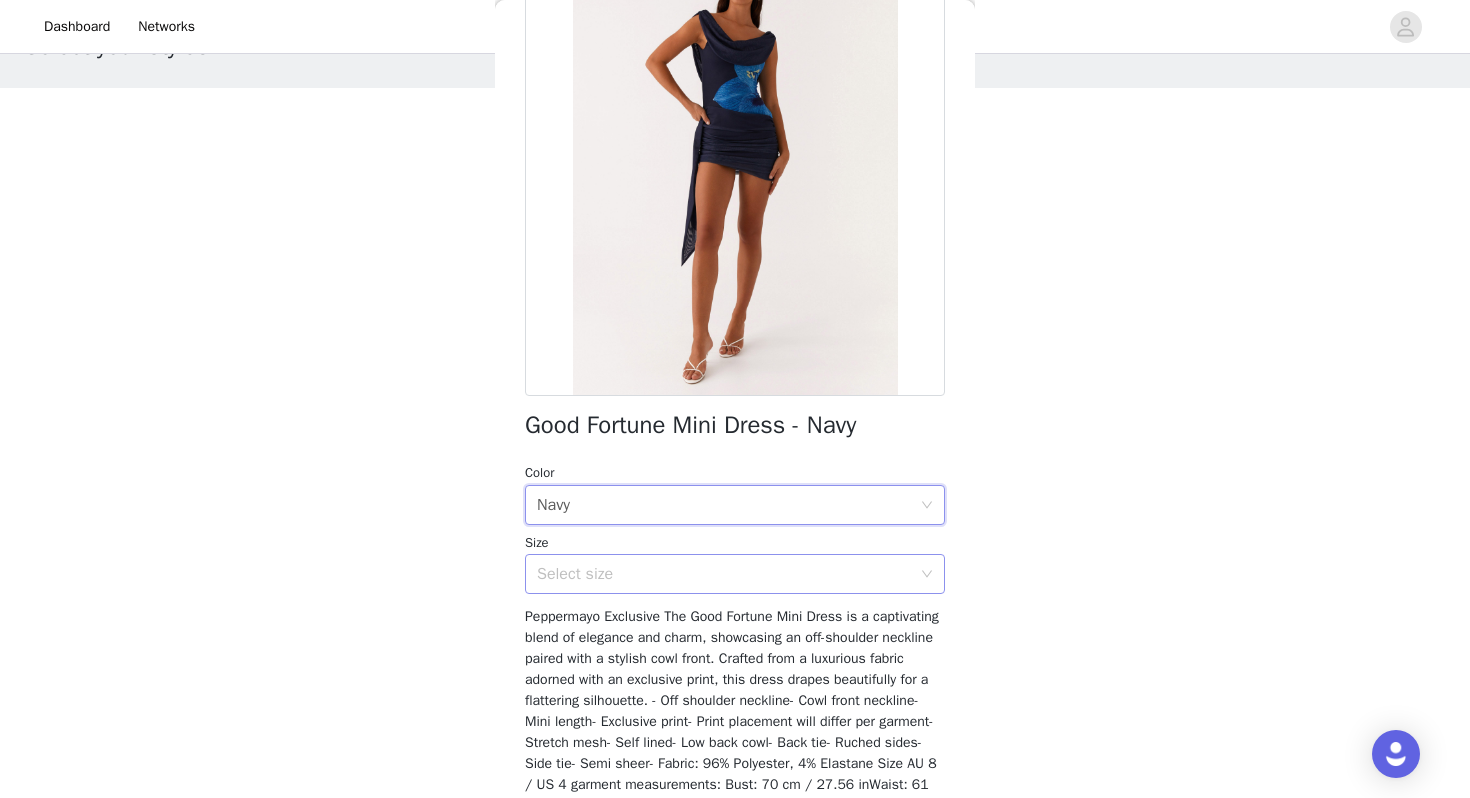 click on "Select size" at bounding box center (724, 574) 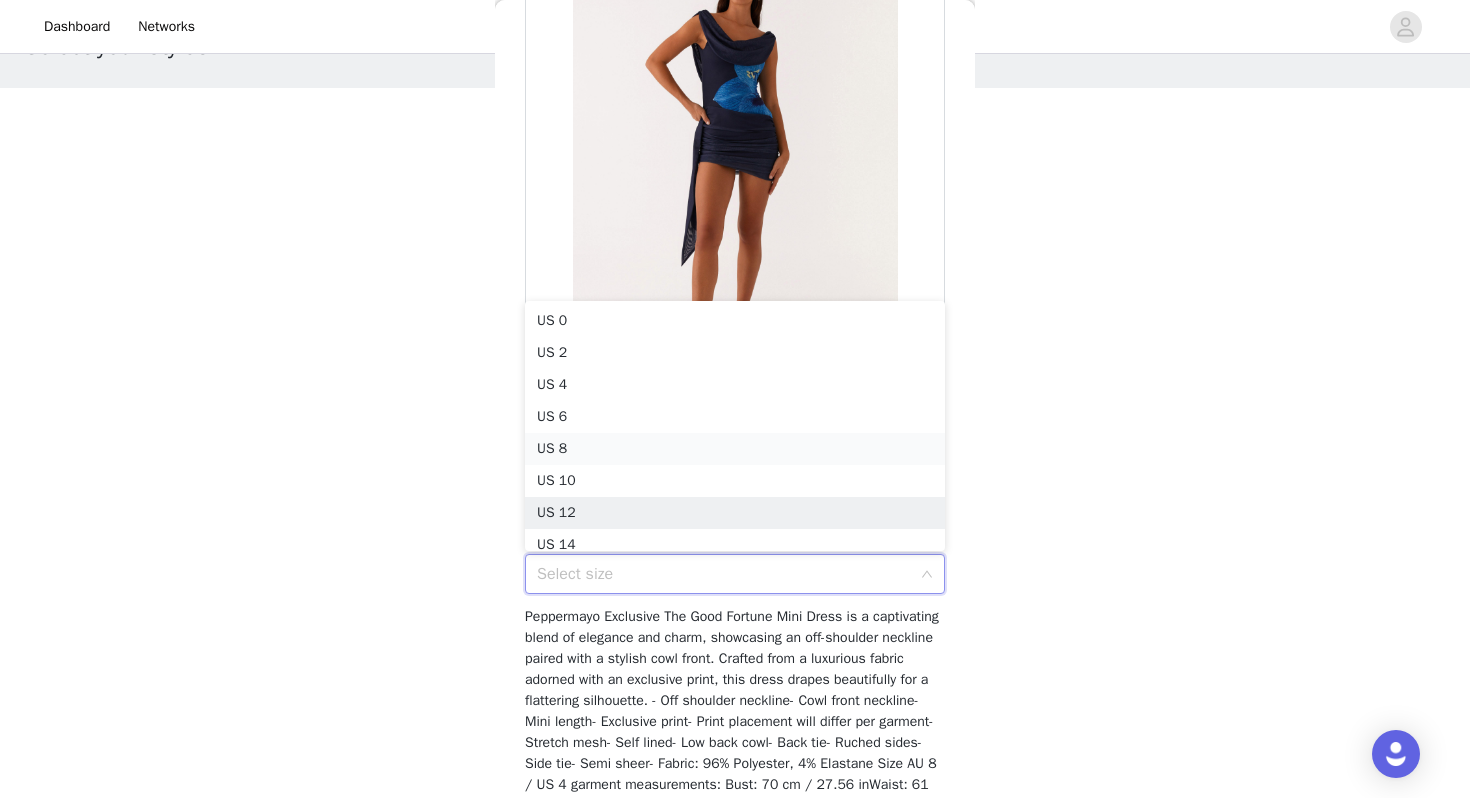 scroll, scrollTop: 10, scrollLeft: 0, axis: vertical 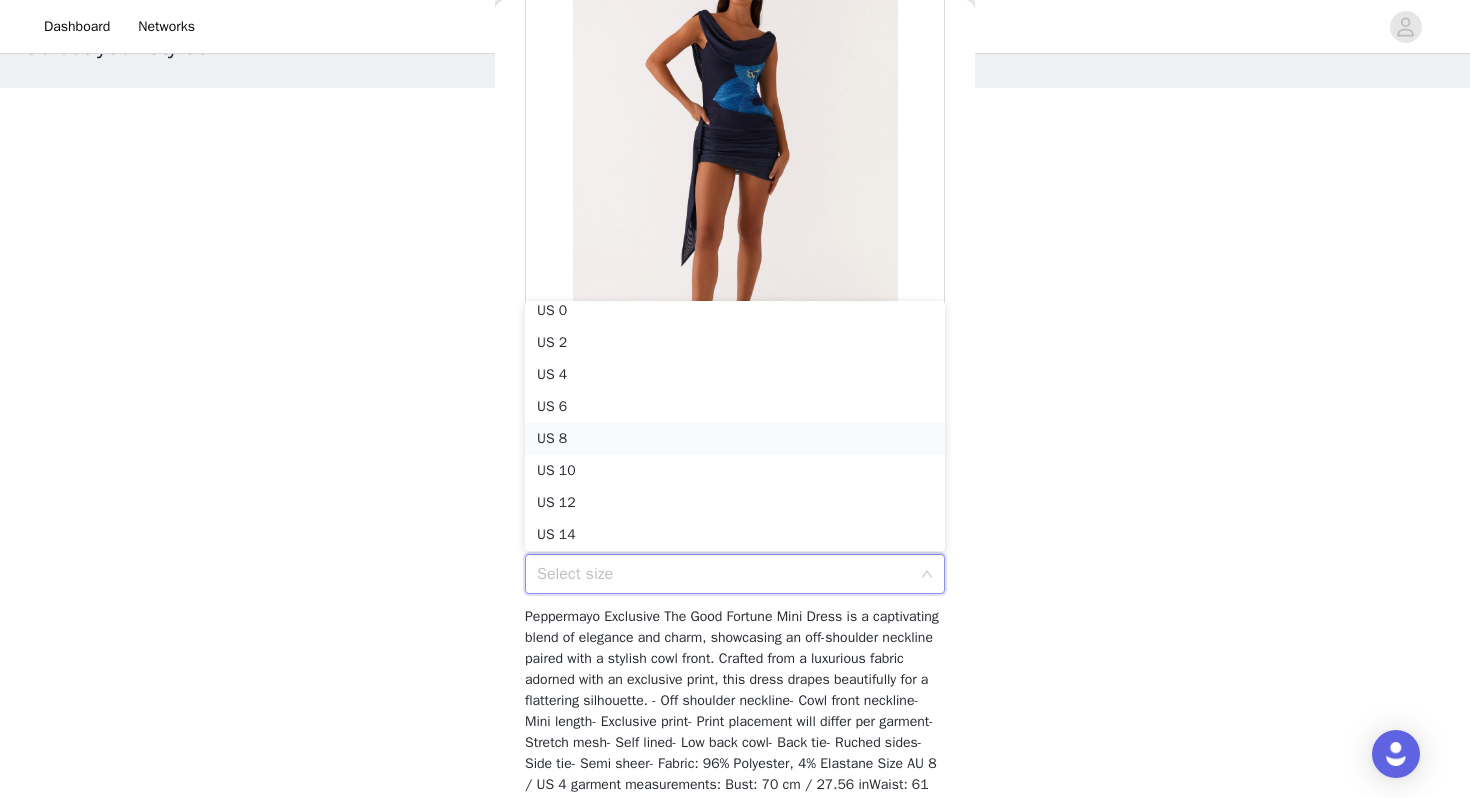 click on "US 8" at bounding box center [735, 439] 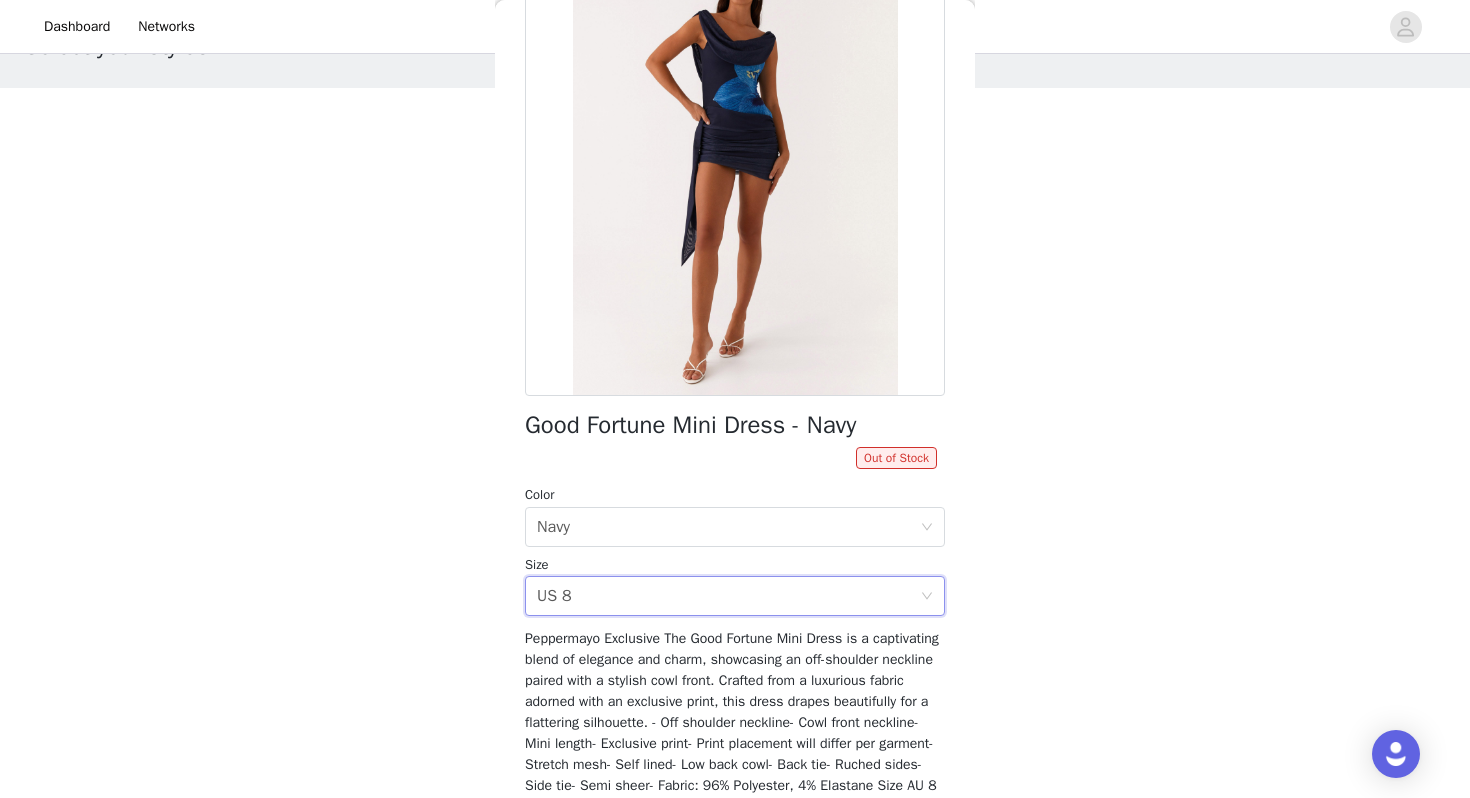 scroll, scrollTop: 320, scrollLeft: 0, axis: vertical 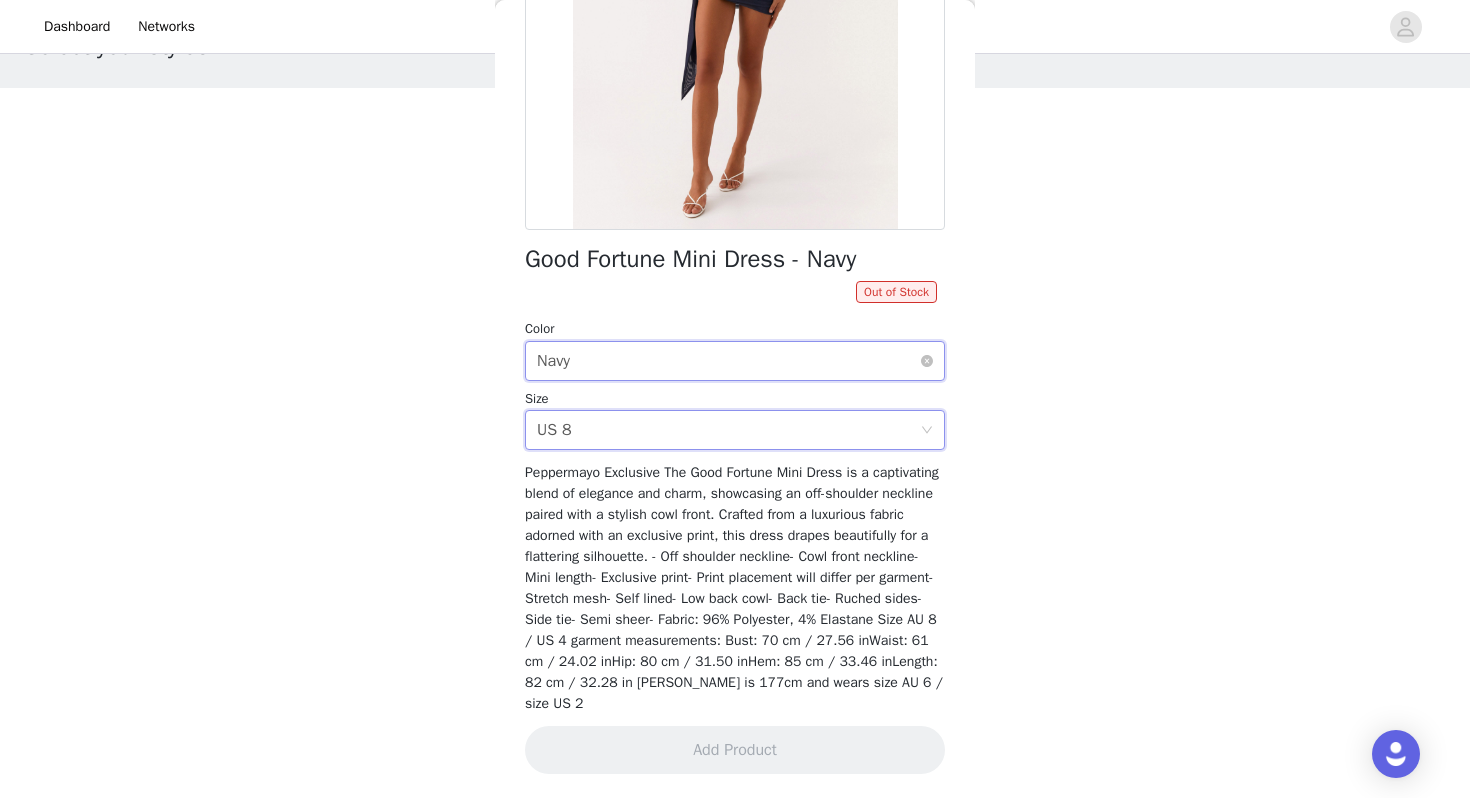 click on "Select color Navy" at bounding box center (728, 361) 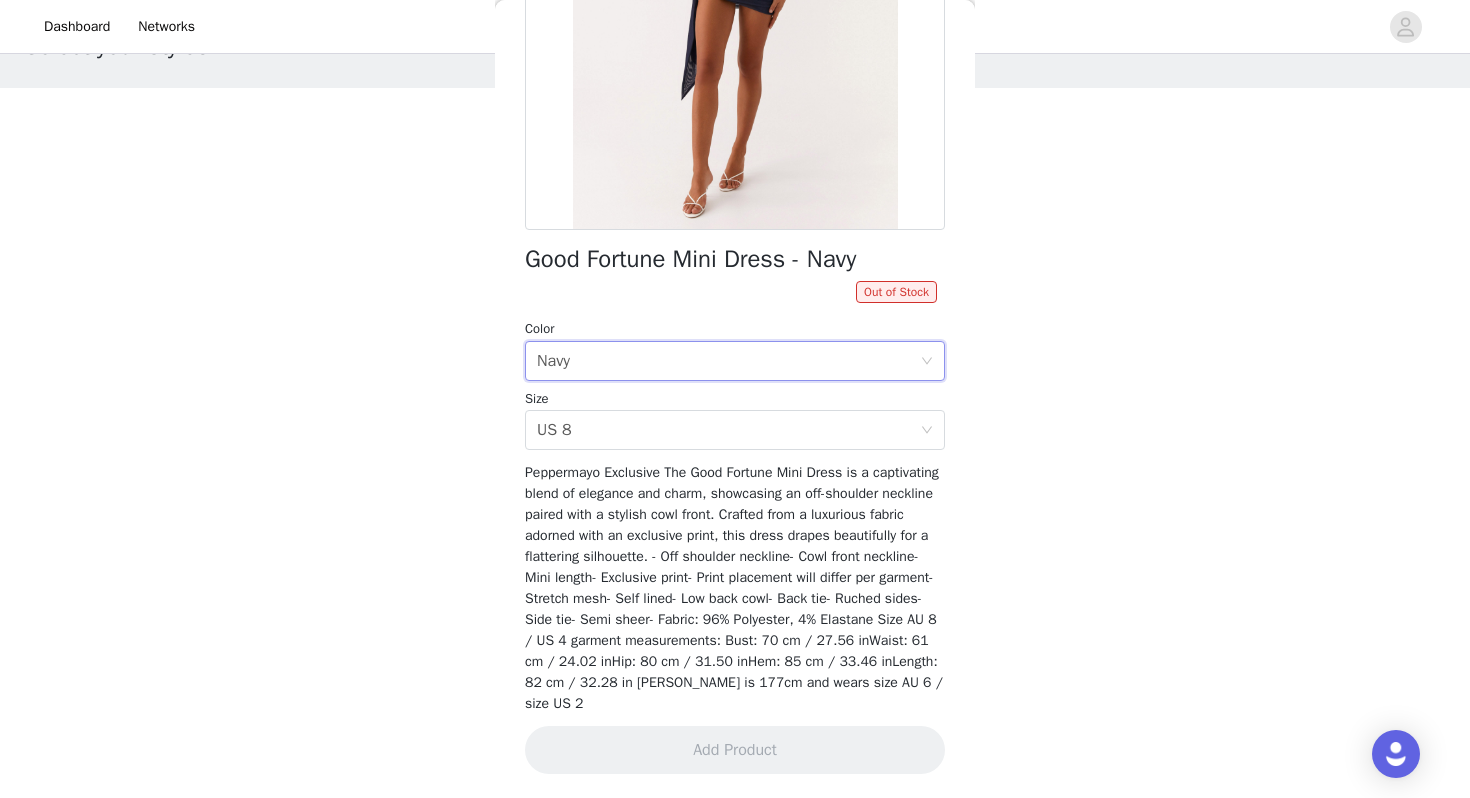 click on "Peppermayo Exclusive The Good Fortune Mini Dress is a captivating blend of elegance and charm, showcasing an off-shoulder neckline paired with a stylish cowl front. Crafted from a luxurious fabric adorned with an exclusive print, this dress drapes beautifully for a flattering silhouette. - Off shoulder neckline- Cowl front neckline- Mini length- Exclusive print- Print placement will differ per garment- Stretch mesh- Self lined- Low back cowl- Back tie- Ruched sides- Side tie- Semi sheer- Fabric: 96% Polyester, 4% Elastane Size AU 8 / US 4 garment measurements: Bust: 70 cm / 27.56 inWaist: 61 cm / 24.02 inHip: 80 cm / 31.50 inHem: 85 cm / 33.46 inLength: 82 cm / 32.28 in [PERSON_NAME] is 177cm and wears size AU 6 / size US 2" at bounding box center (734, 588) 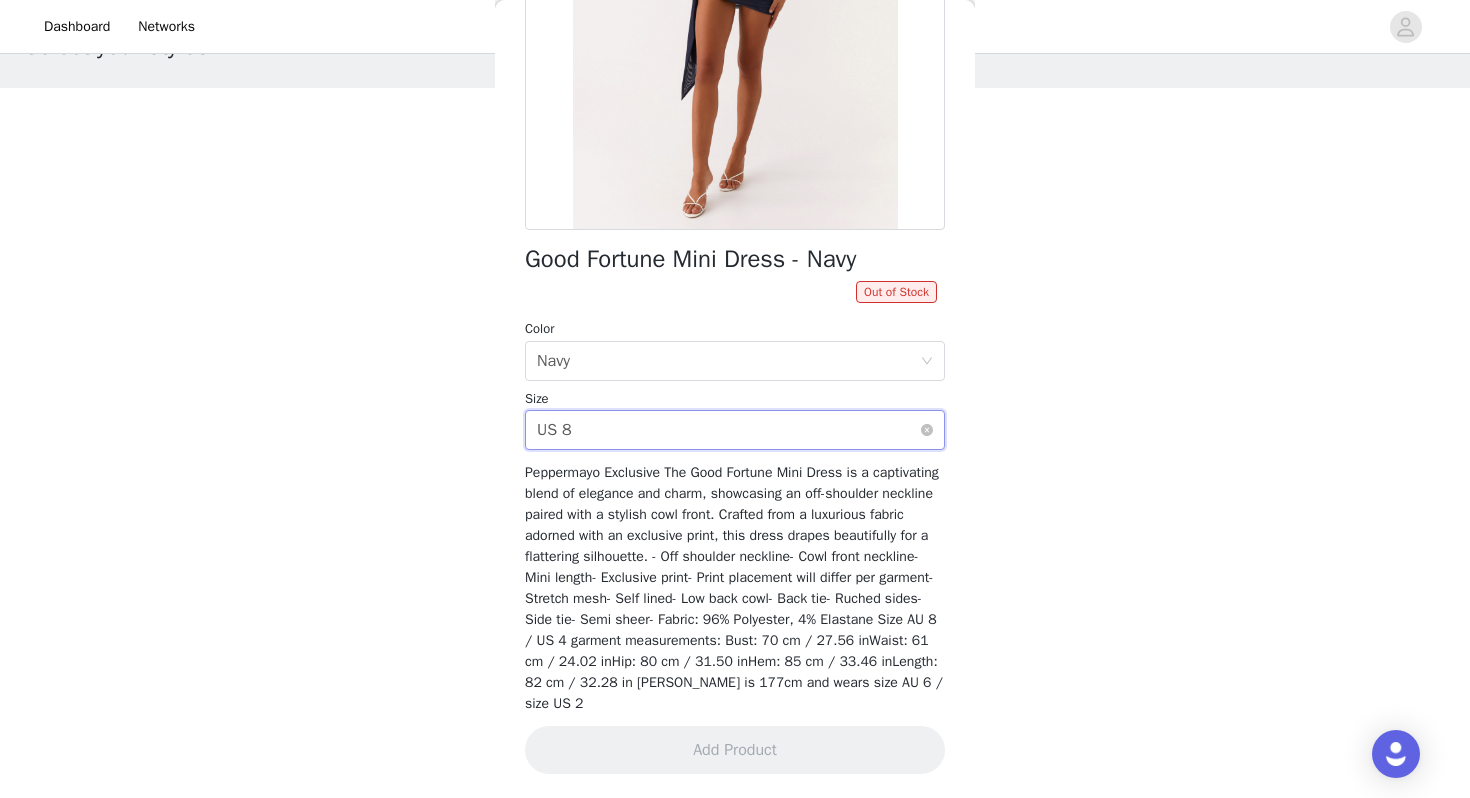 click on "Select size US 8" at bounding box center [728, 430] 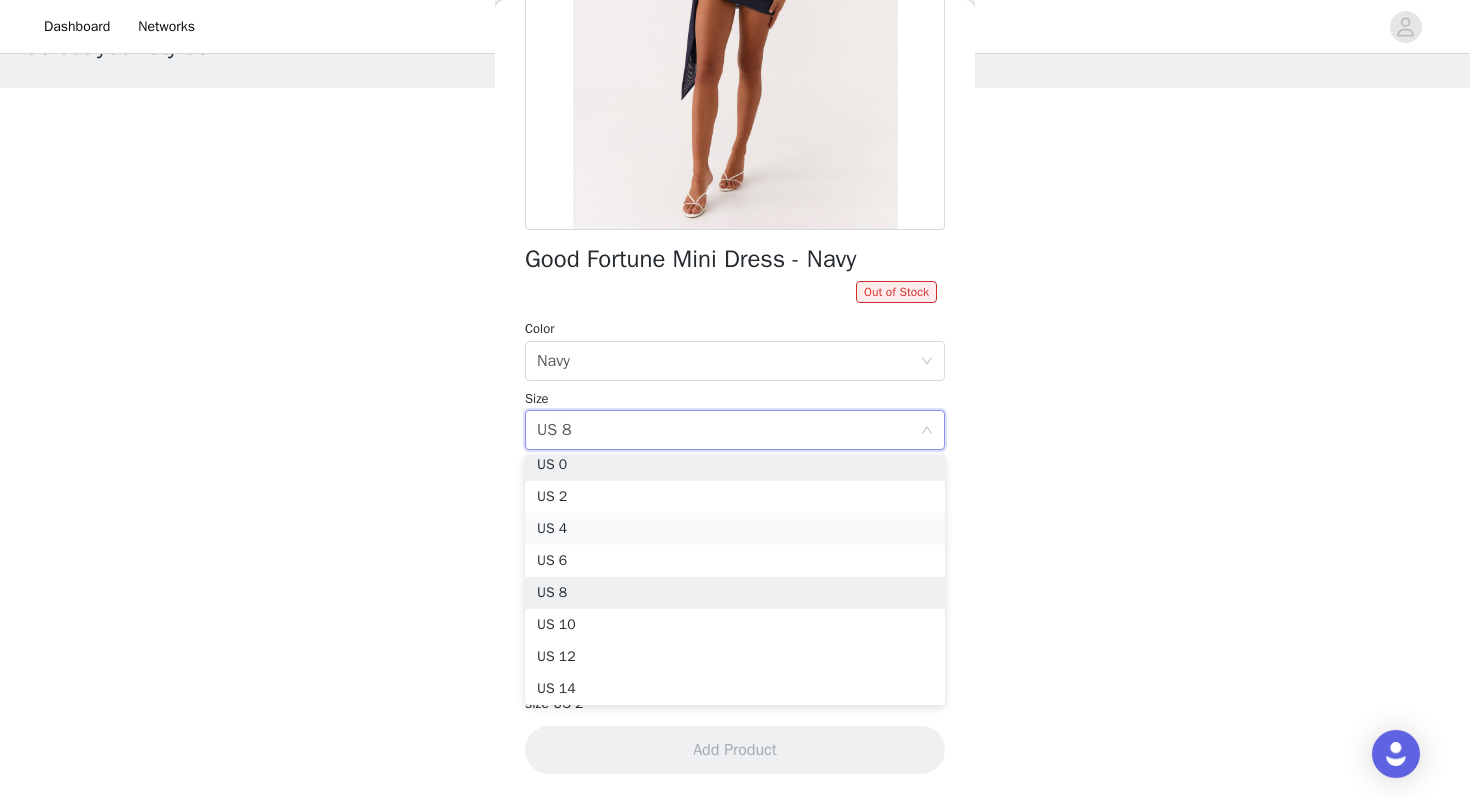 scroll, scrollTop: 4, scrollLeft: 0, axis: vertical 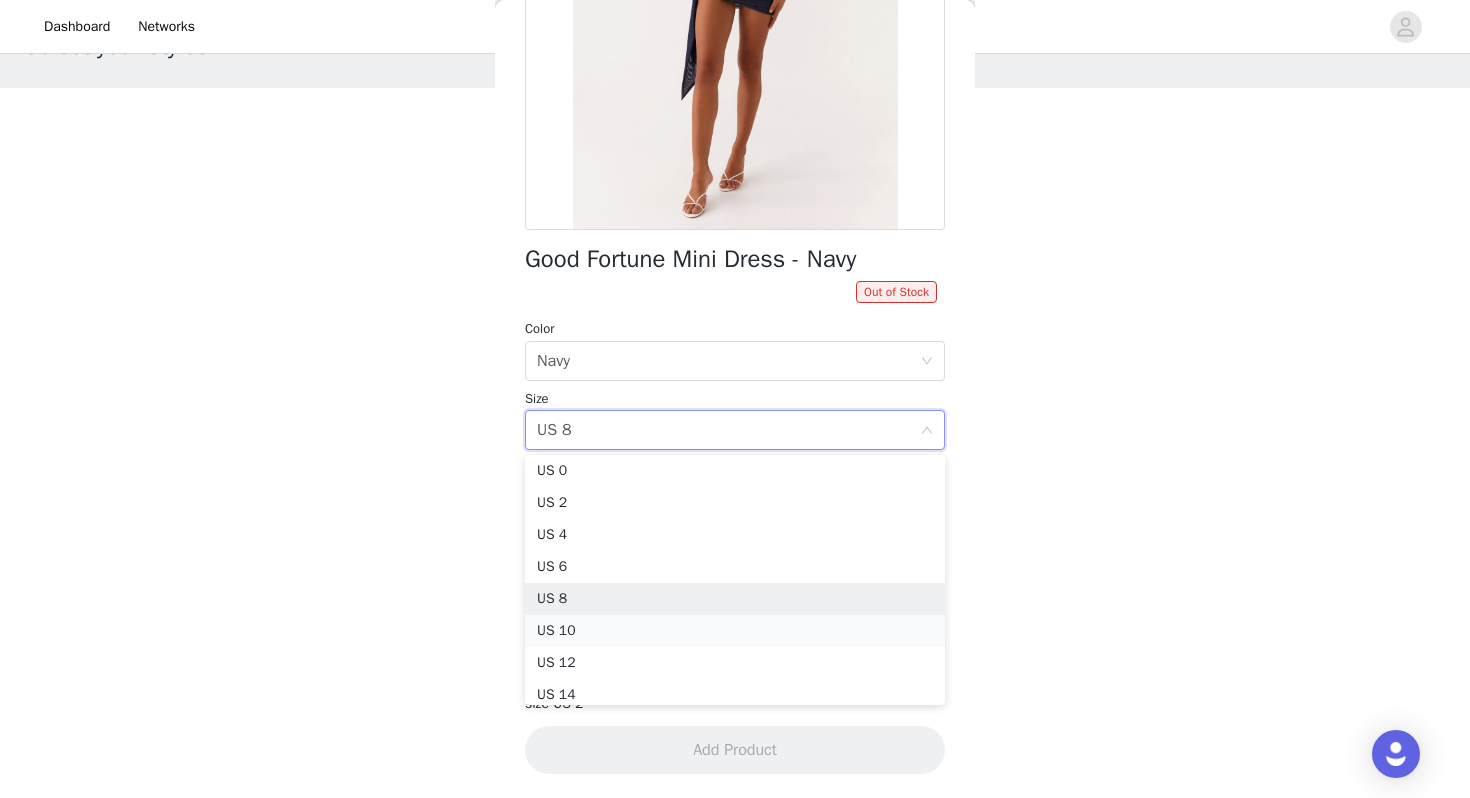 click on "US 10" at bounding box center (735, 631) 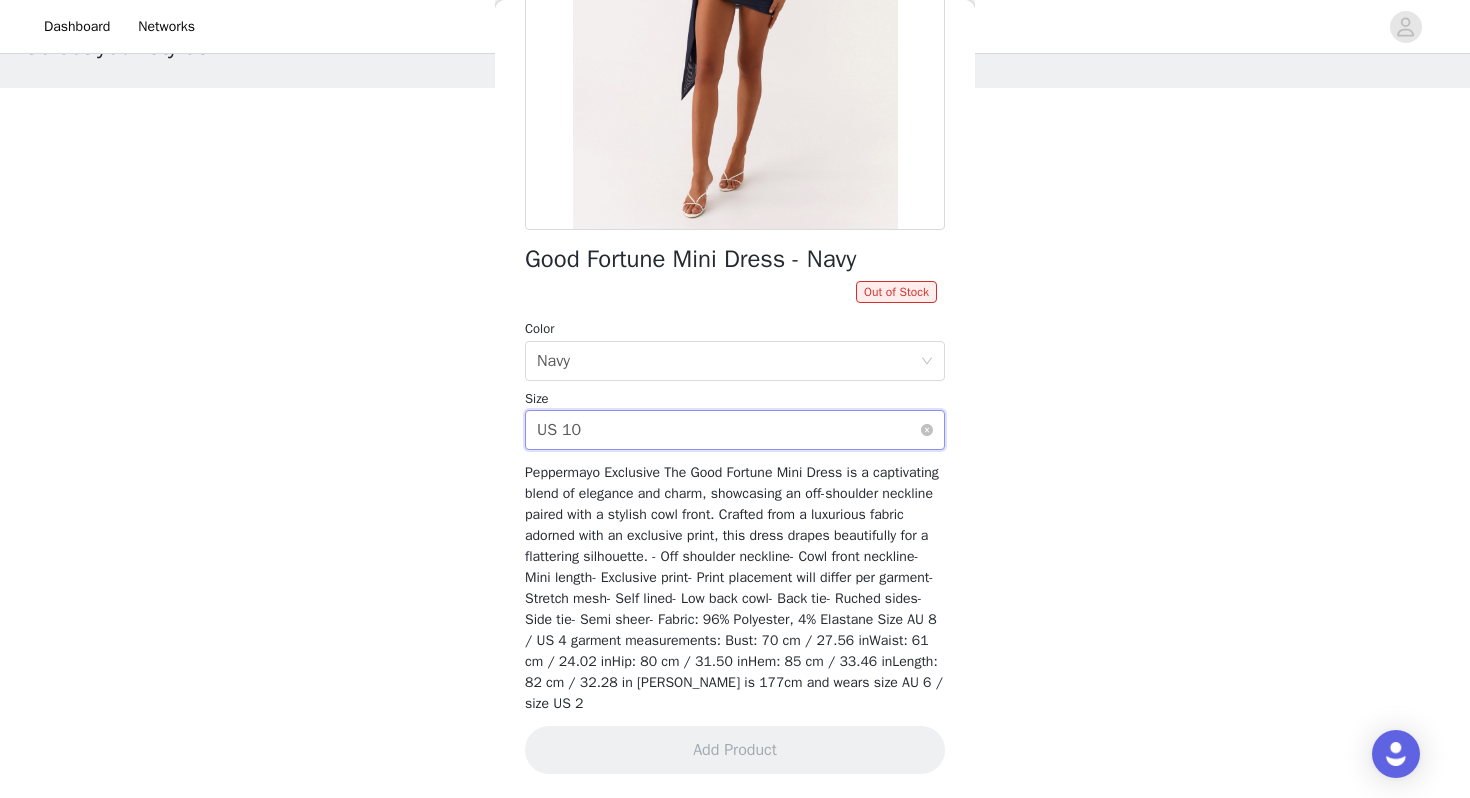 click on "Select size US 10" at bounding box center [728, 430] 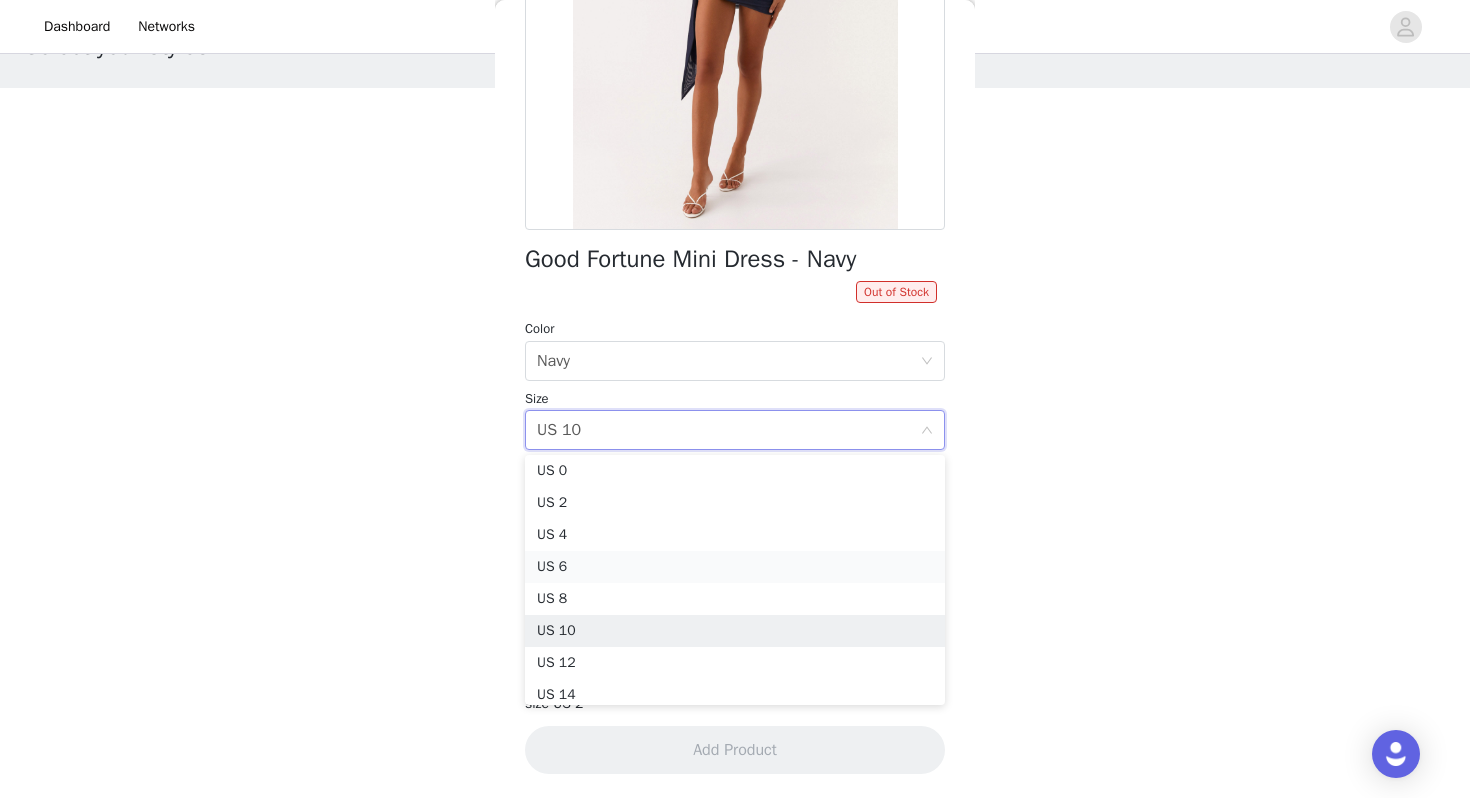 click on "US 6" at bounding box center [735, 567] 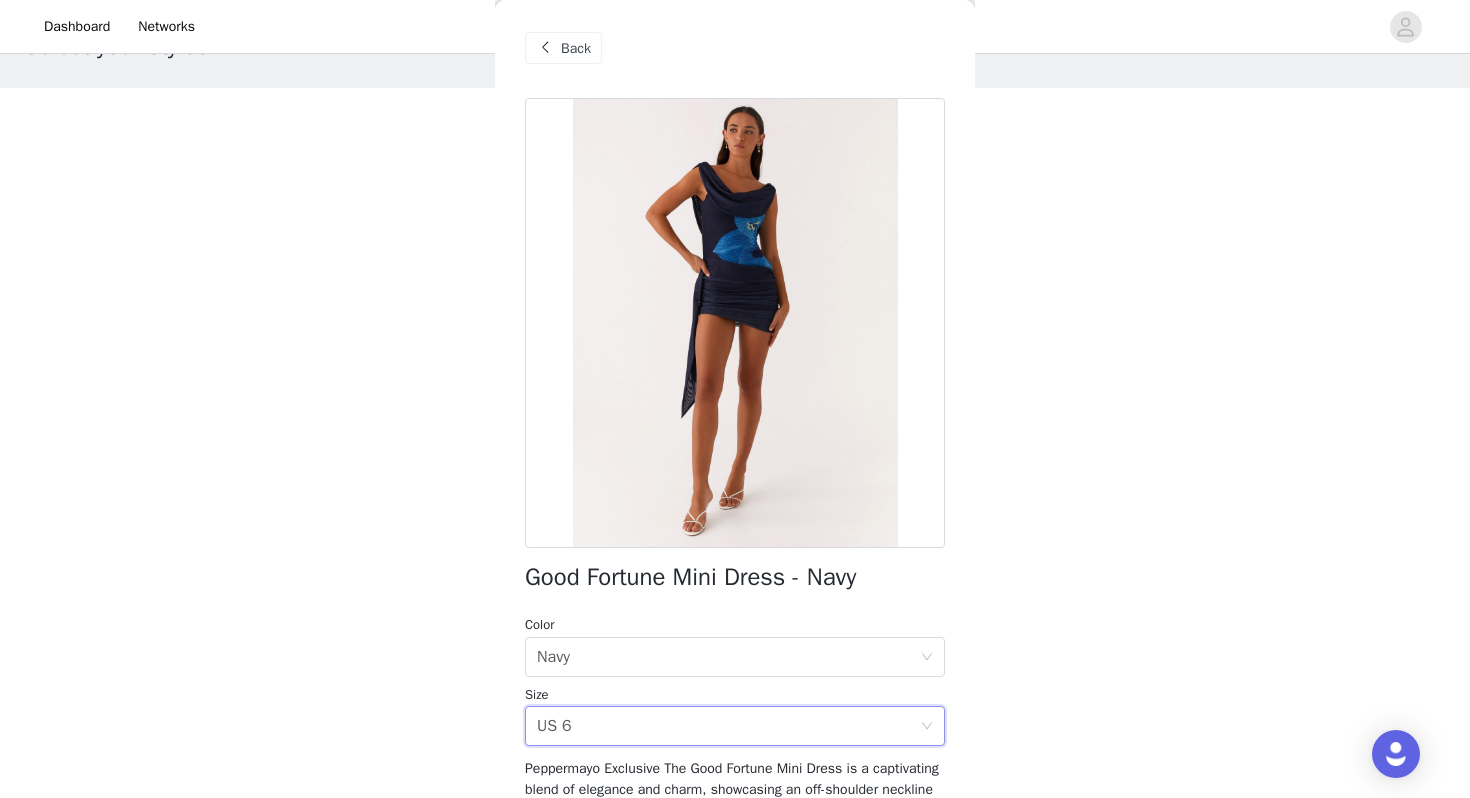 scroll, scrollTop: 0, scrollLeft: 0, axis: both 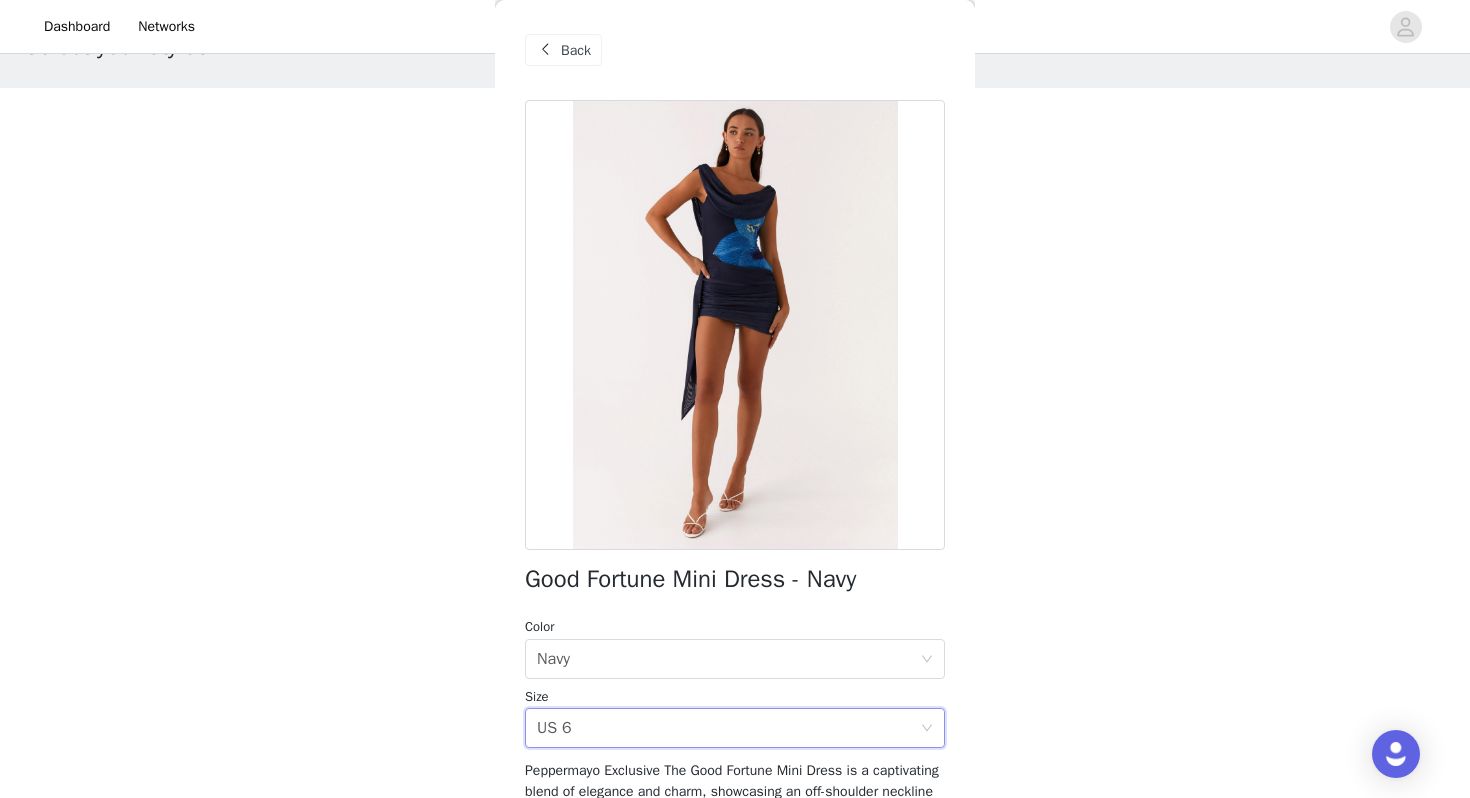 click on "Back" at bounding box center [576, 50] 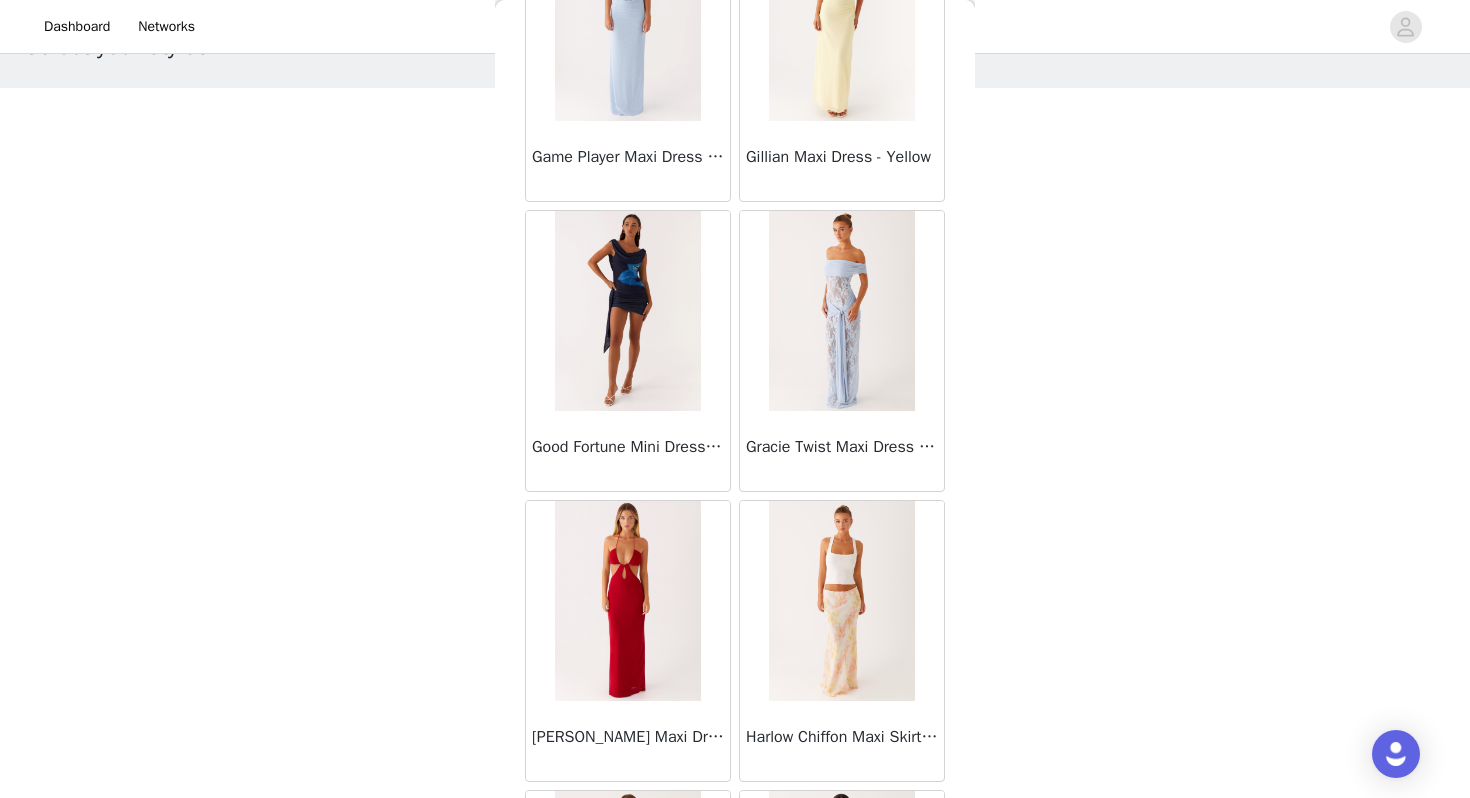 scroll, scrollTop: 24538, scrollLeft: 0, axis: vertical 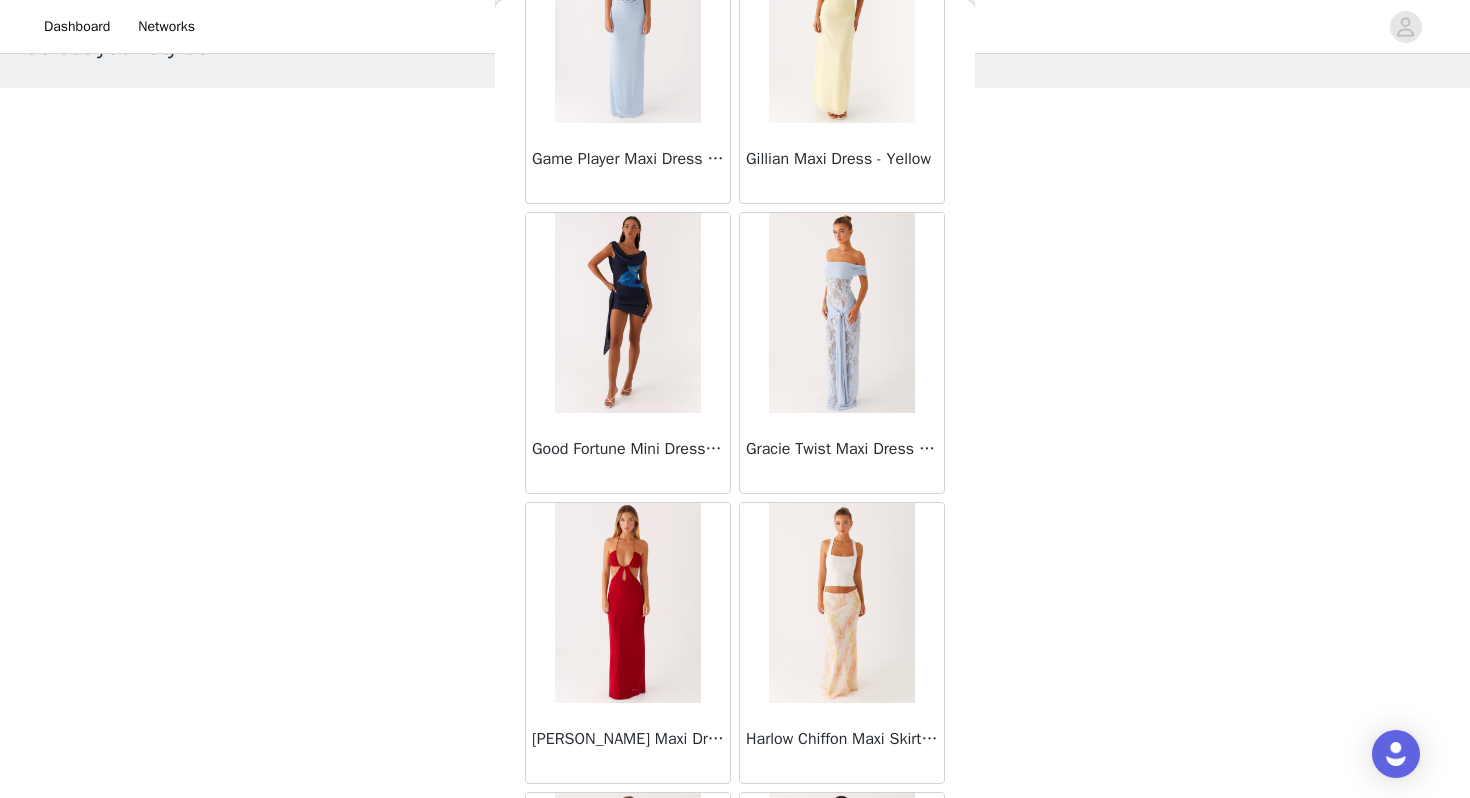 click at bounding box center (627, 313) 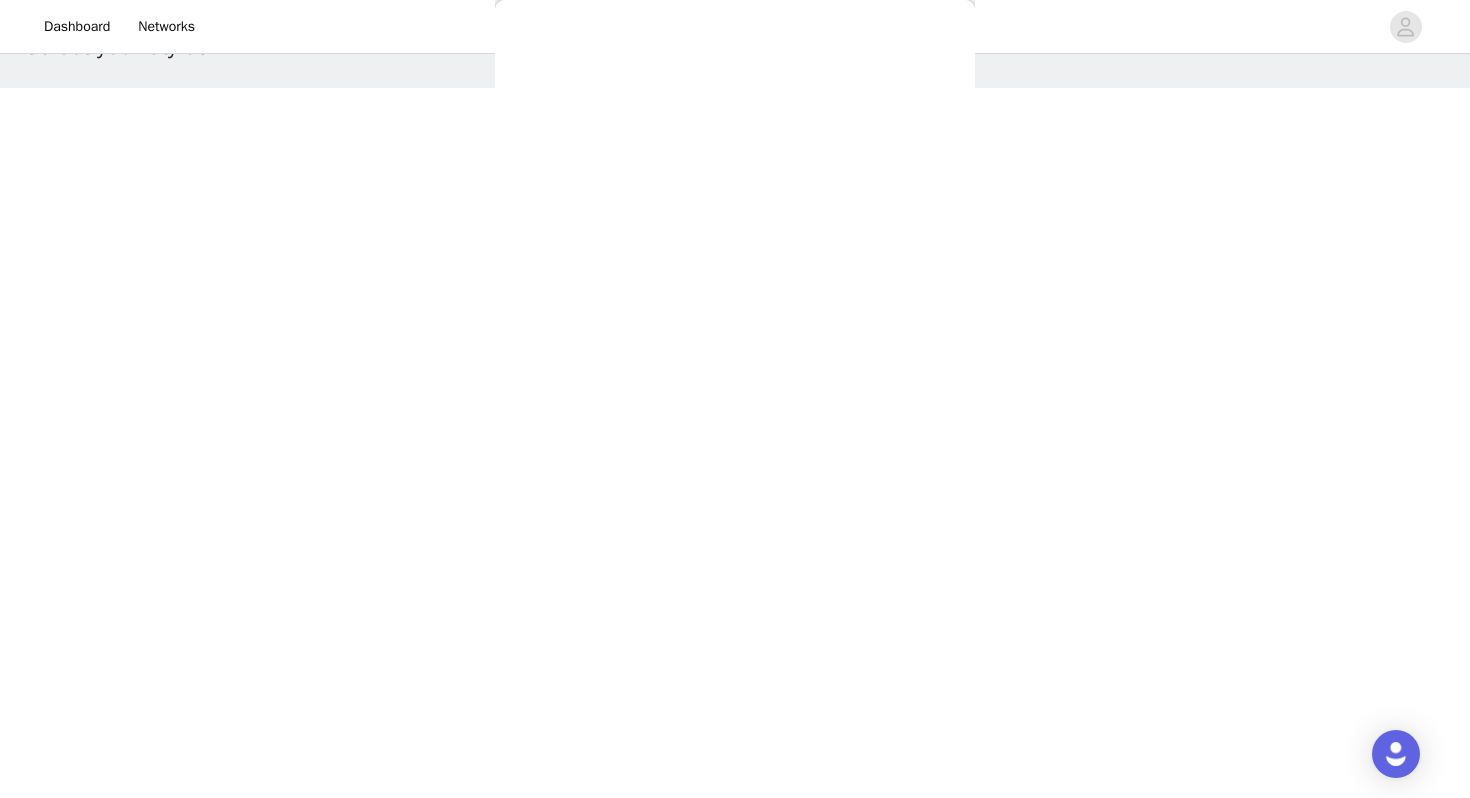 scroll, scrollTop: 298, scrollLeft: 0, axis: vertical 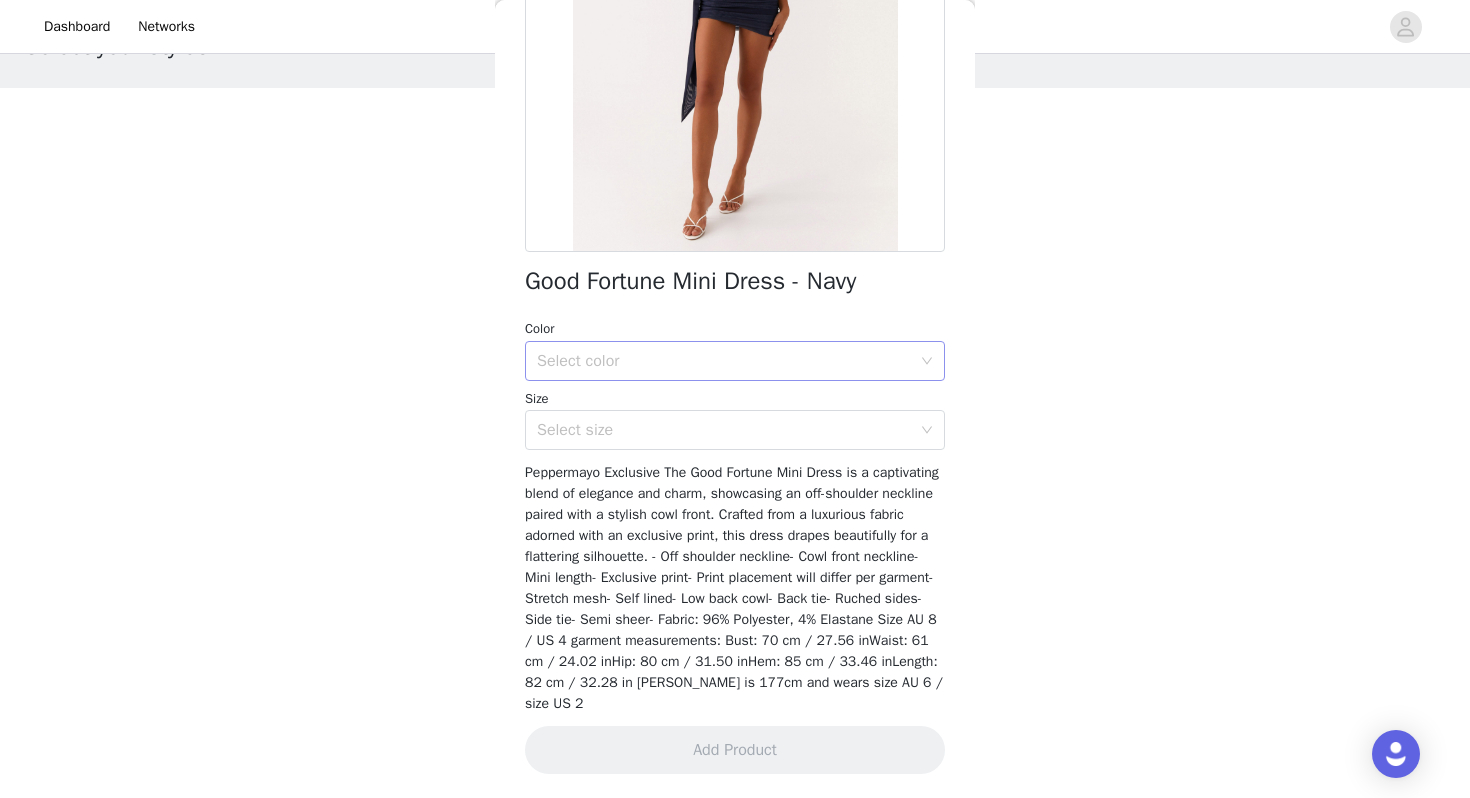 click on "Select color" at bounding box center (724, 361) 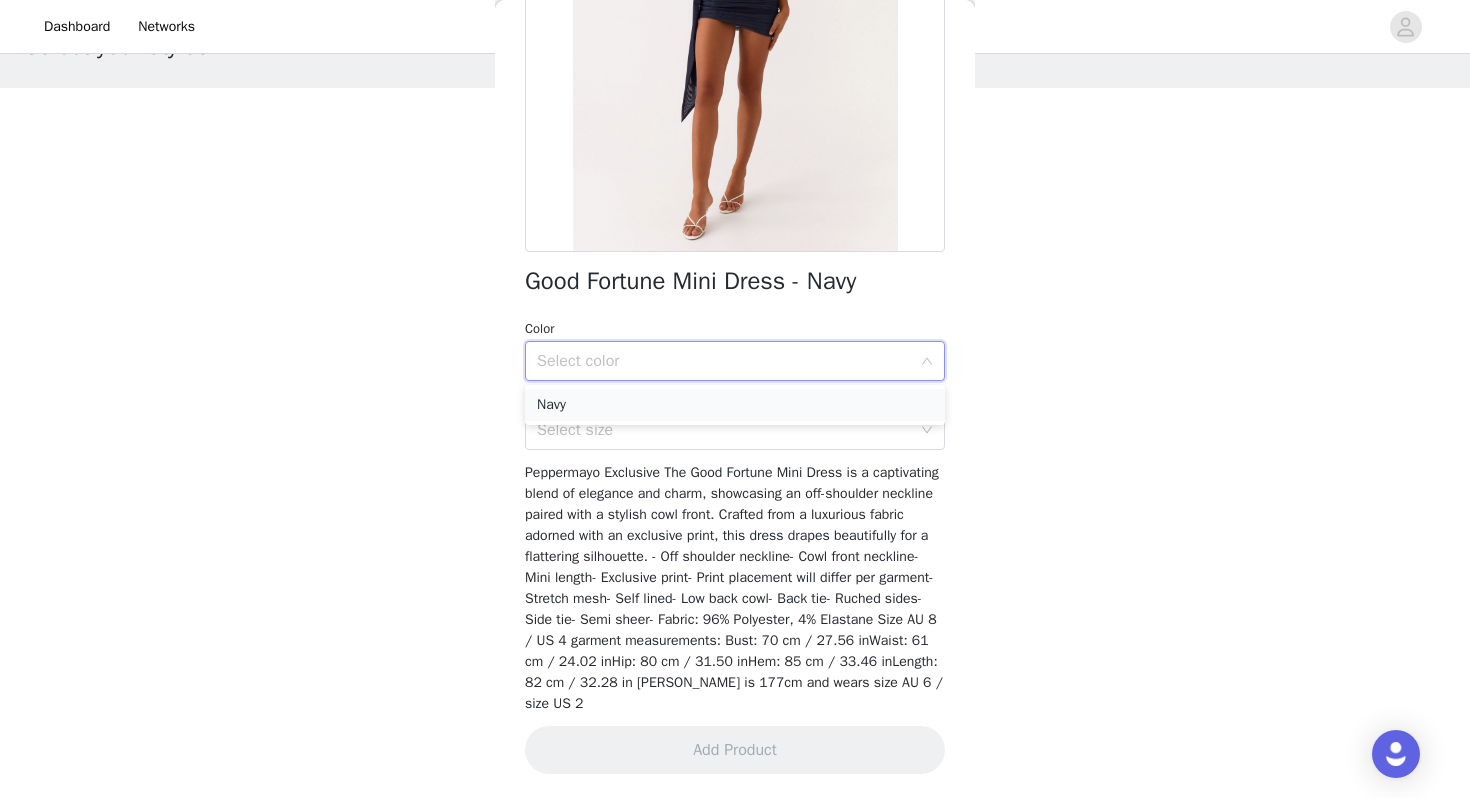 click on "Navy" at bounding box center [735, 405] 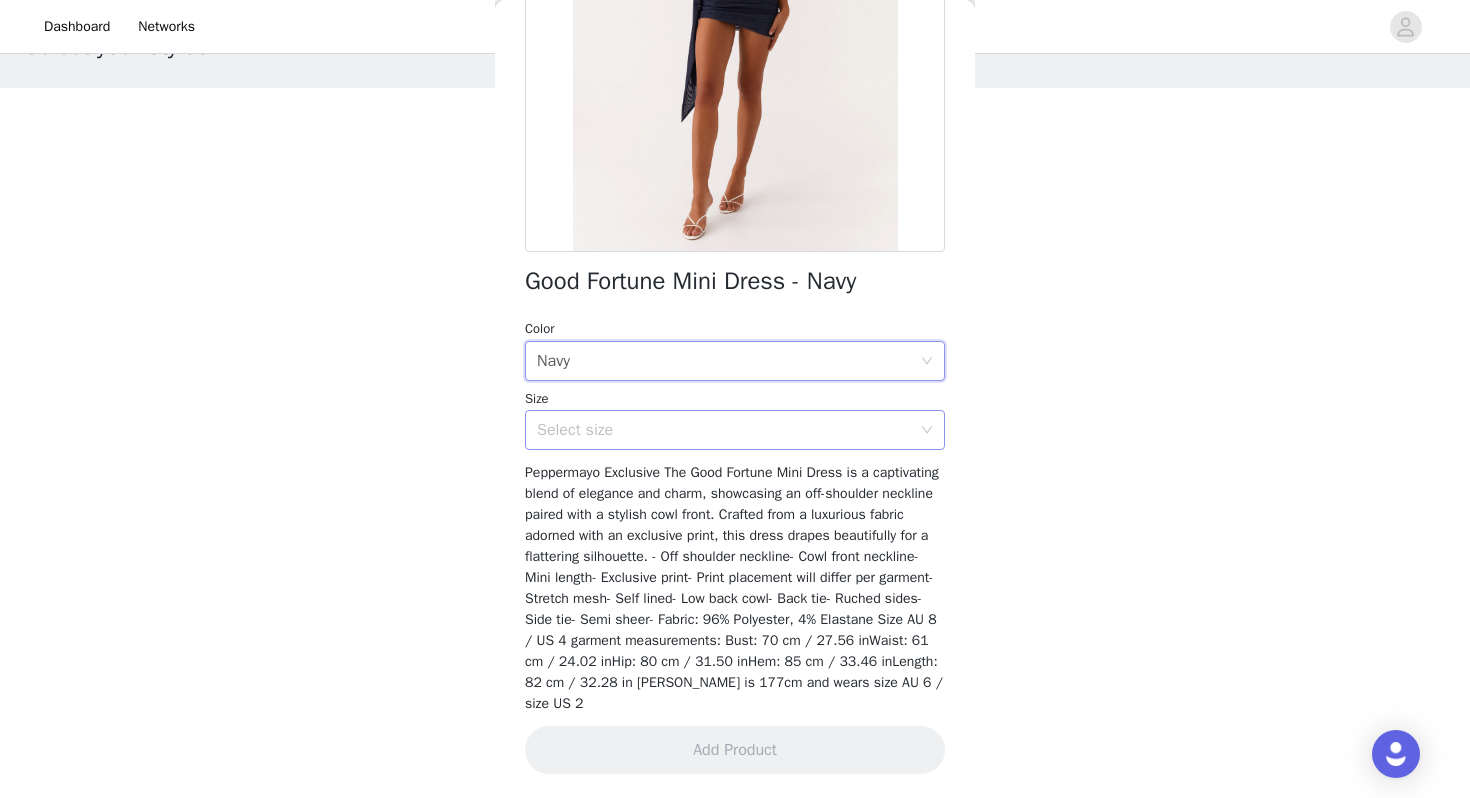 click on "Select size" at bounding box center [724, 430] 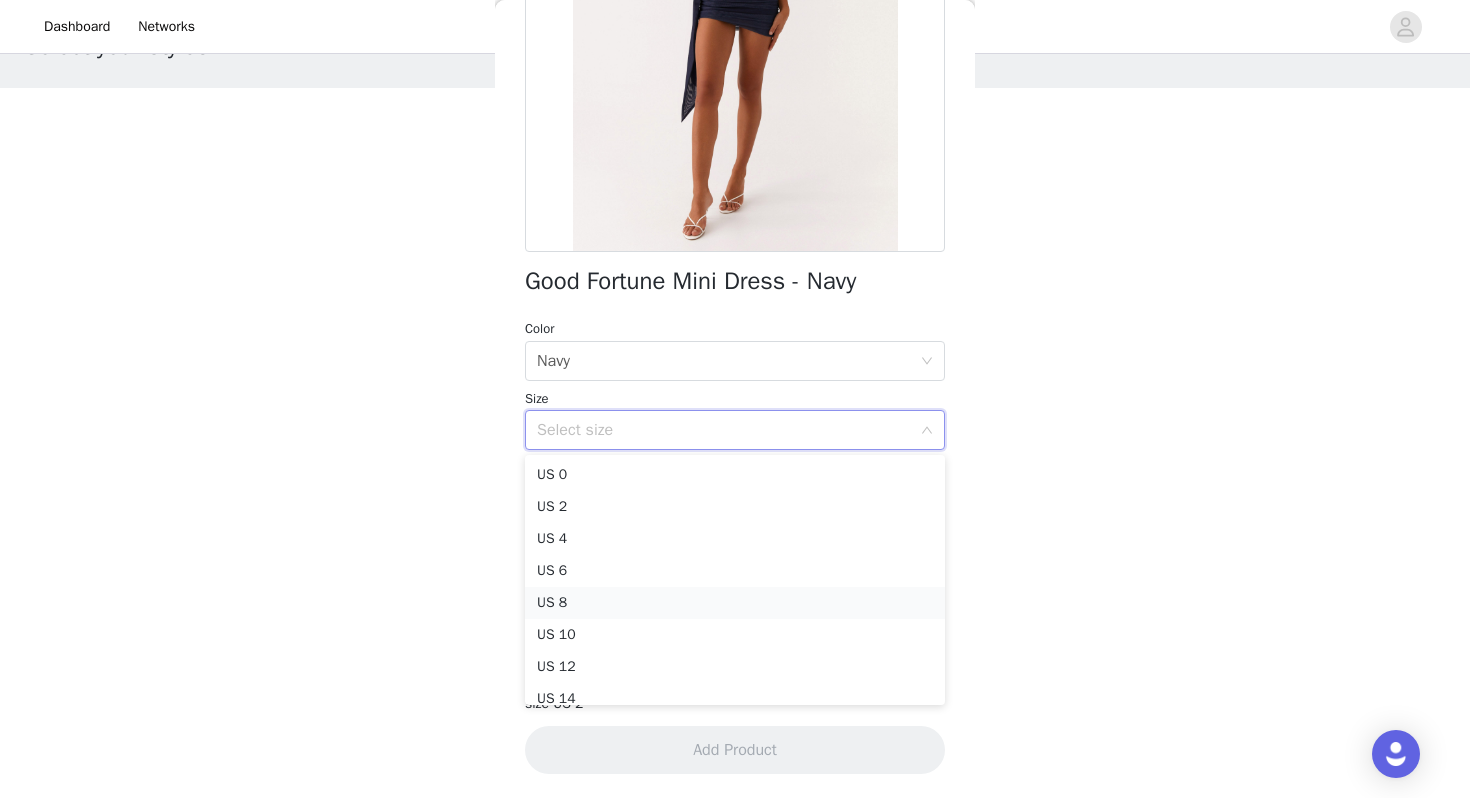 click on "US 8" at bounding box center (735, 603) 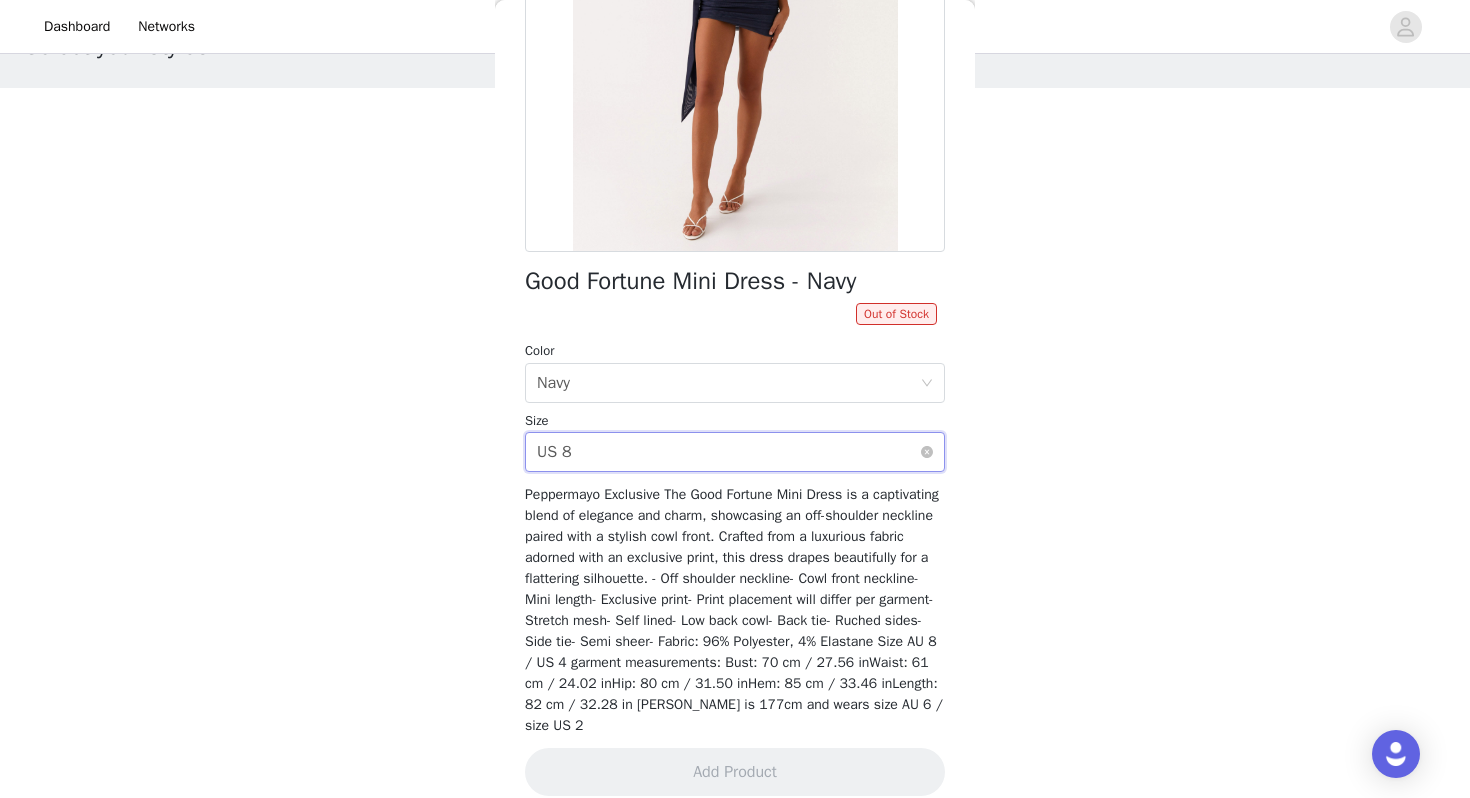 scroll, scrollTop: 320, scrollLeft: 0, axis: vertical 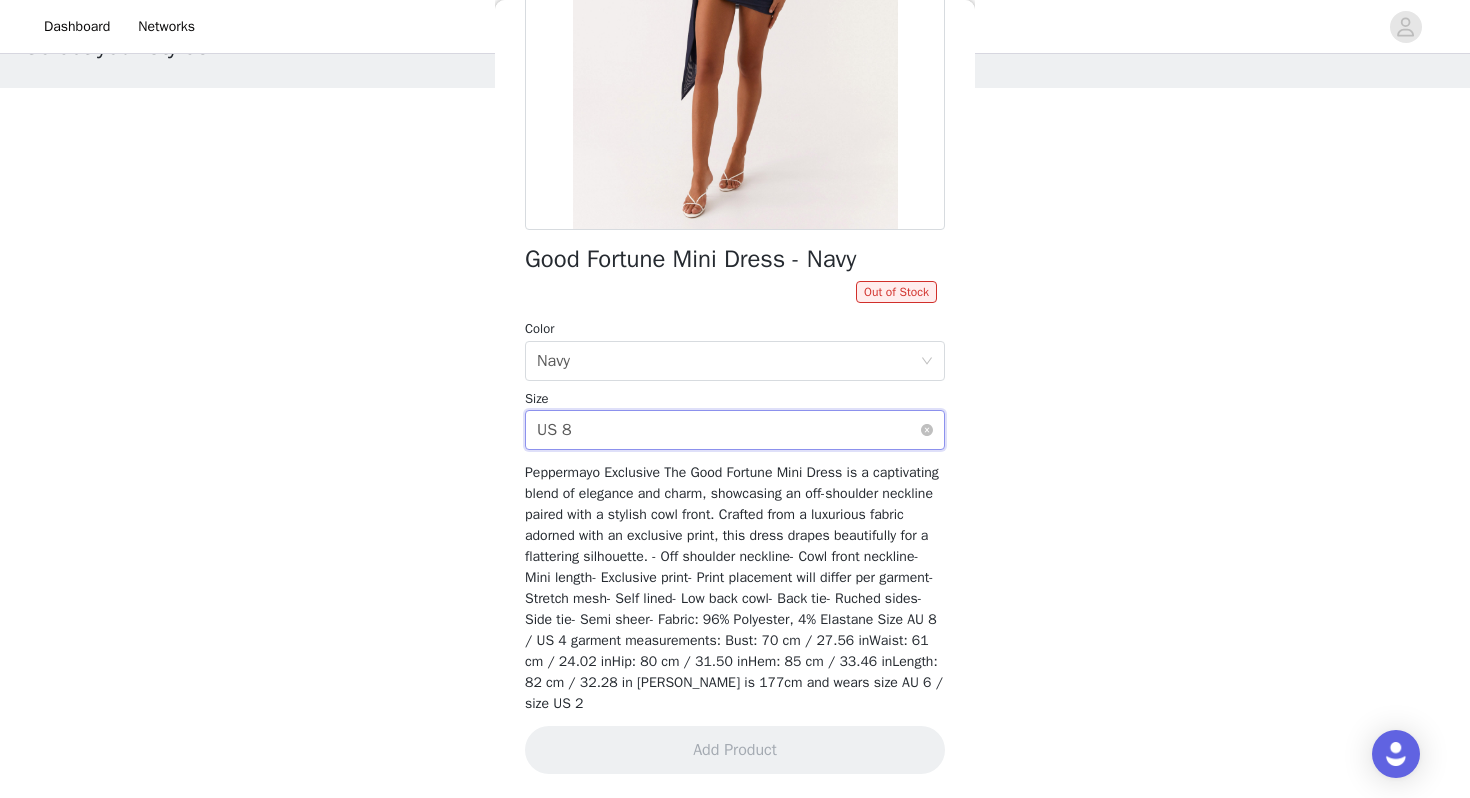 click on "Select size US 8" at bounding box center (728, 430) 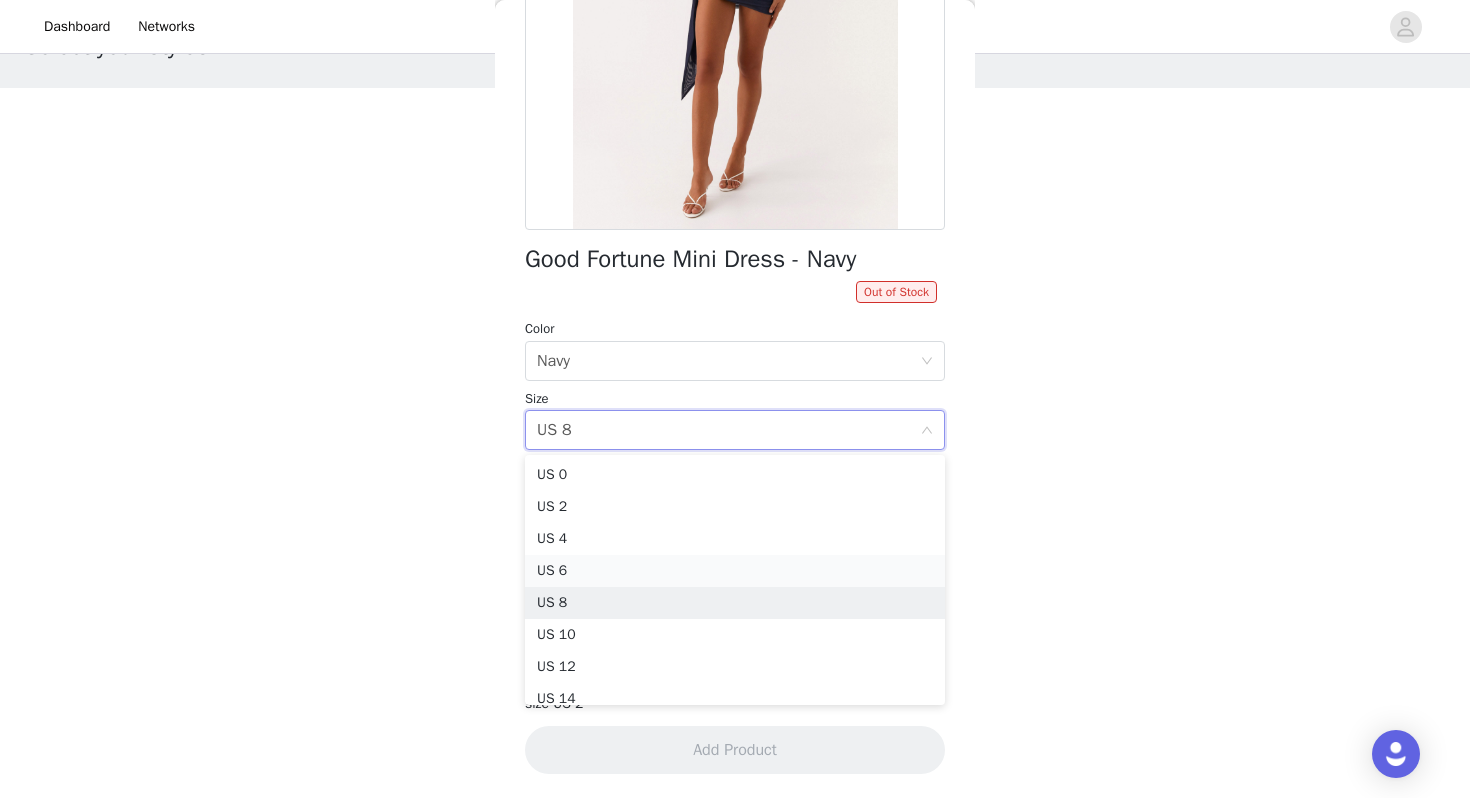 click on "US 6" at bounding box center [735, 571] 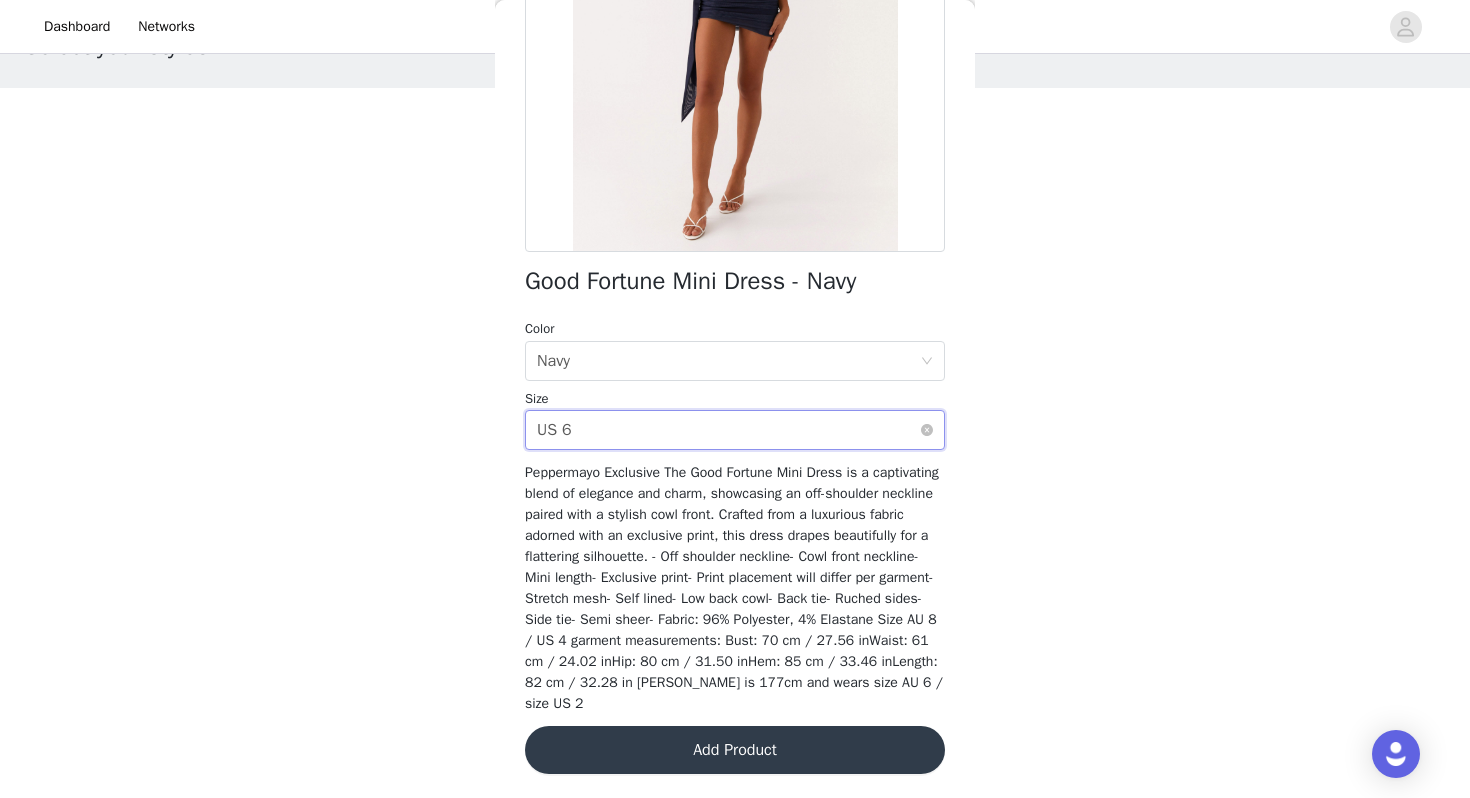 click on "Select size US 6" at bounding box center [728, 430] 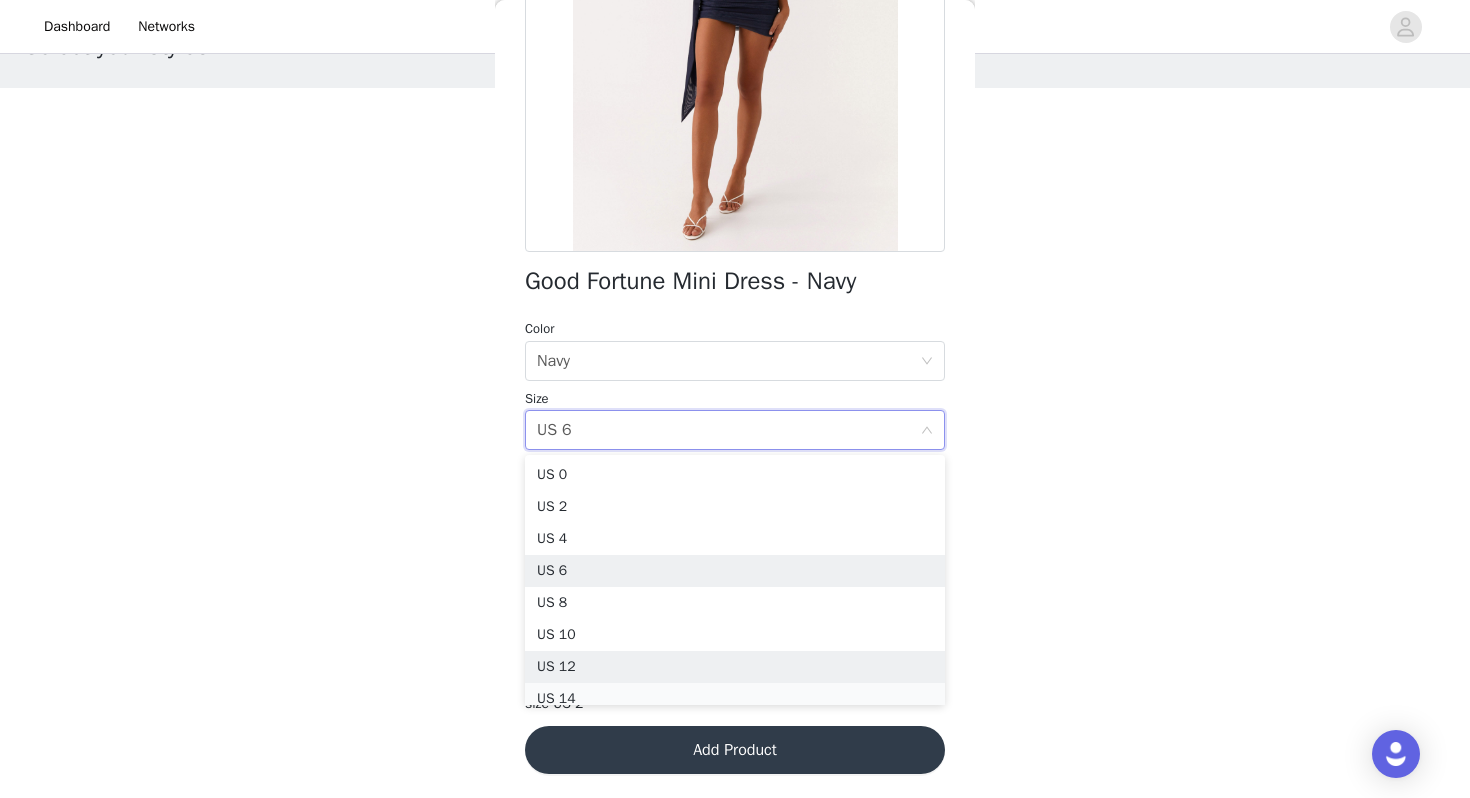 scroll, scrollTop: 10, scrollLeft: 0, axis: vertical 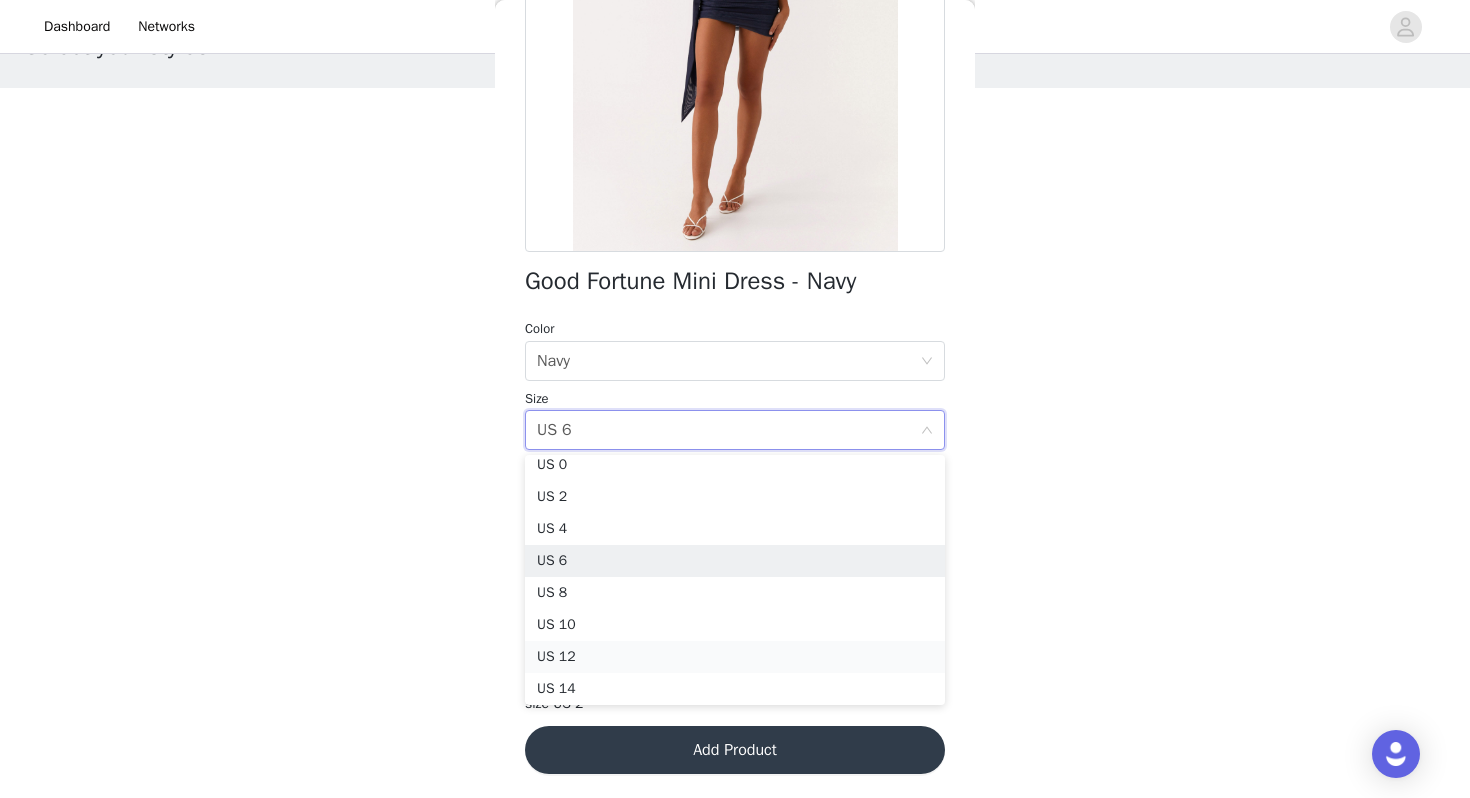 click on "US 12" at bounding box center [735, 657] 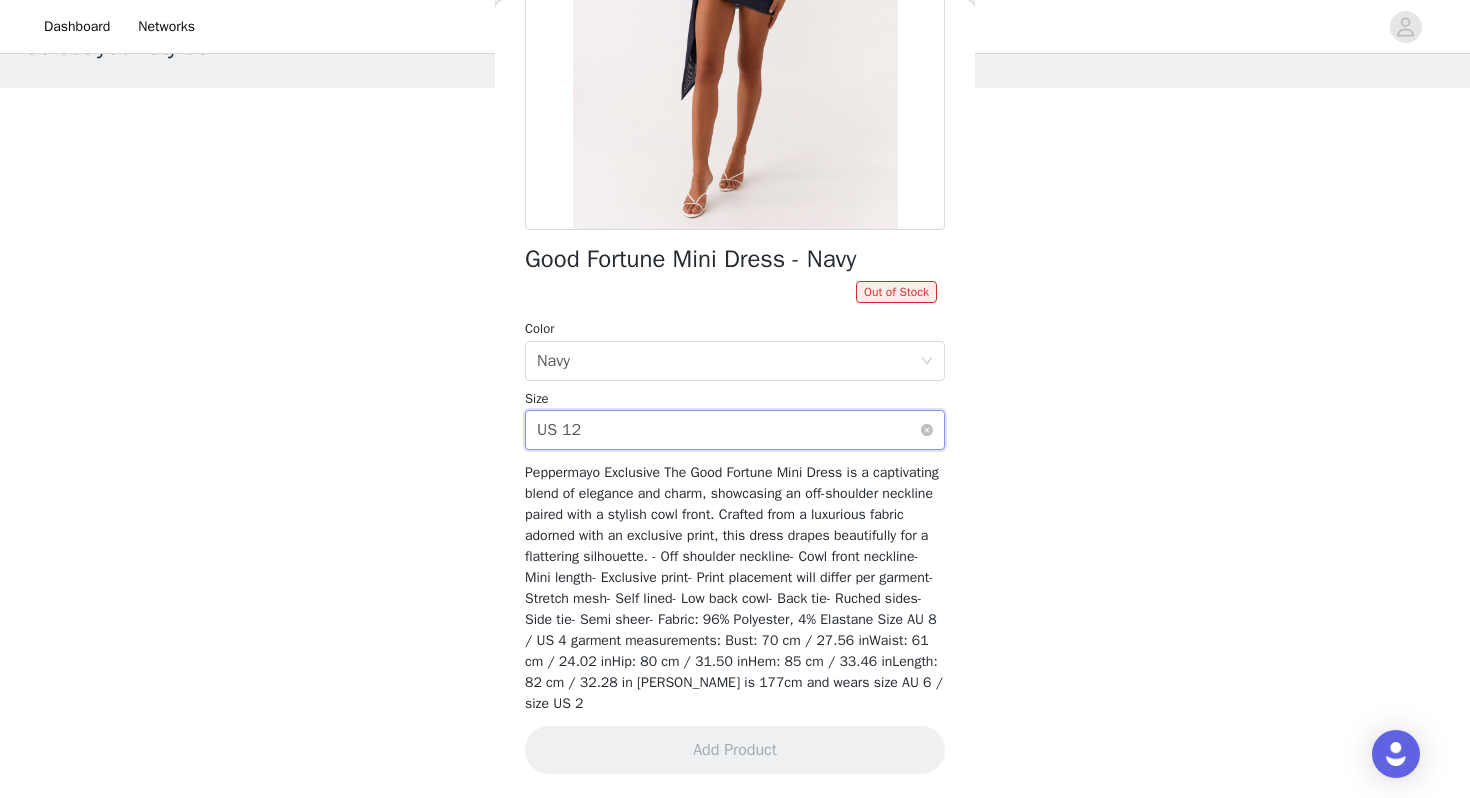 click on "Select size US 12" at bounding box center [728, 430] 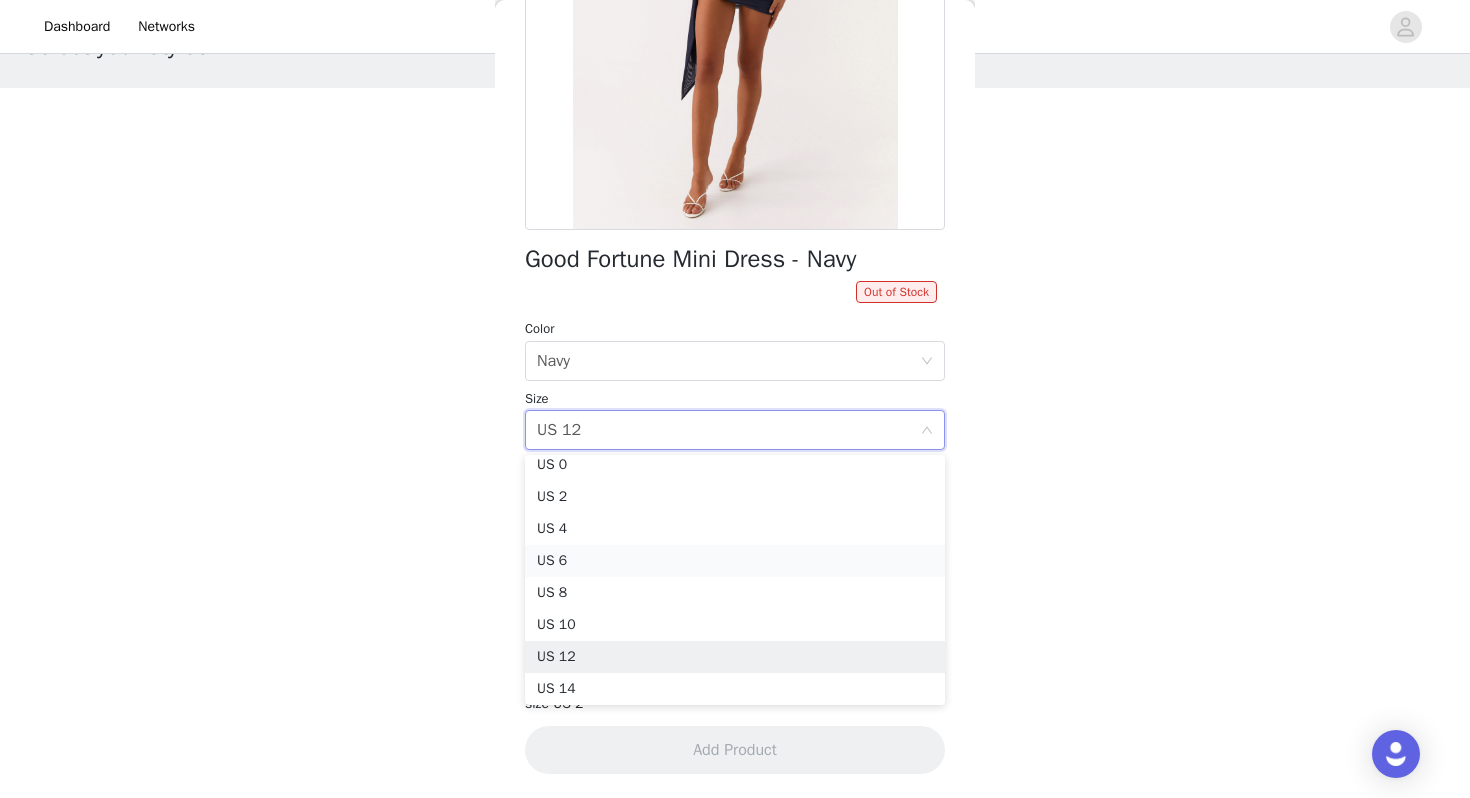 scroll, scrollTop: 4, scrollLeft: 0, axis: vertical 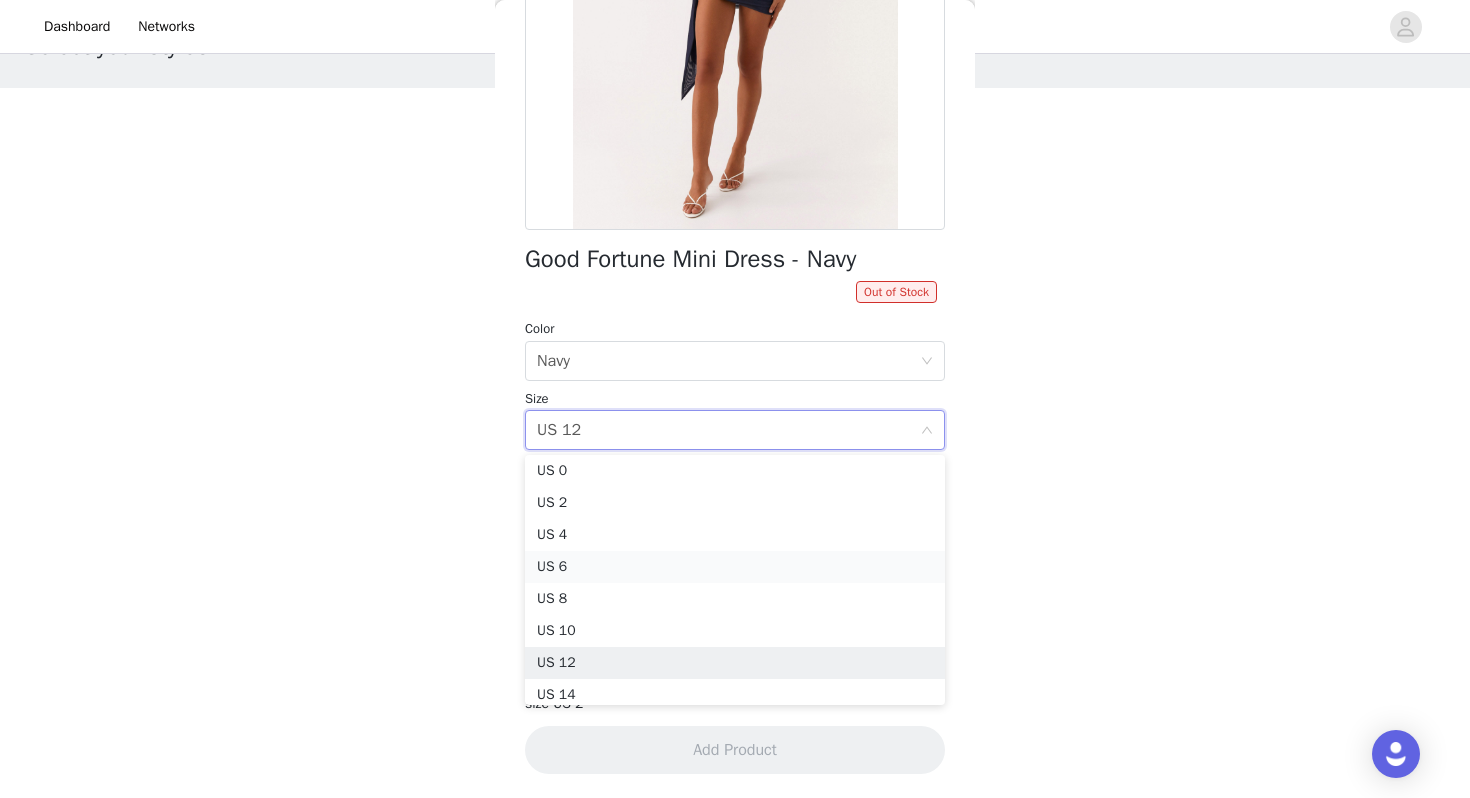 click on "US 6" at bounding box center (735, 567) 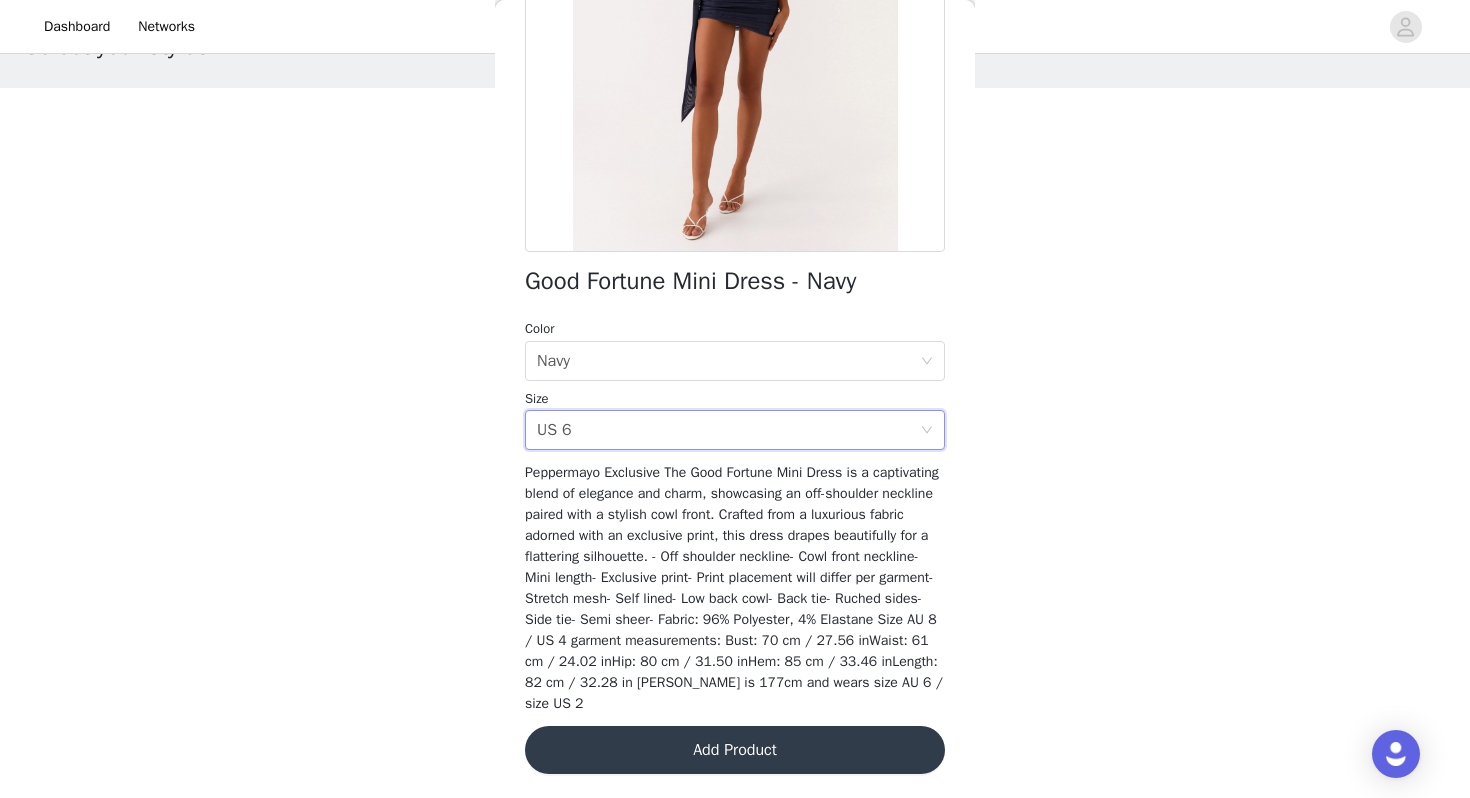 scroll, scrollTop: 298, scrollLeft: 0, axis: vertical 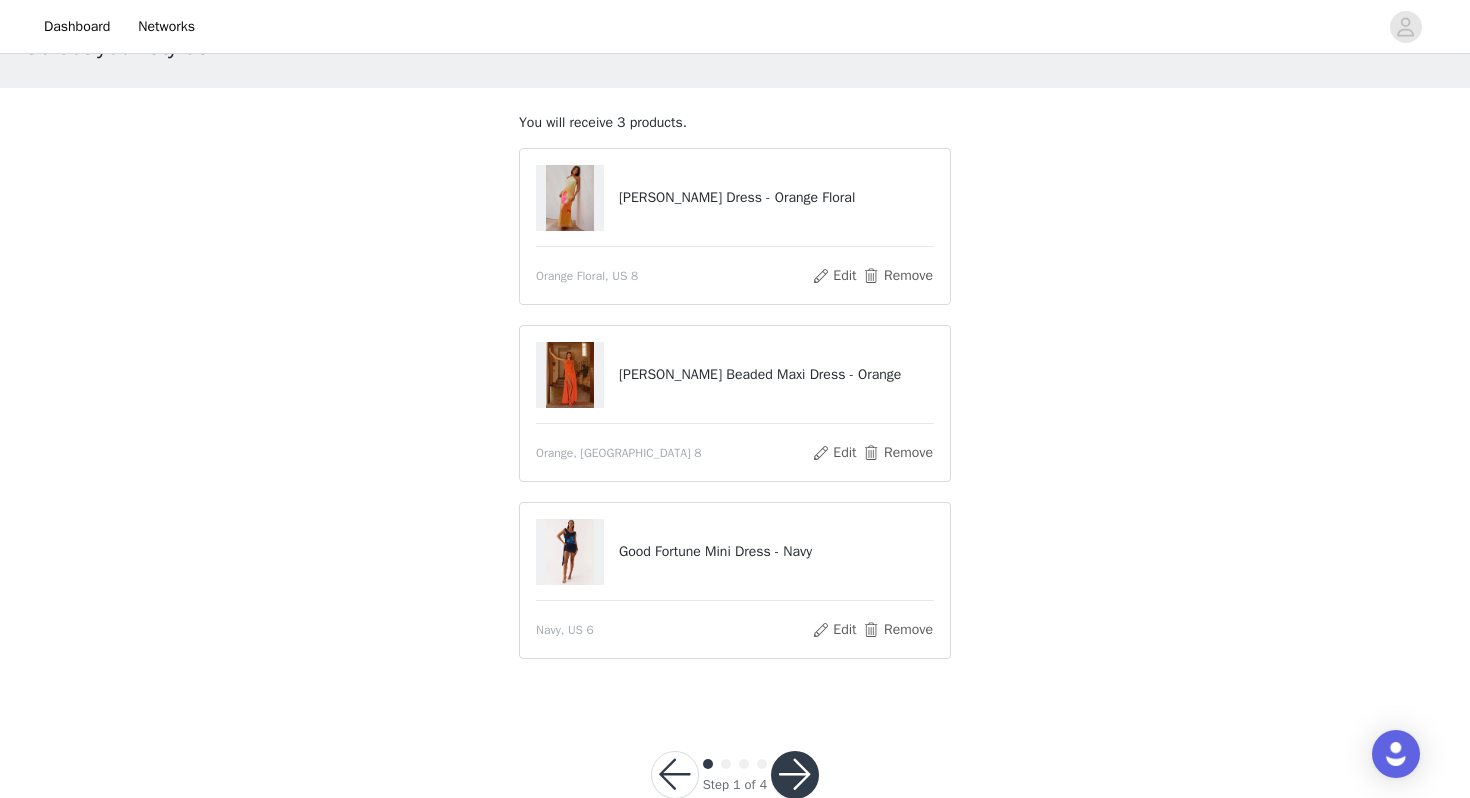 click at bounding box center [795, 775] 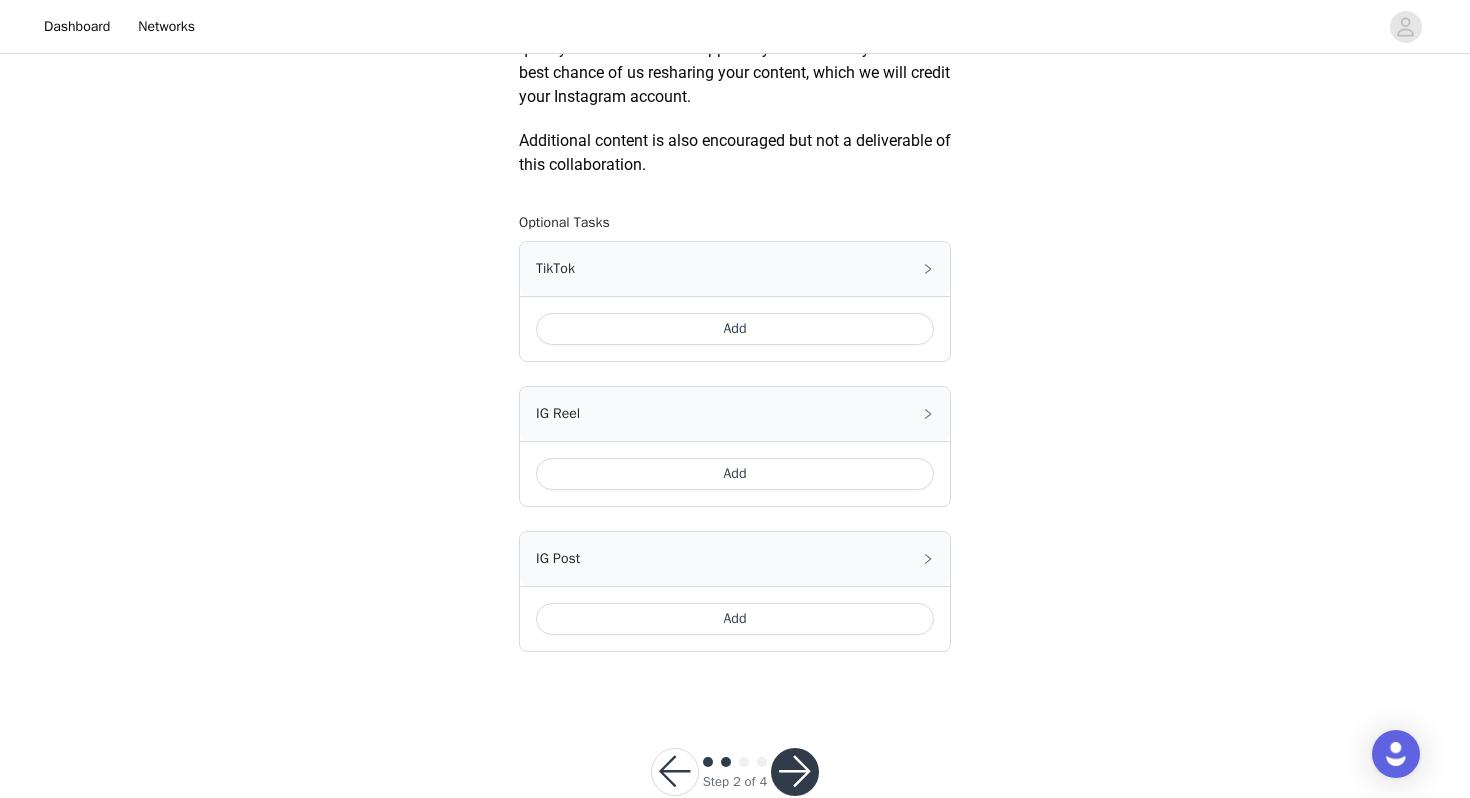 scroll, scrollTop: 1103, scrollLeft: 0, axis: vertical 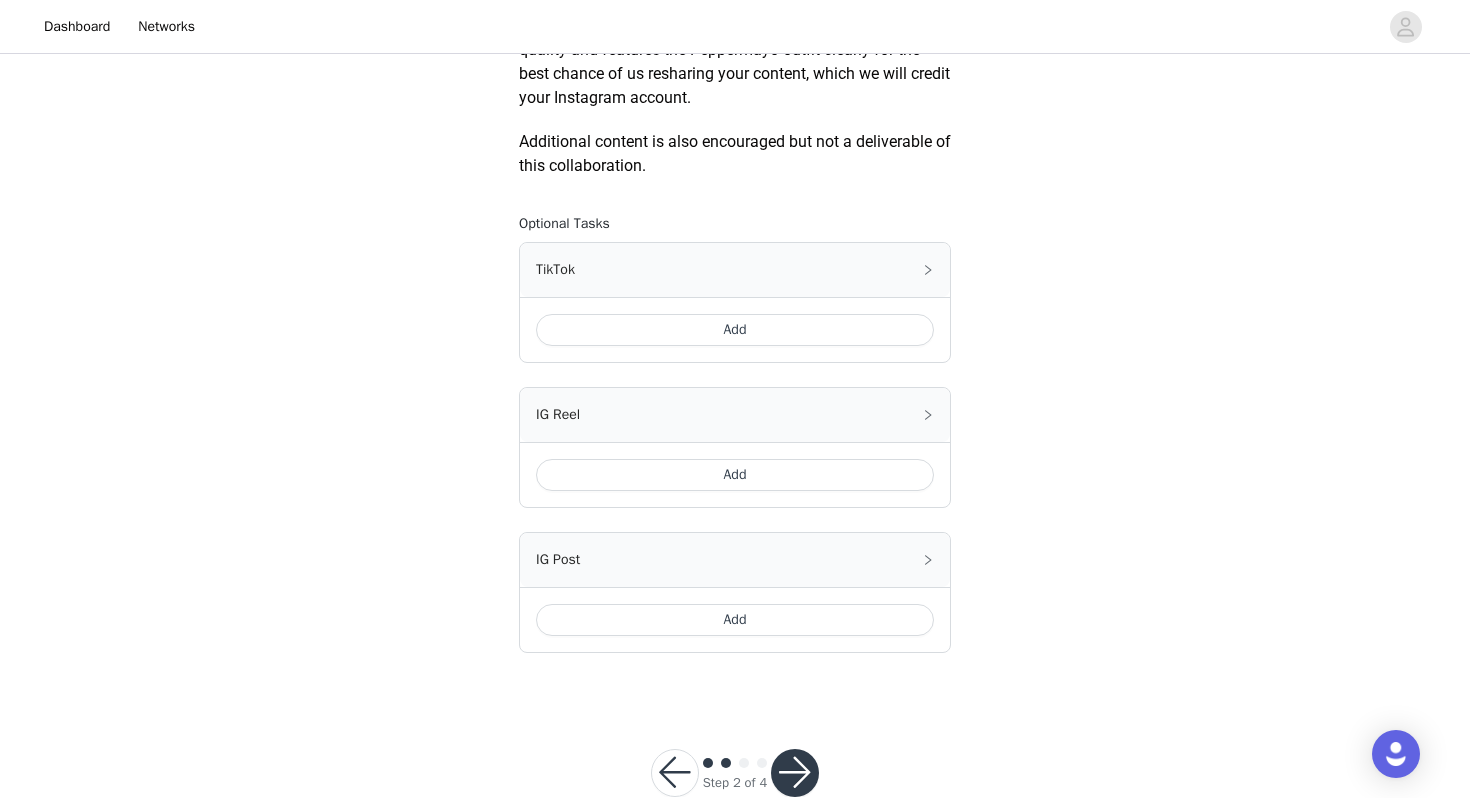 click on "Add" at bounding box center (735, 330) 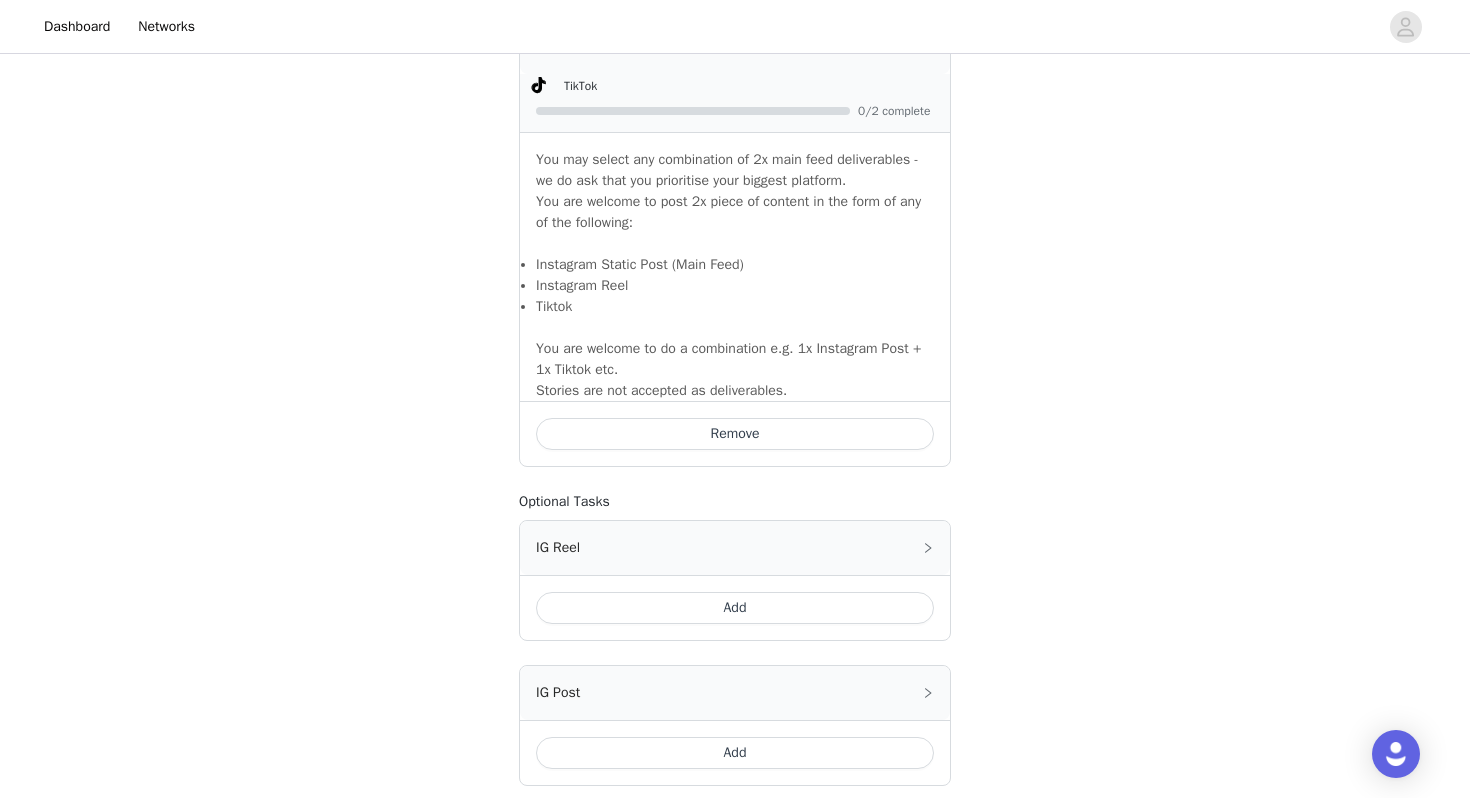 scroll, scrollTop: 1506, scrollLeft: 0, axis: vertical 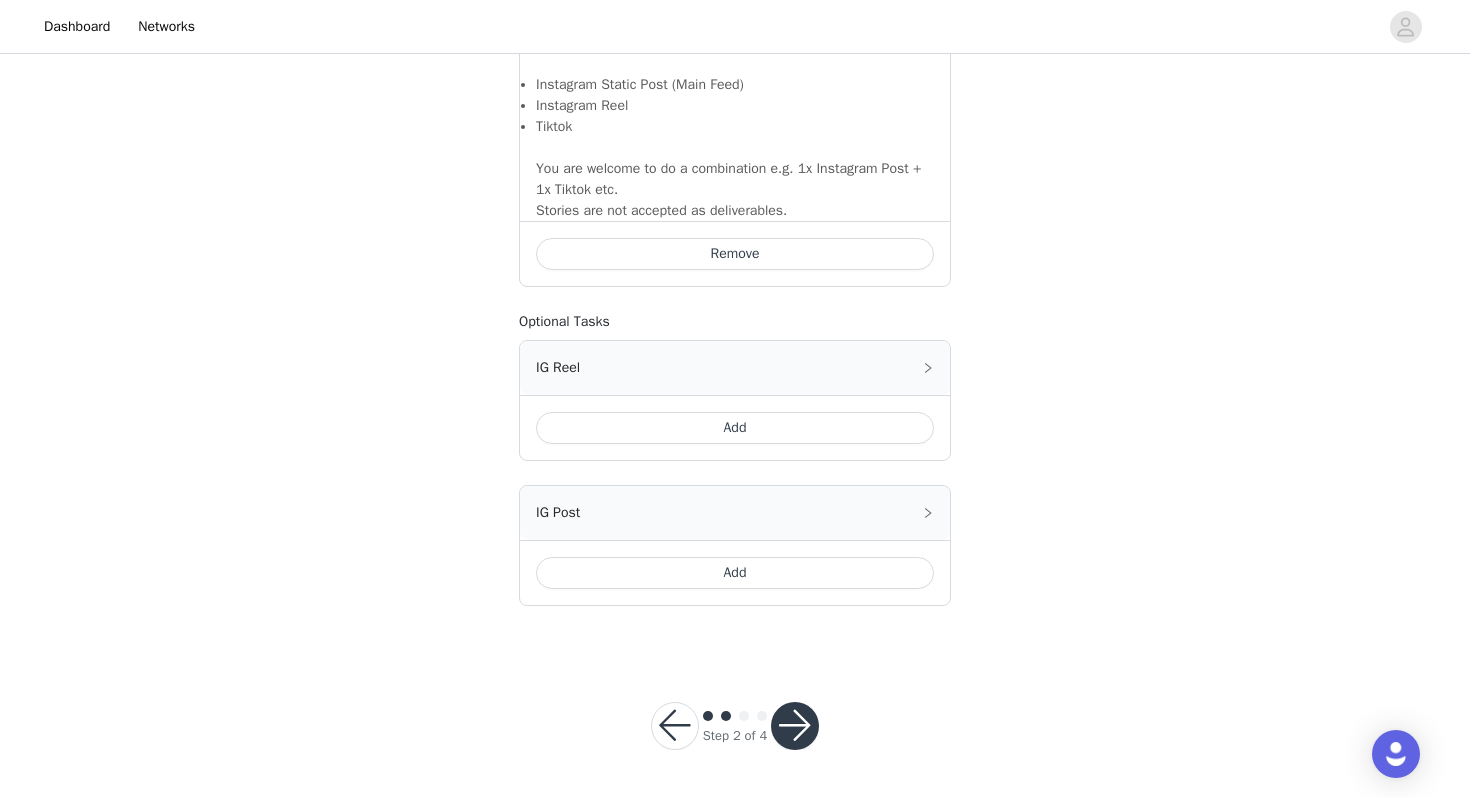 click on "Add" at bounding box center [735, 573] 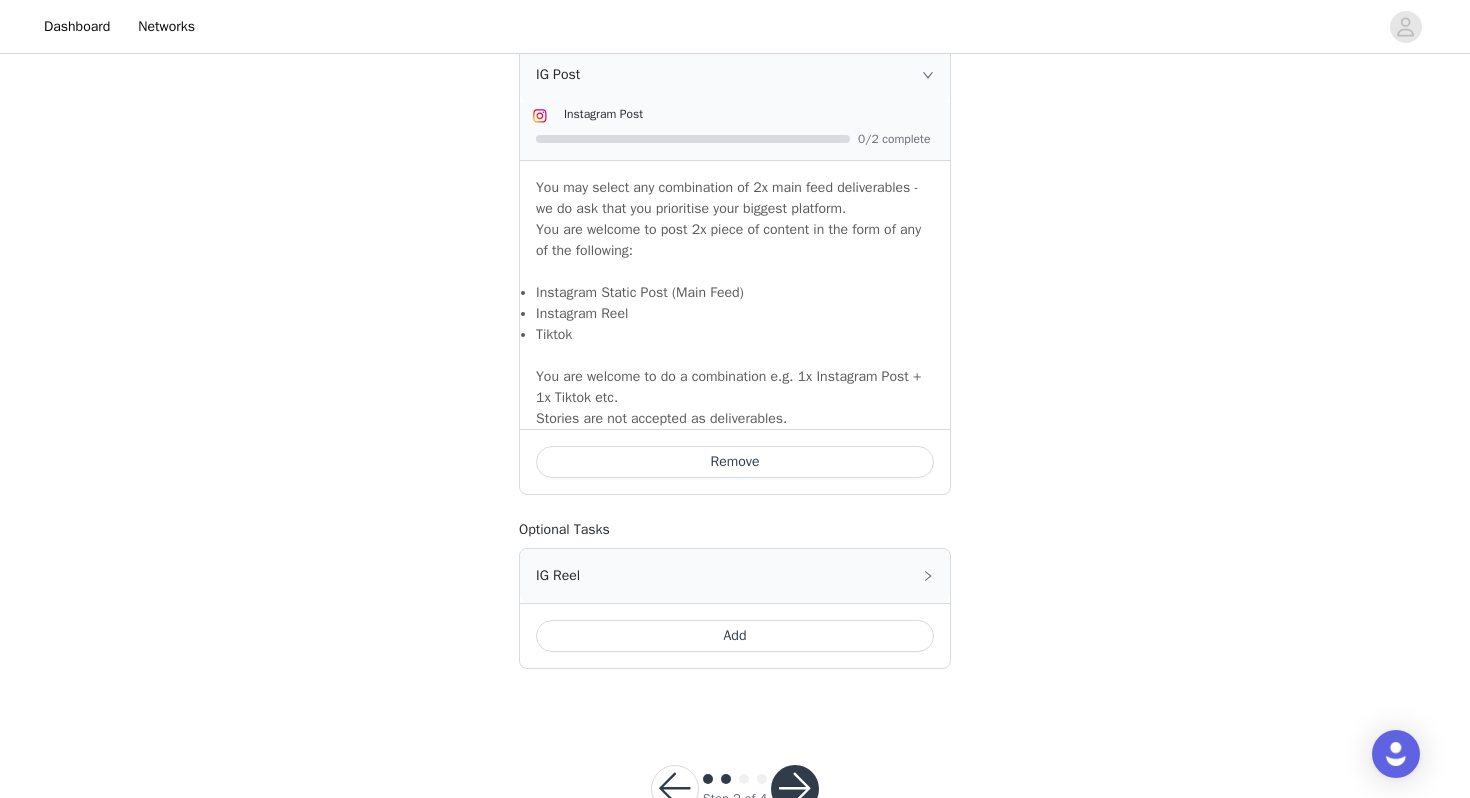scroll, scrollTop: 1833, scrollLeft: 0, axis: vertical 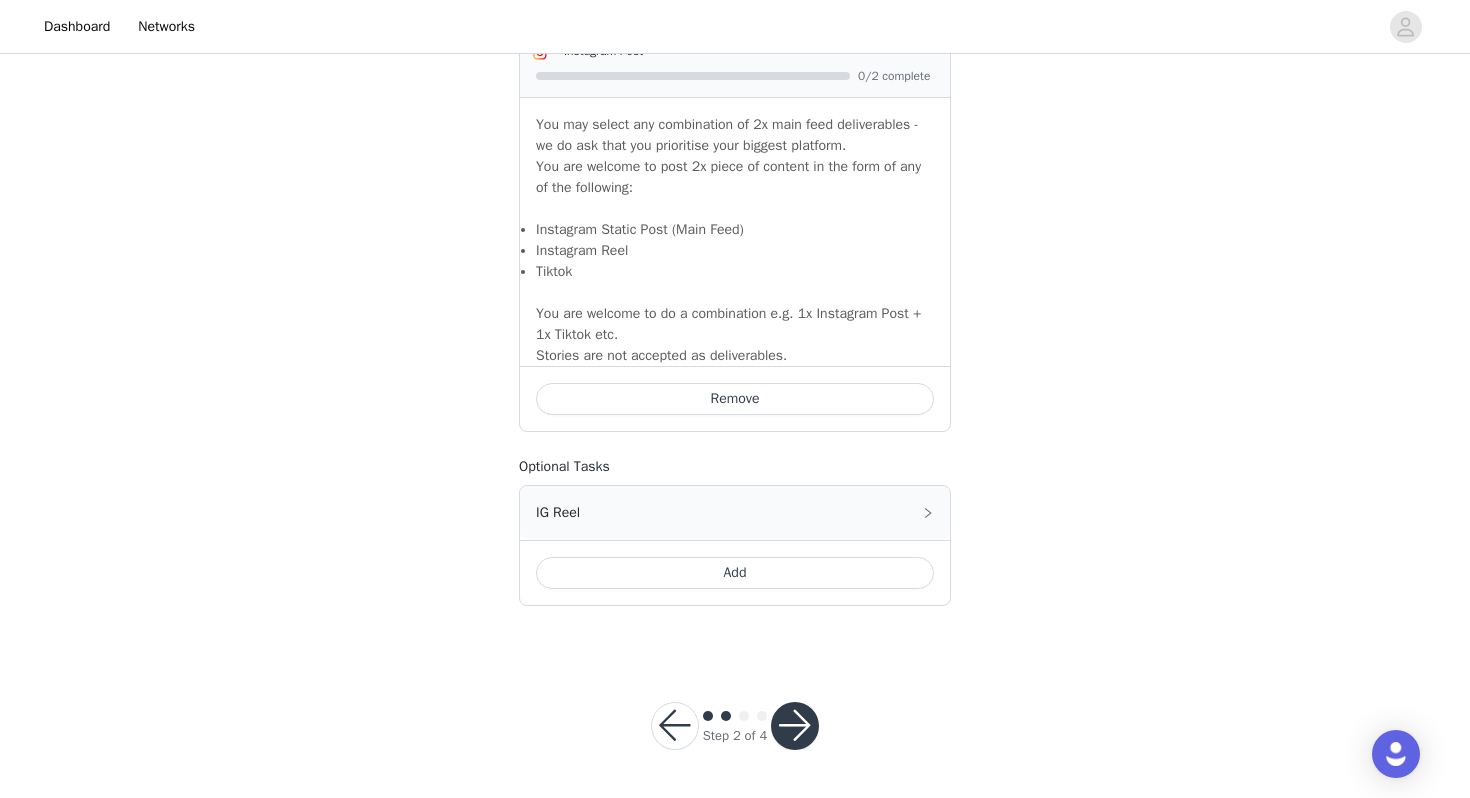click at bounding box center (795, 726) 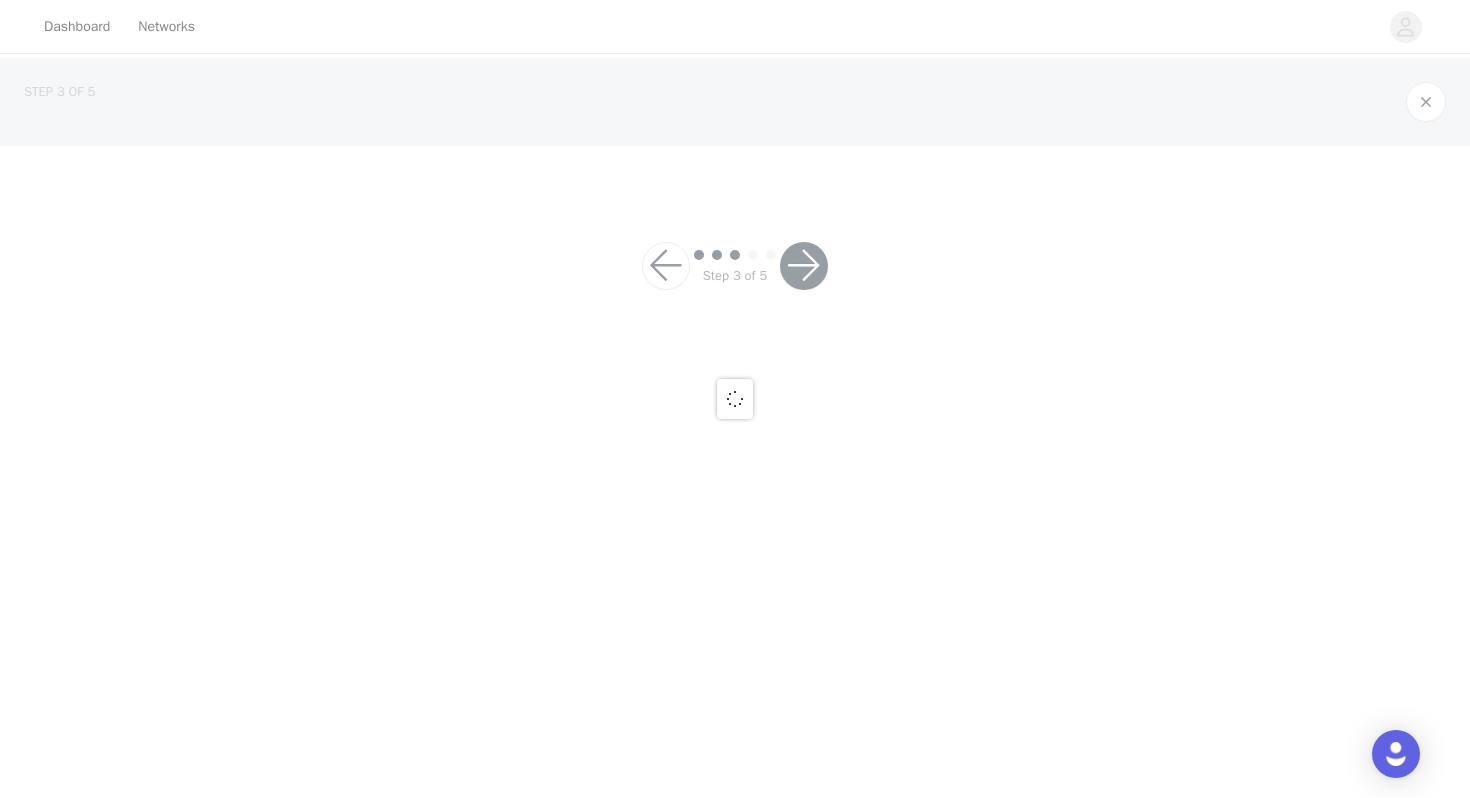 scroll, scrollTop: 0, scrollLeft: 0, axis: both 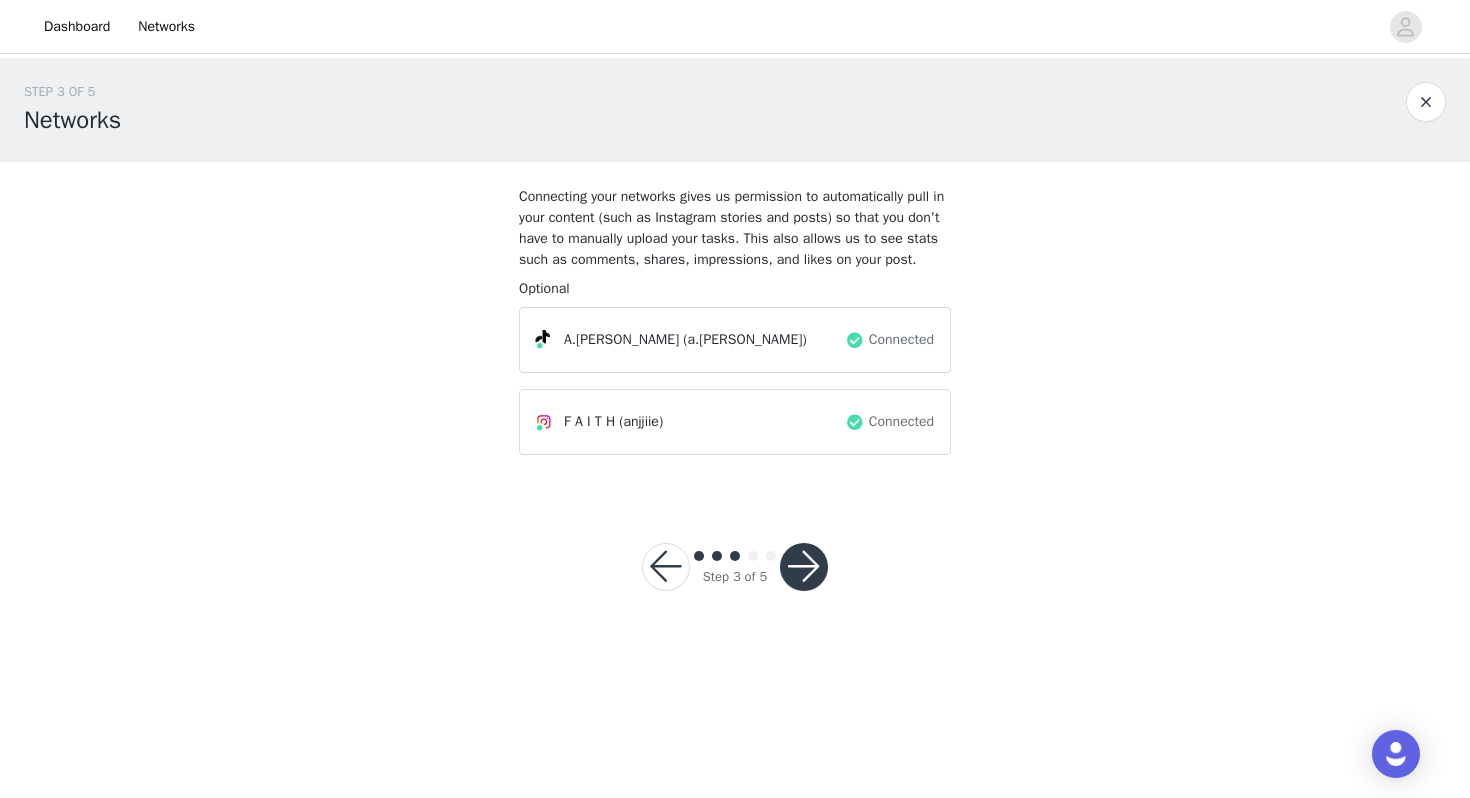 click at bounding box center [804, 567] 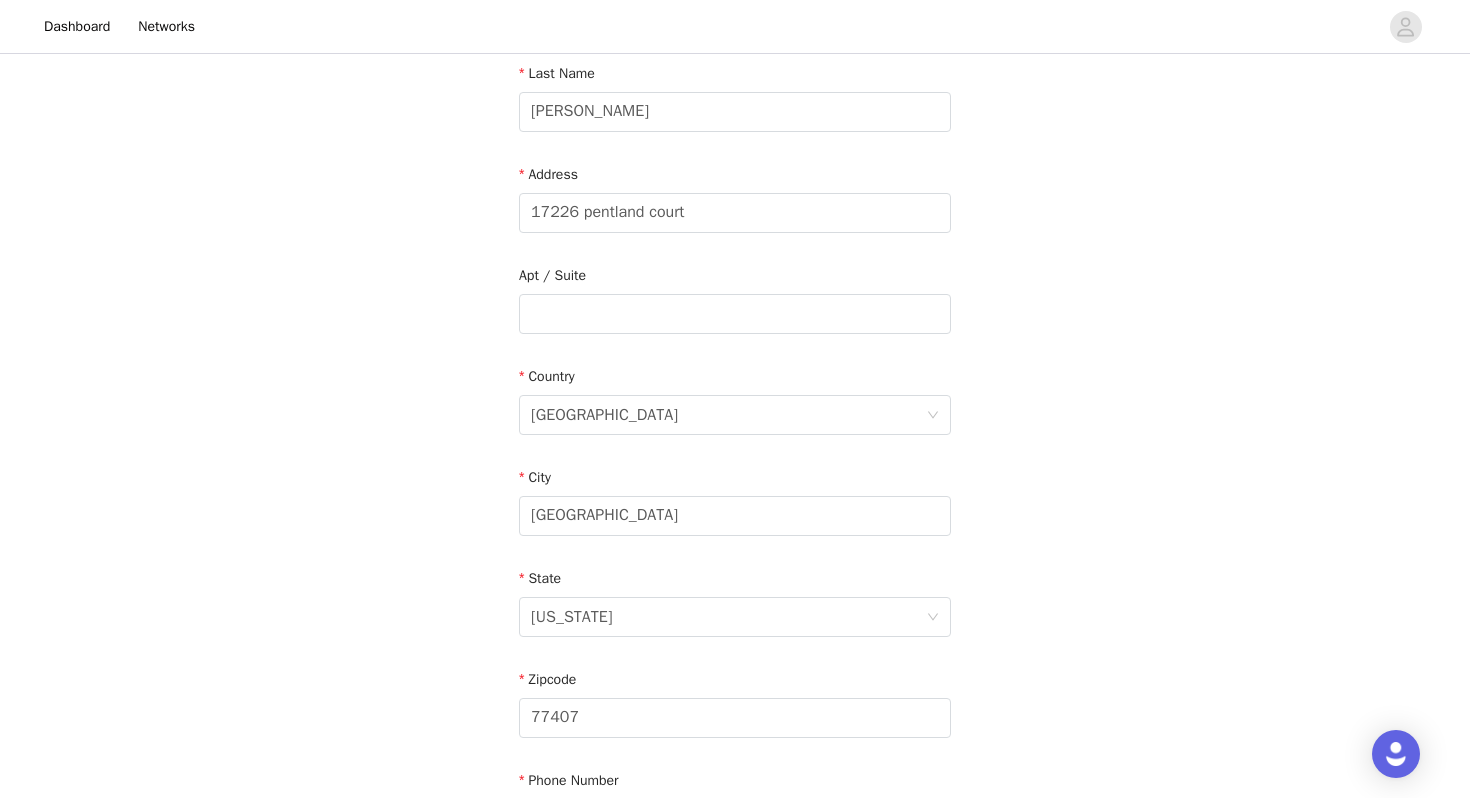 scroll, scrollTop: 565, scrollLeft: 0, axis: vertical 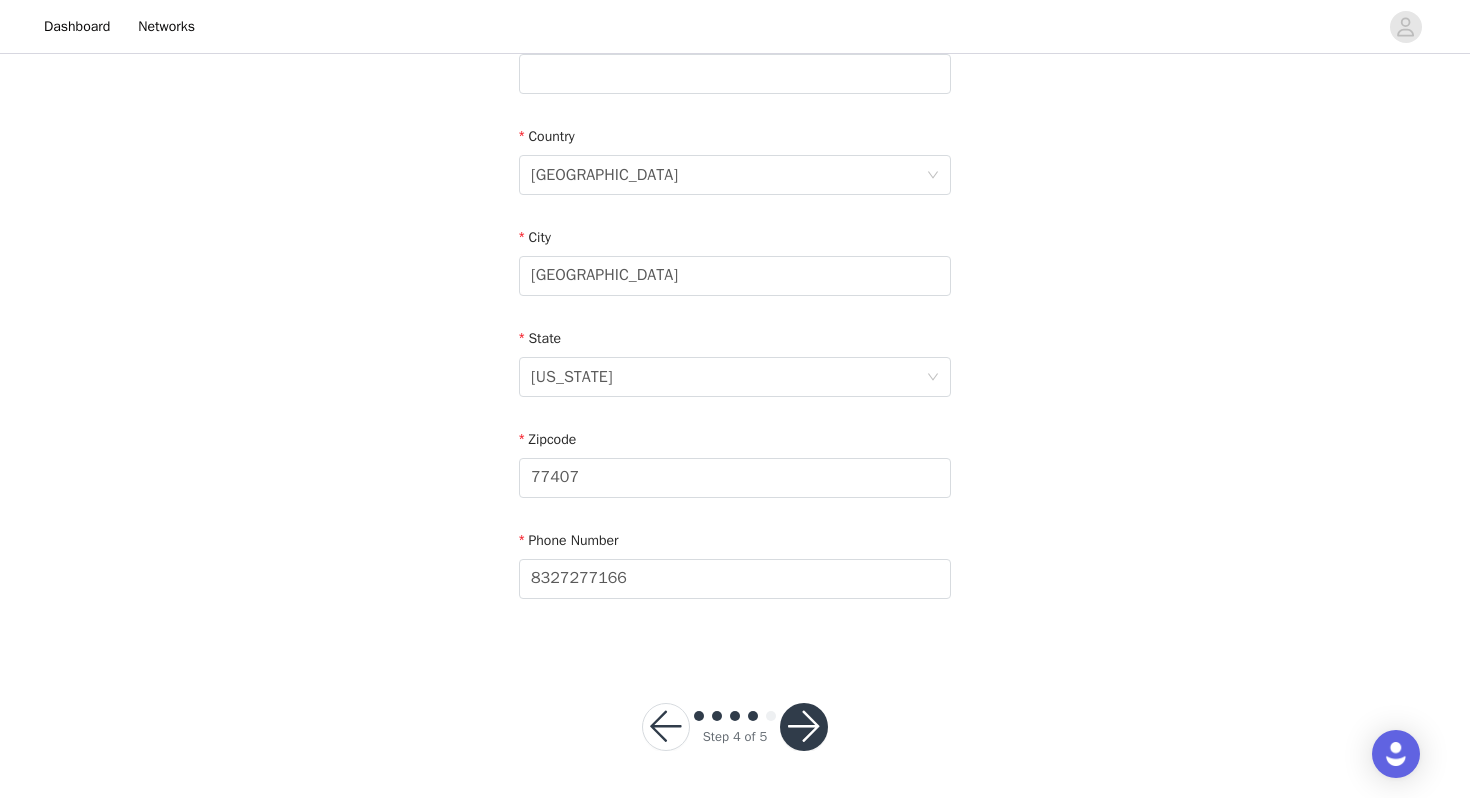 click at bounding box center [804, 727] 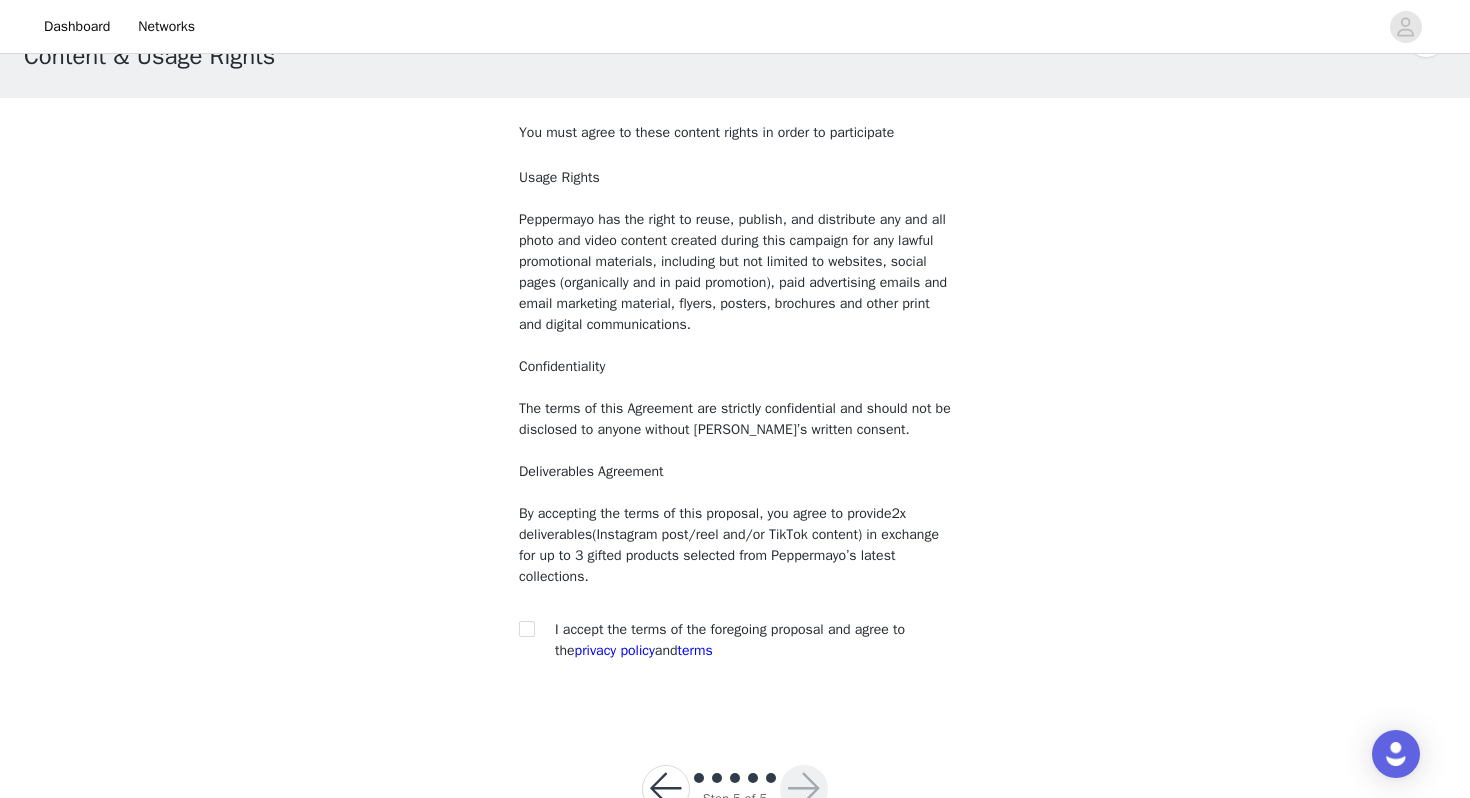 scroll, scrollTop: 126, scrollLeft: 0, axis: vertical 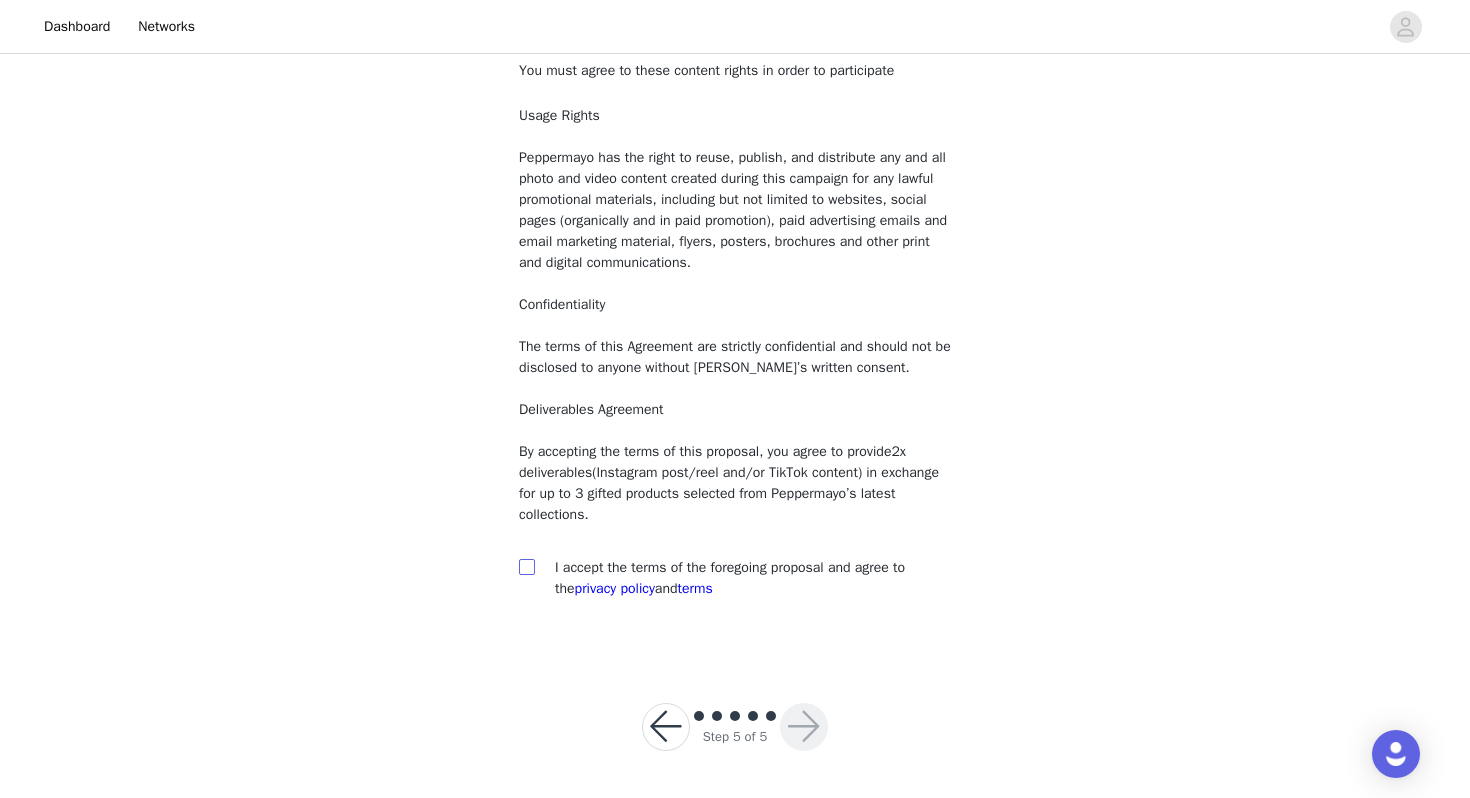 click at bounding box center [527, 567] 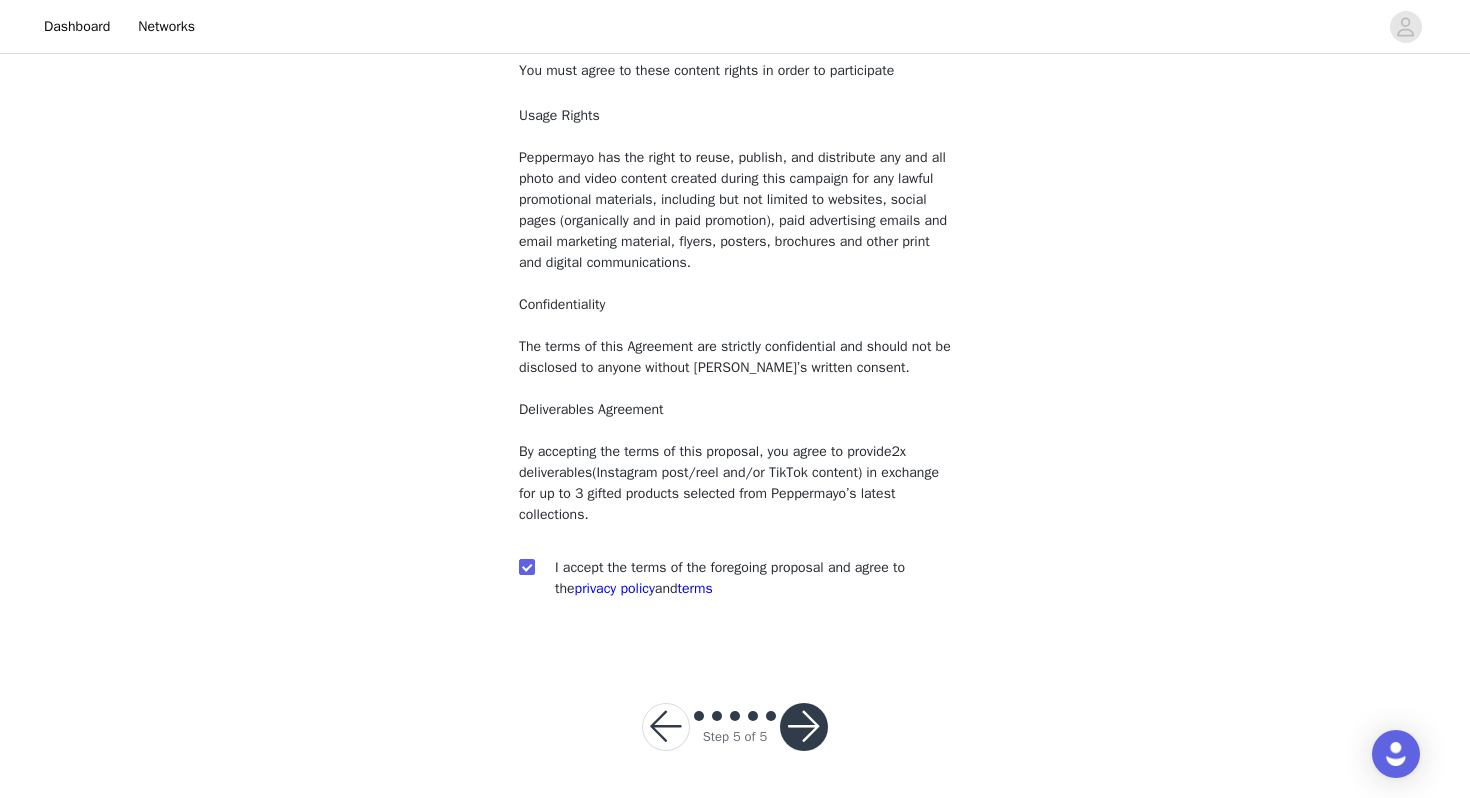 click at bounding box center [804, 727] 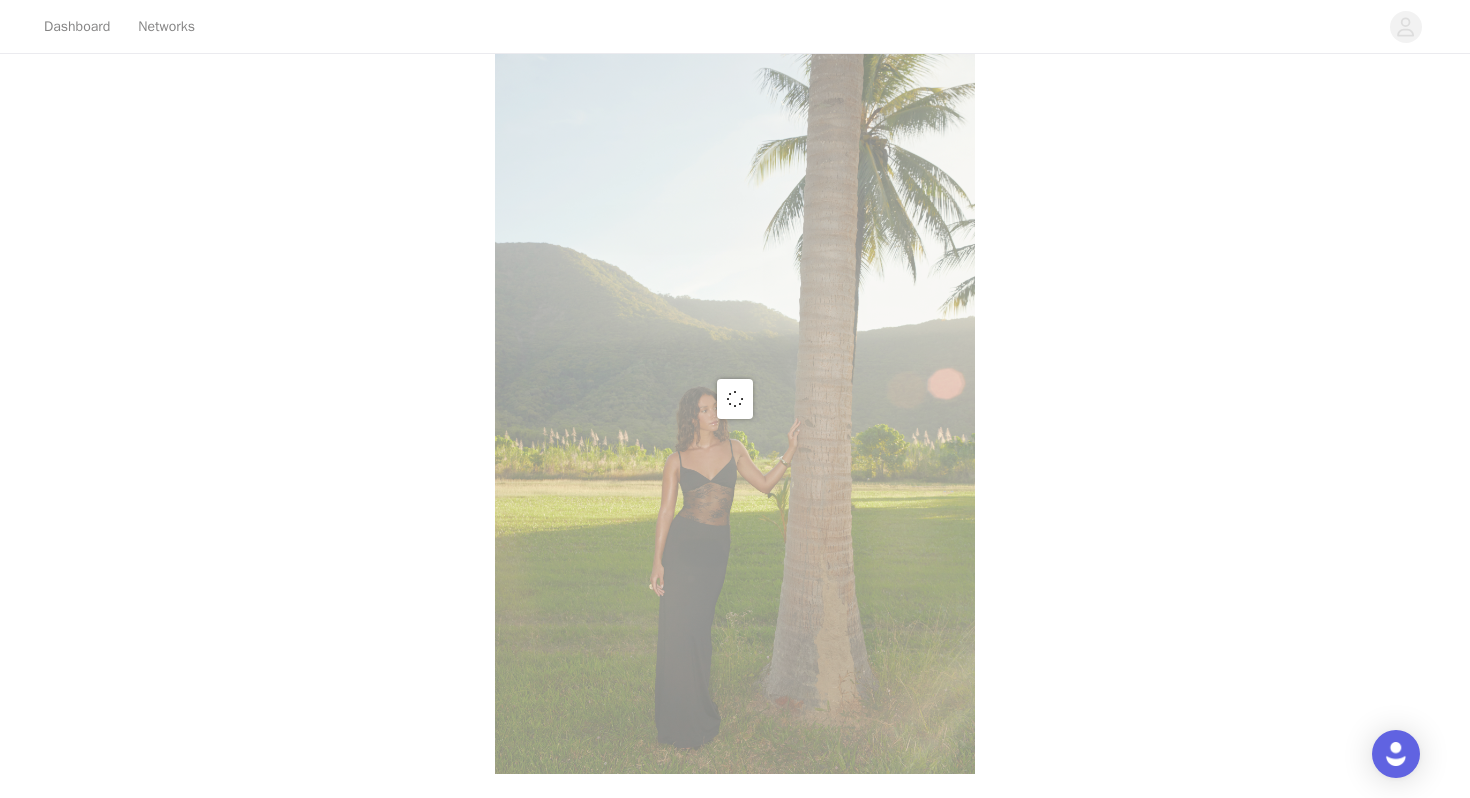 scroll, scrollTop: 0, scrollLeft: 0, axis: both 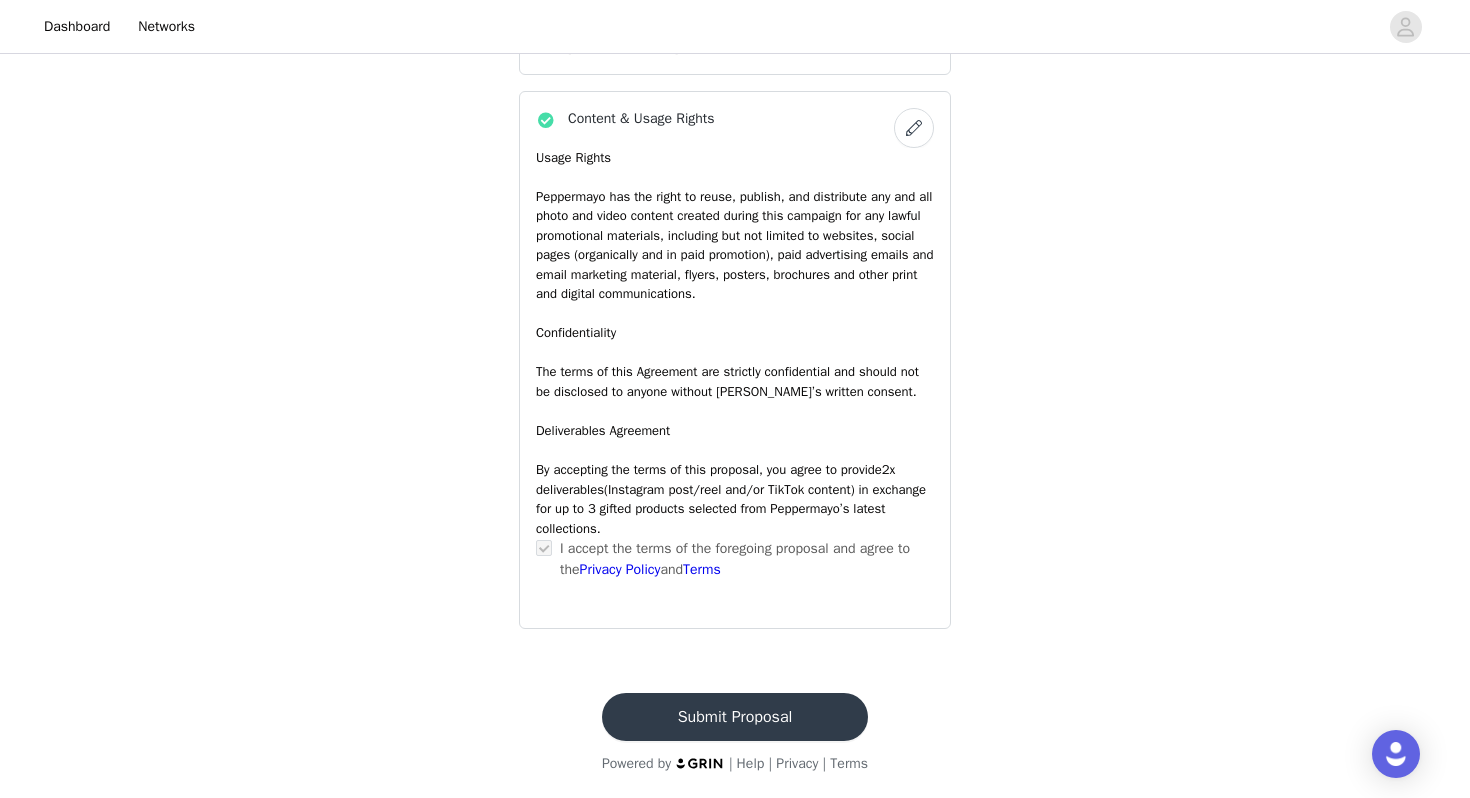 click on "Submit Proposal" at bounding box center (735, 717) 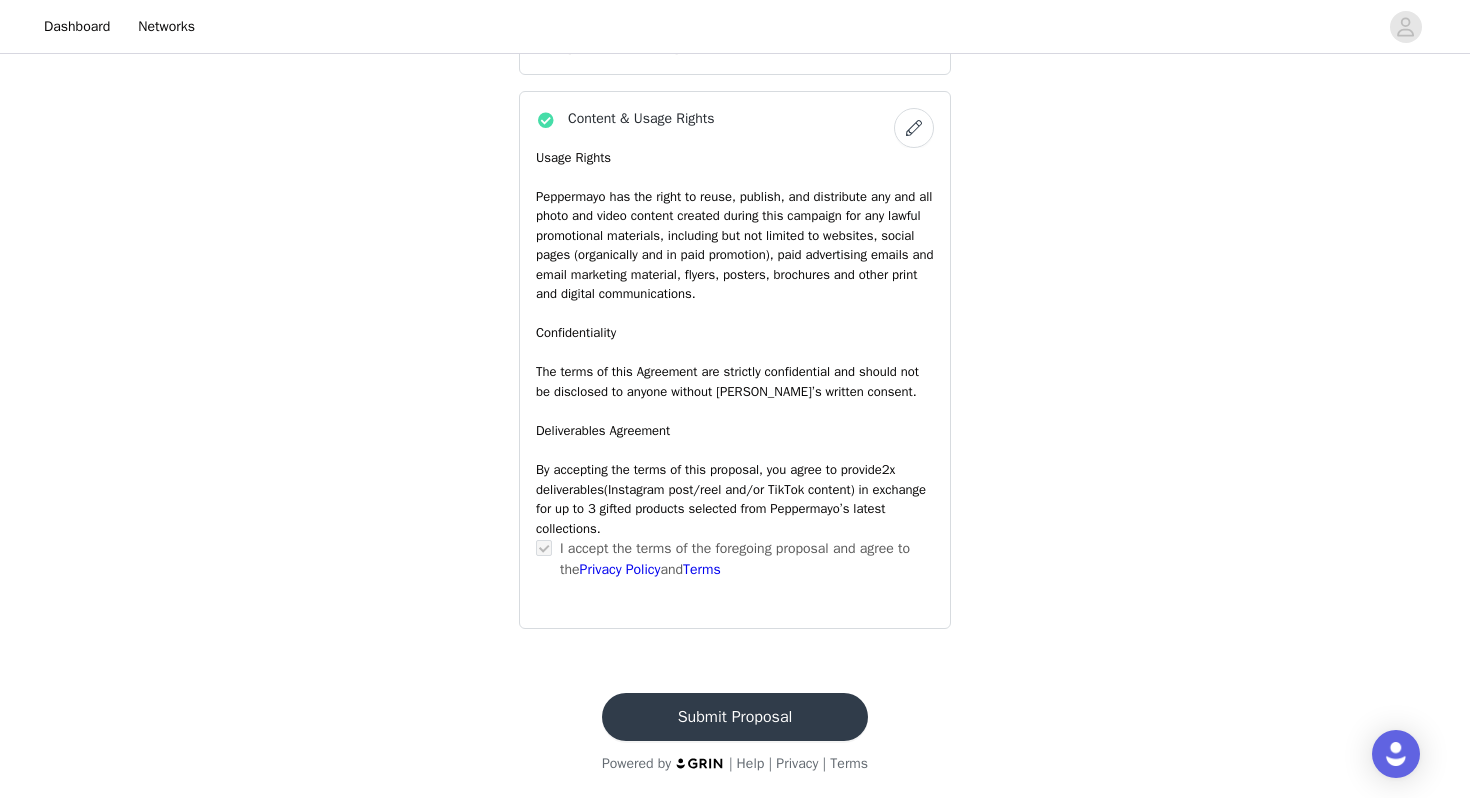 scroll, scrollTop: 0, scrollLeft: 0, axis: both 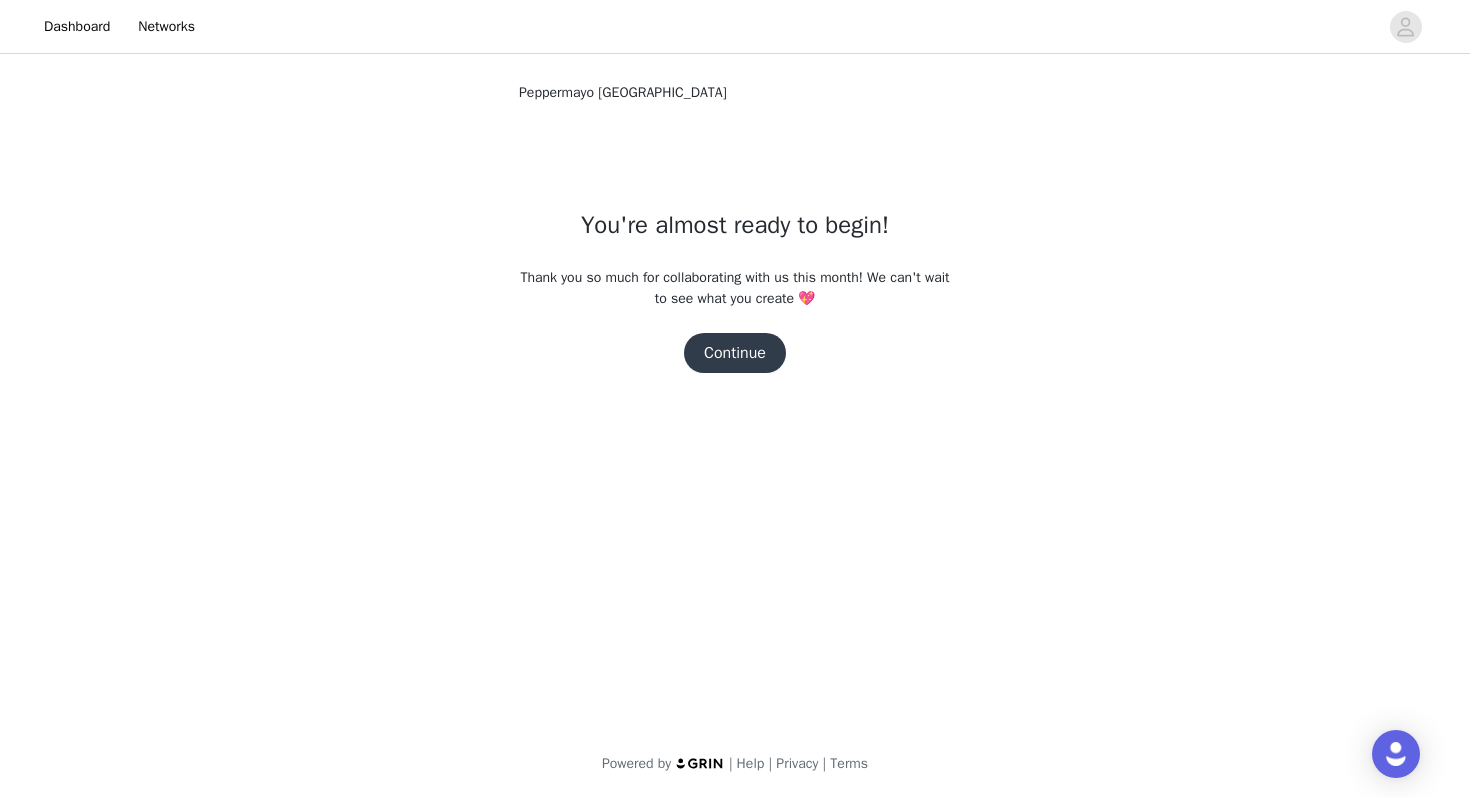 click on "Continue" at bounding box center [735, 353] 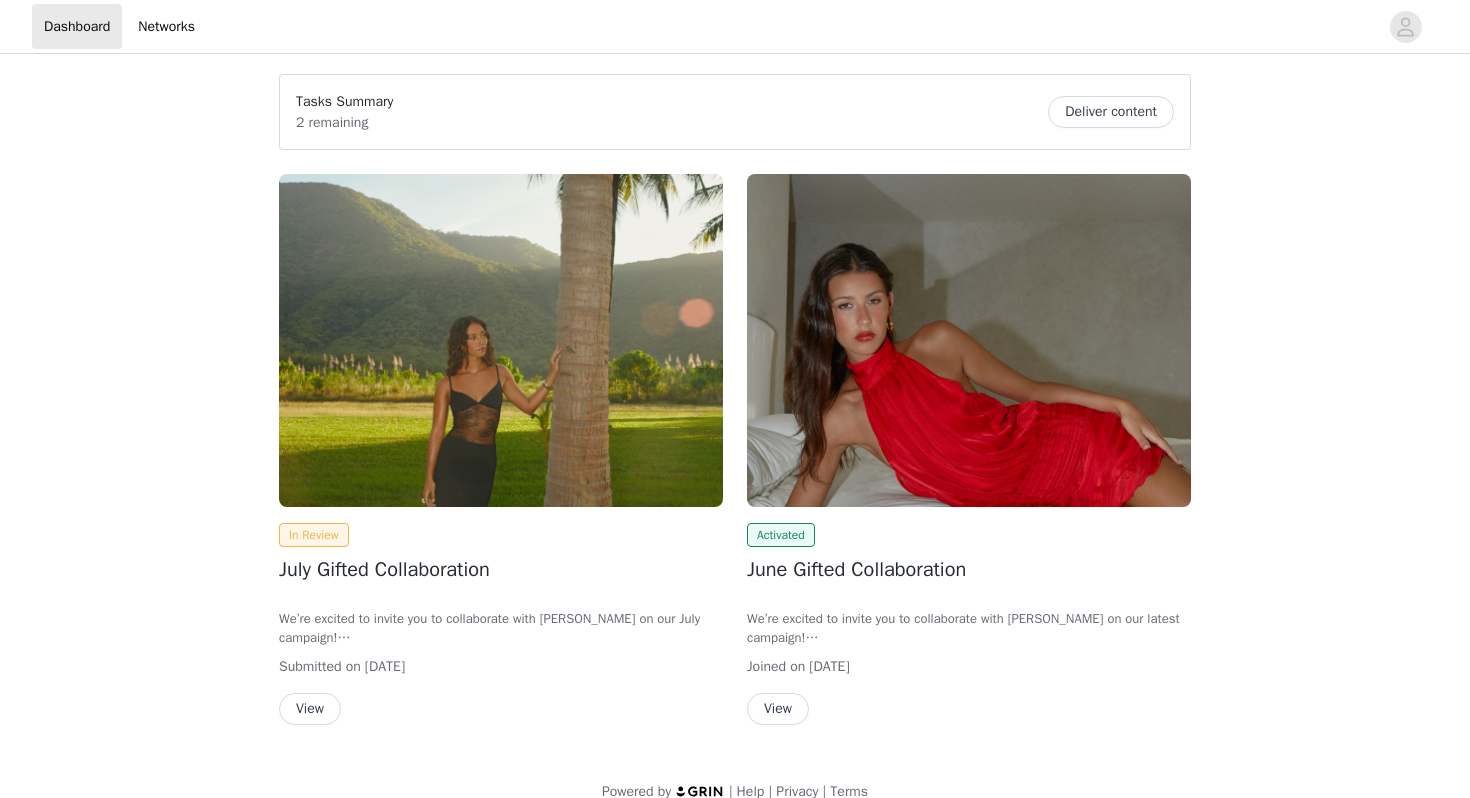 scroll, scrollTop: 0, scrollLeft: 0, axis: both 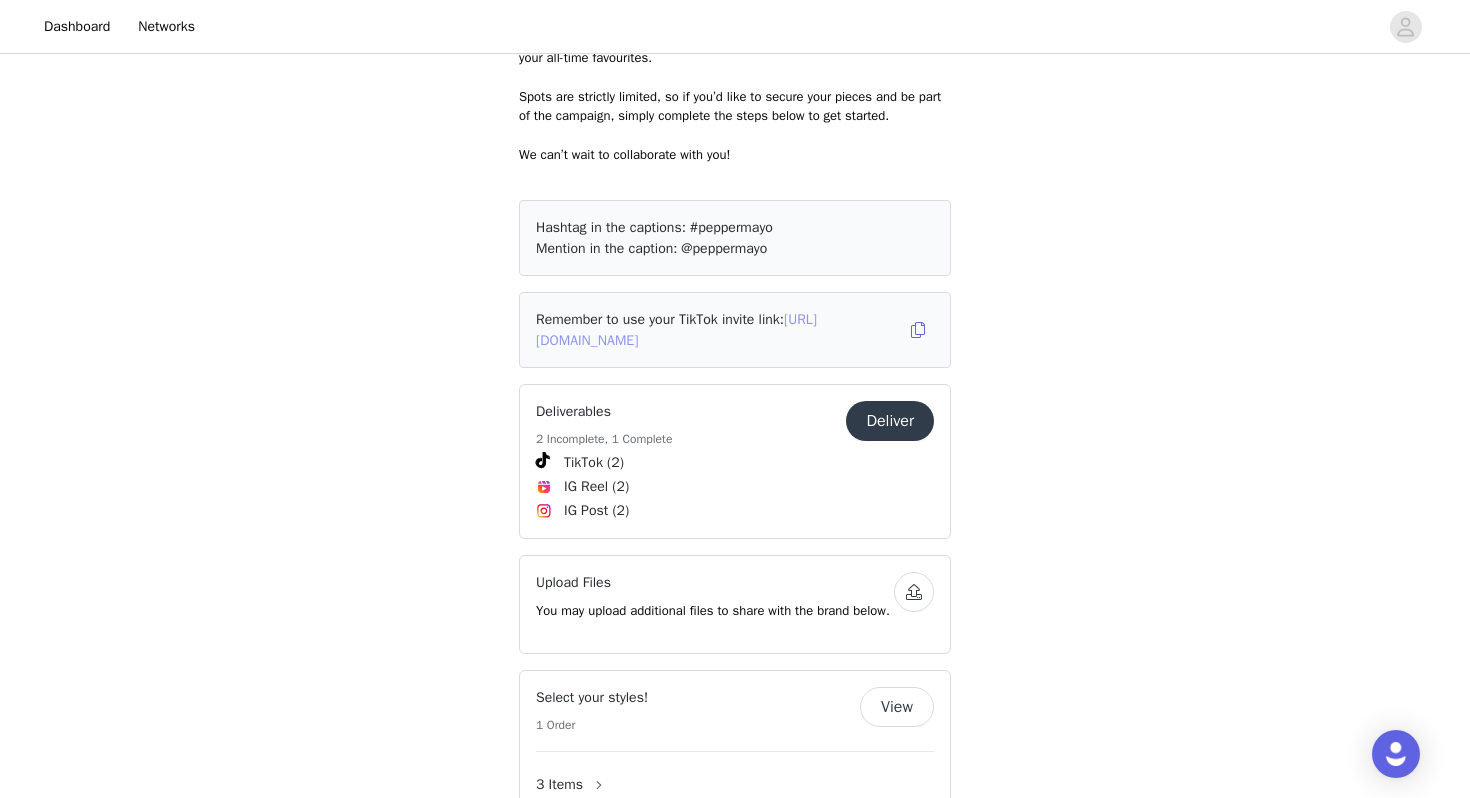 click on "https://www.tiktok.com/t/ZSHg1oaA6w7Bt-wABBO/" at bounding box center [676, 330] 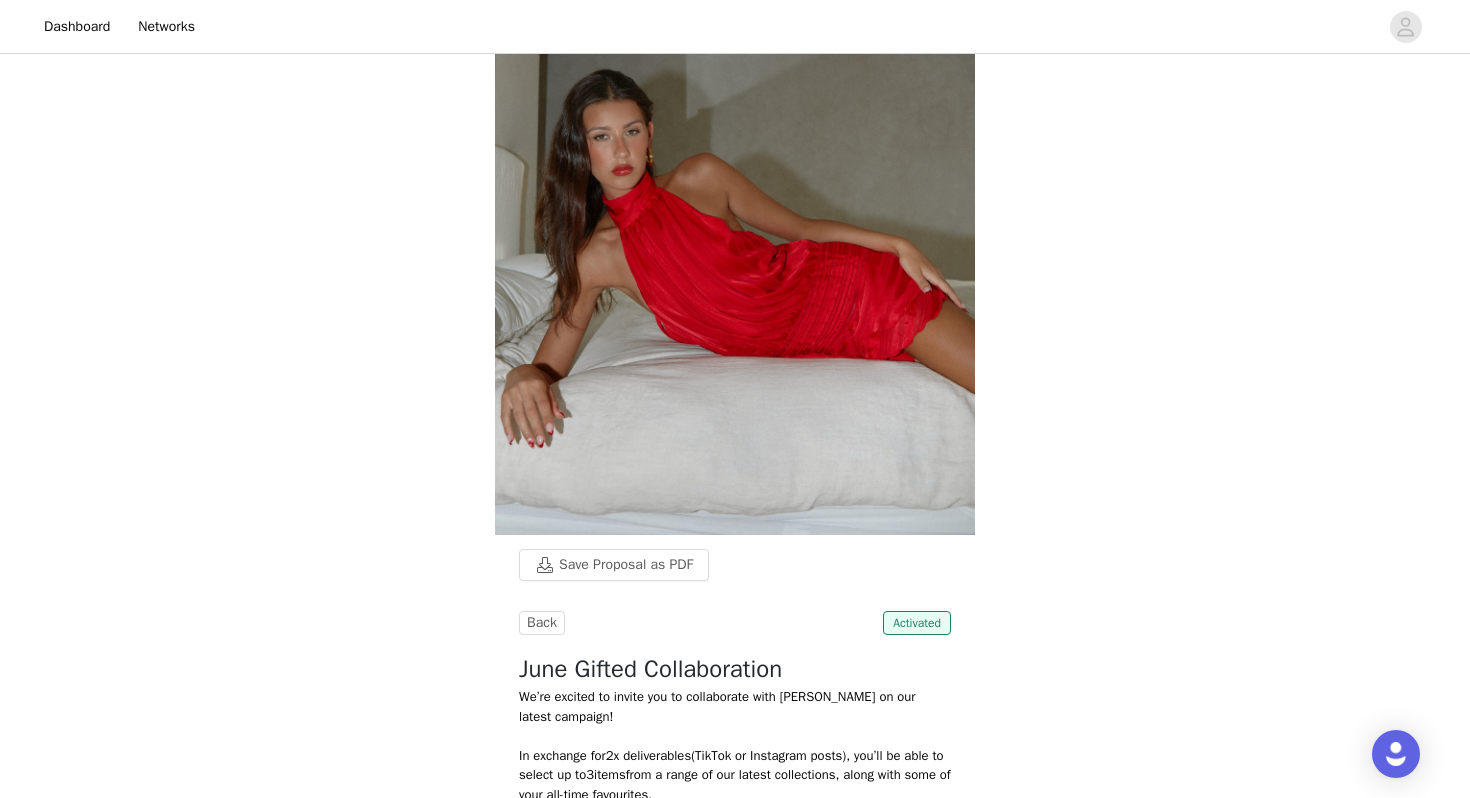scroll, scrollTop: 0, scrollLeft: 0, axis: both 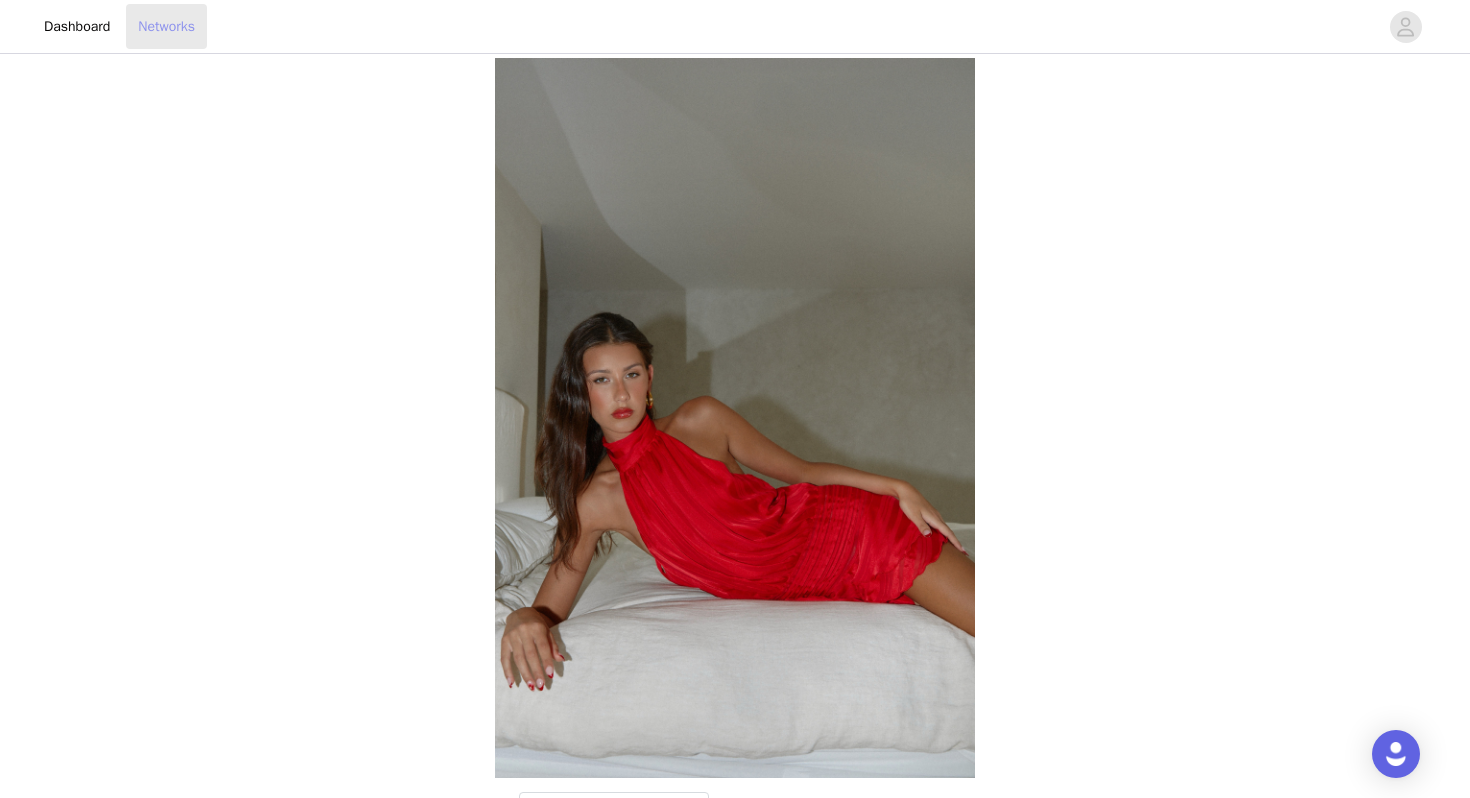 click on "Networks" at bounding box center (166, 26) 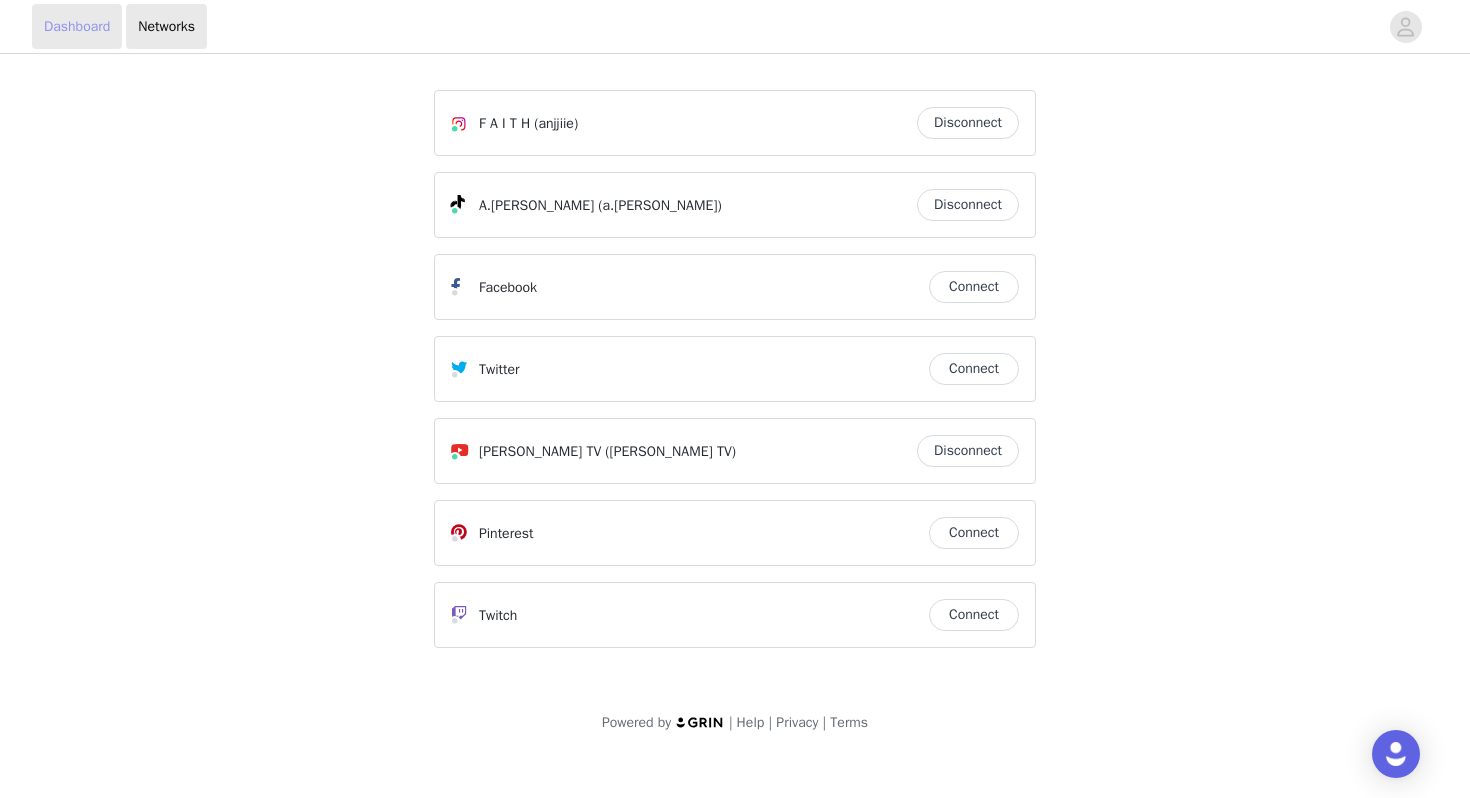click on "Dashboard" at bounding box center (77, 26) 